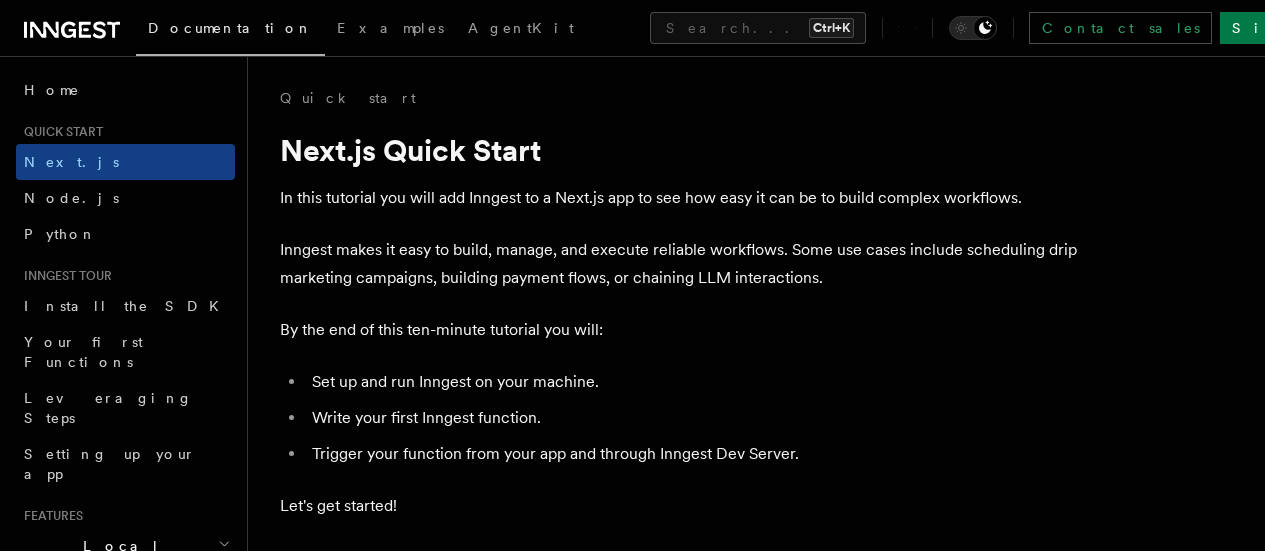 scroll, scrollTop: 0, scrollLeft: 0, axis: both 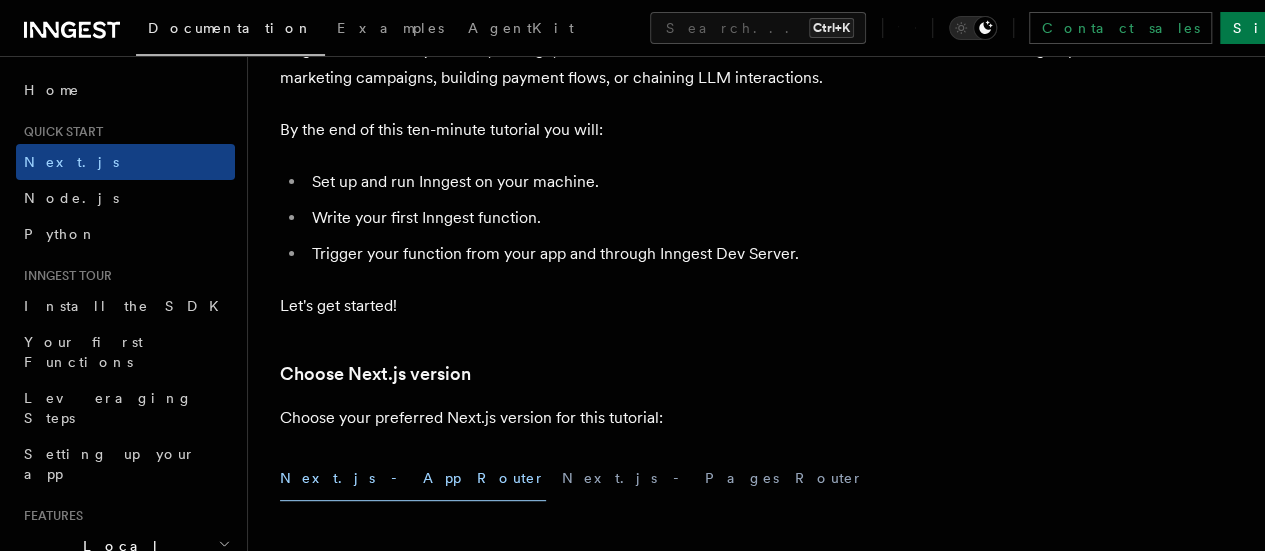 click on "Inngest makes it easy to build, manage, and execute reliable workflows. Some use cases include scheduling drip marketing campaigns, building payment flows, or chaining LLM interactions." at bounding box center [680, 64] 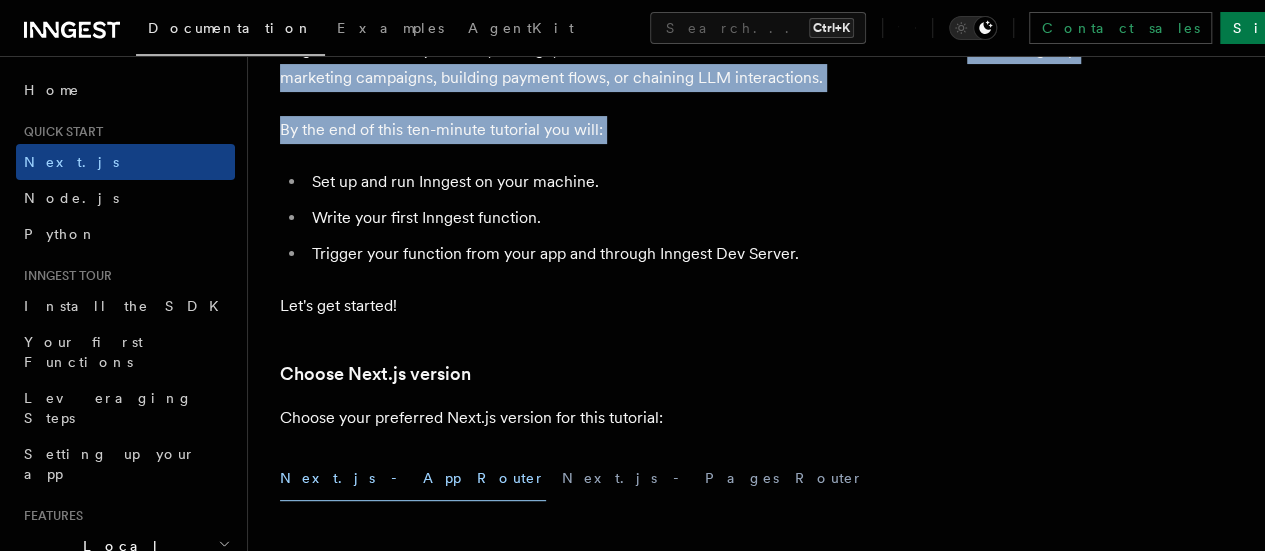 drag, startPoint x: 332, startPoint y: 105, endPoint x: 752, endPoint y: 153, distance: 422.73395 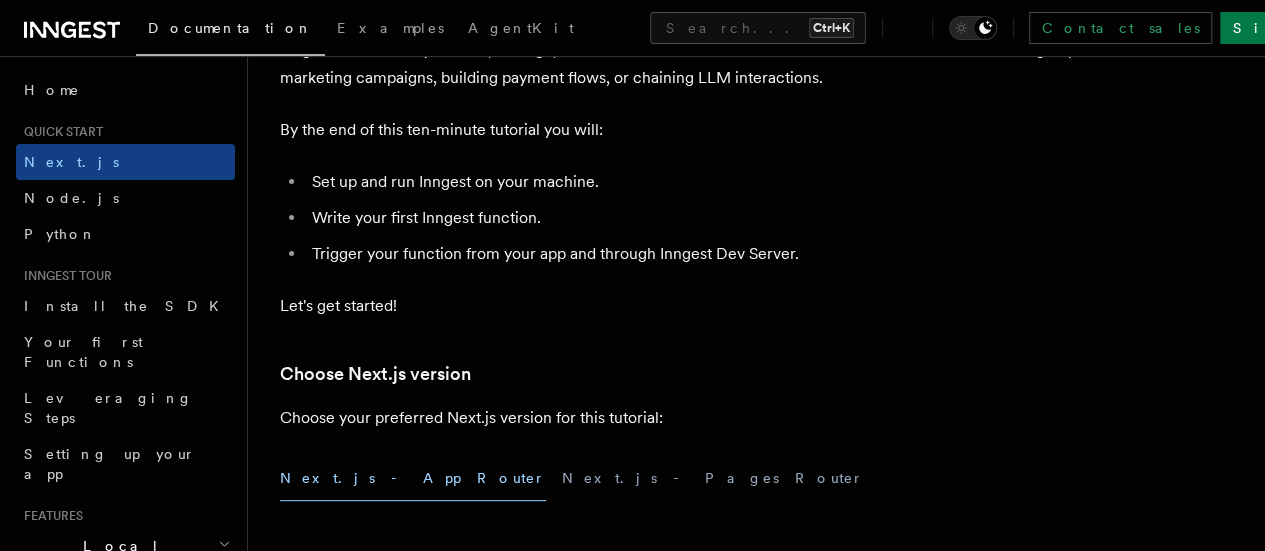 click on "By the end of this ten-minute tutorial you will:" at bounding box center (680, 130) 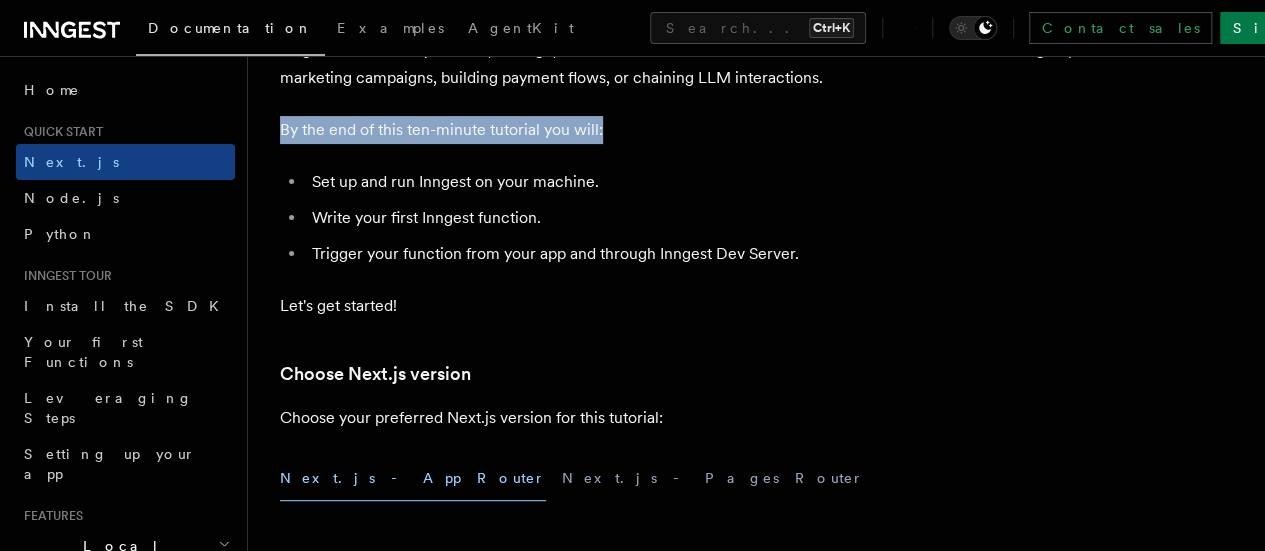 drag, startPoint x: 285, startPoint y: 155, endPoint x: 594, endPoint y: 157, distance: 309.00647 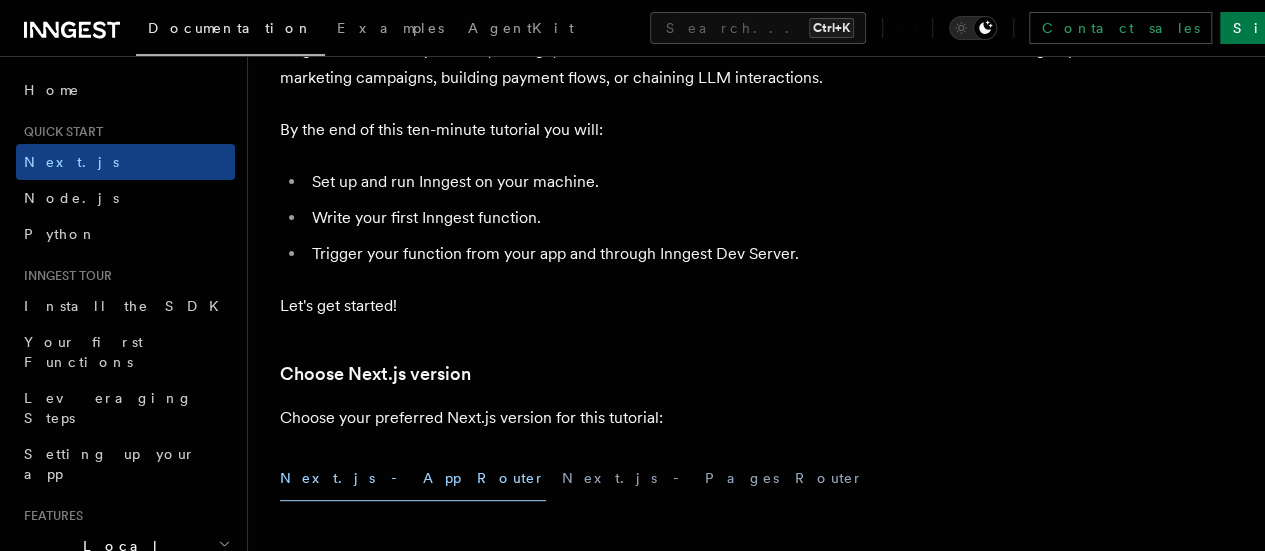 drag, startPoint x: 291, startPoint y: 213, endPoint x: 309, endPoint y: 207, distance: 18.973665 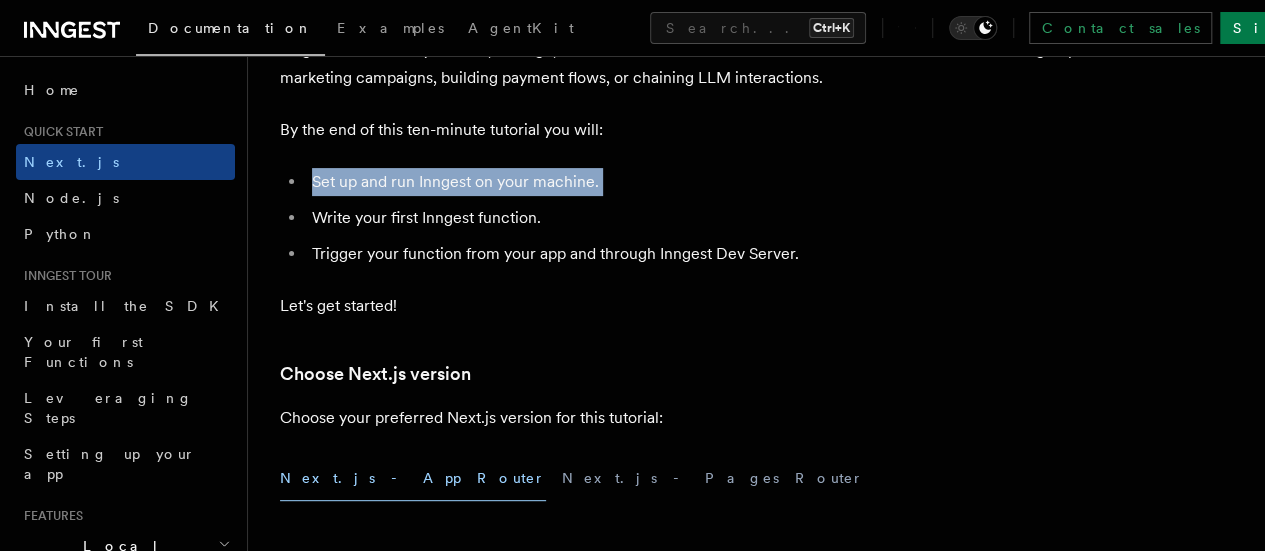 drag, startPoint x: 312, startPoint y: 205, endPoint x: 606, endPoint y: 206, distance: 294.0017 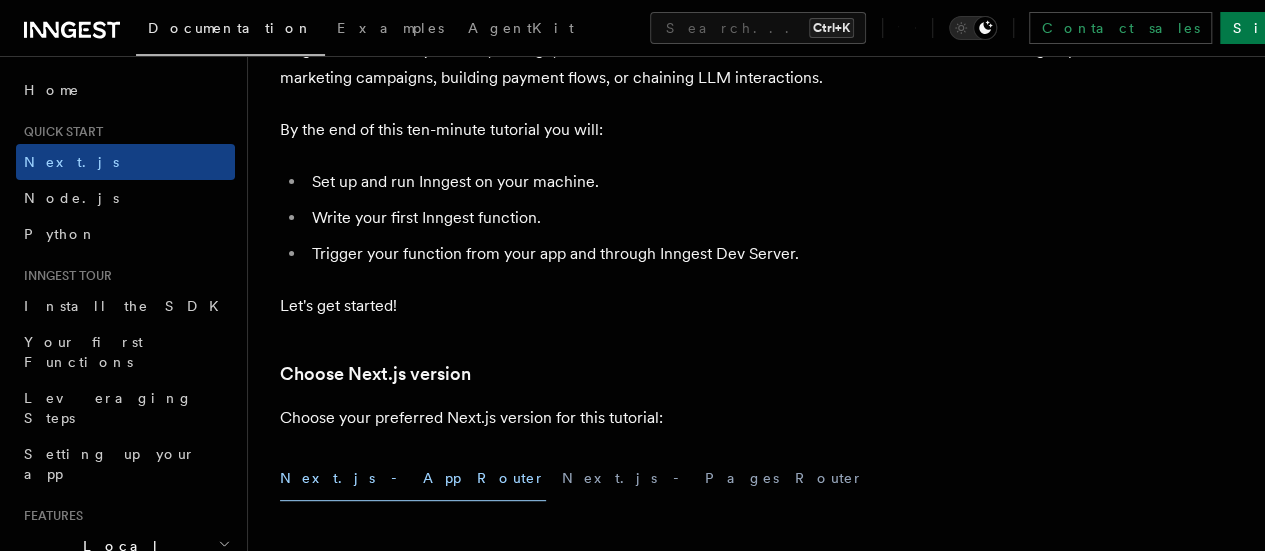 click on "Write your first Inngest function." at bounding box center (693, 218) 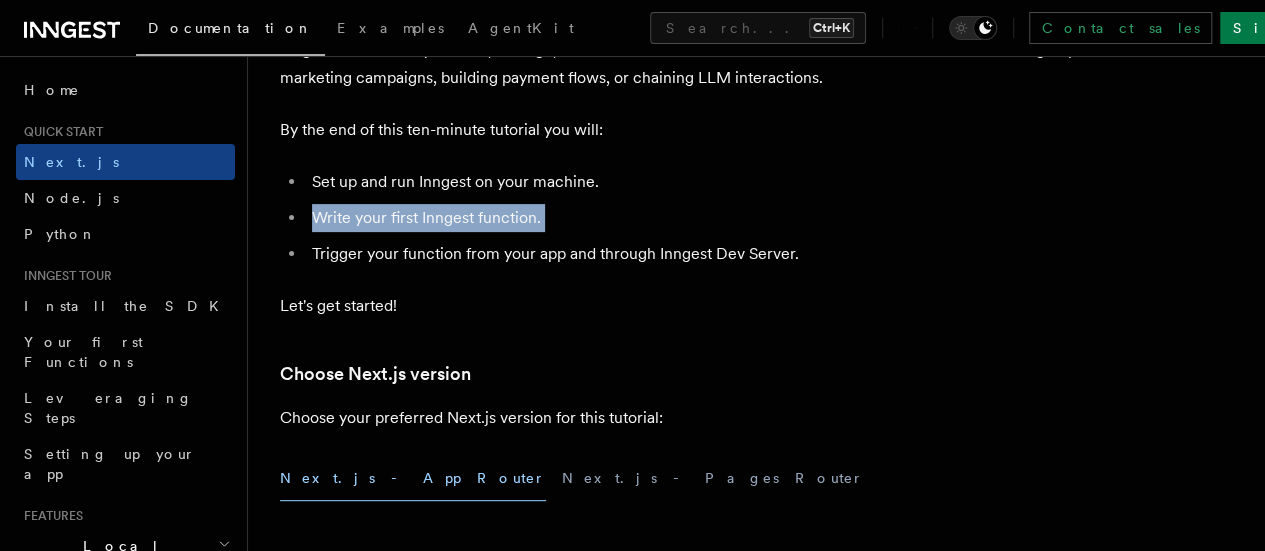 drag, startPoint x: 339, startPoint y: 245, endPoint x: 487, endPoint y: 271, distance: 150.26643 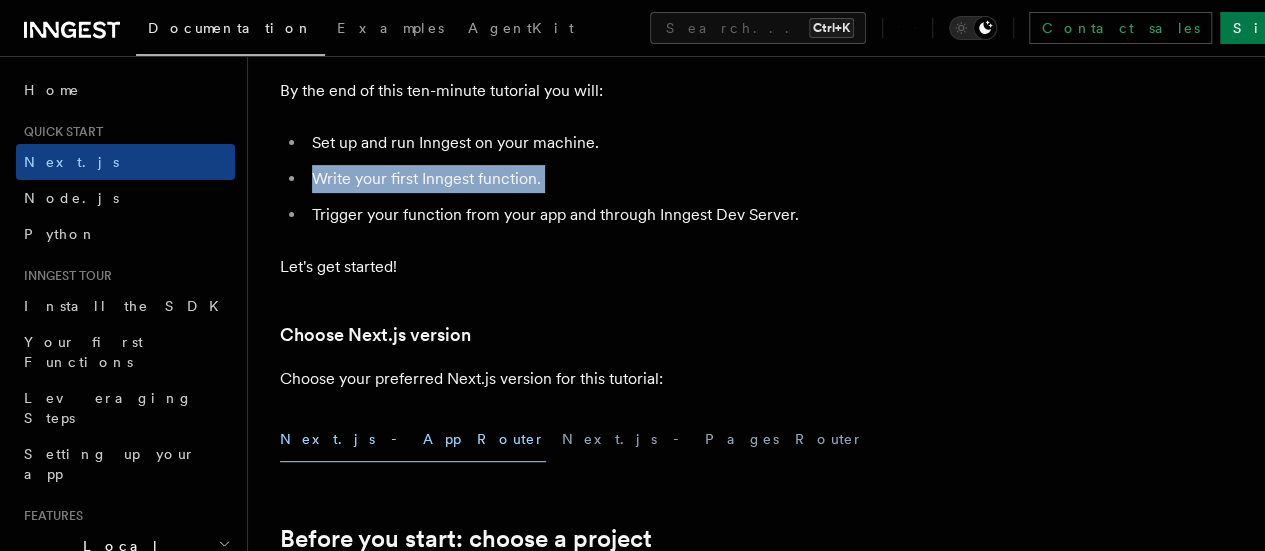 scroll, scrollTop: 300, scrollLeft: 0, axis: vertical 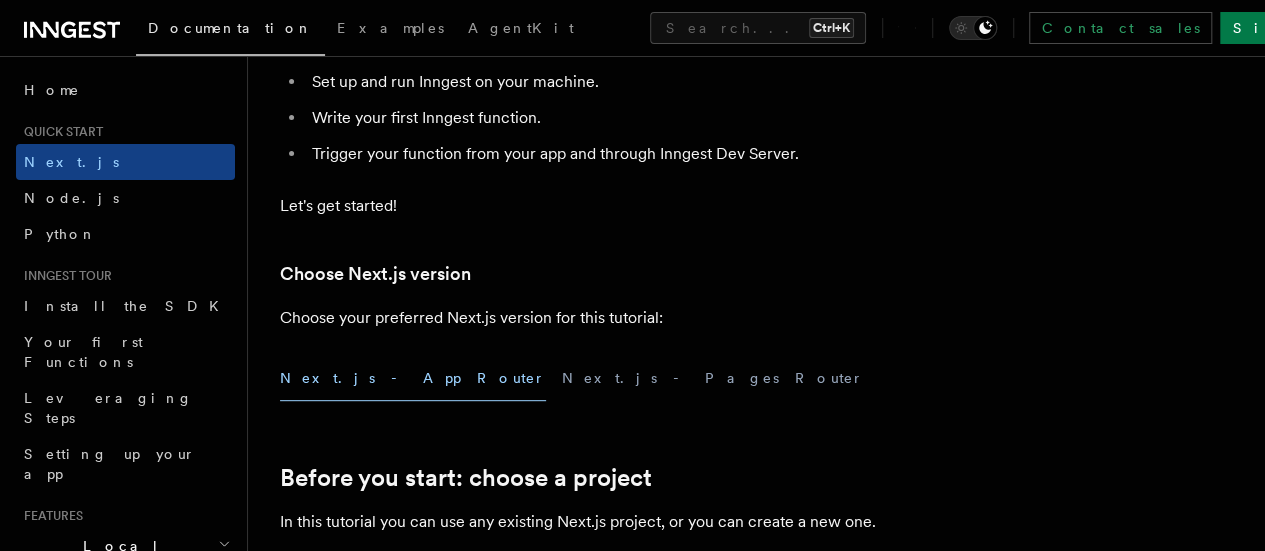 click on "Trigger your function from your app and through Inngest Dev Server." at bounding box center [693, 154] 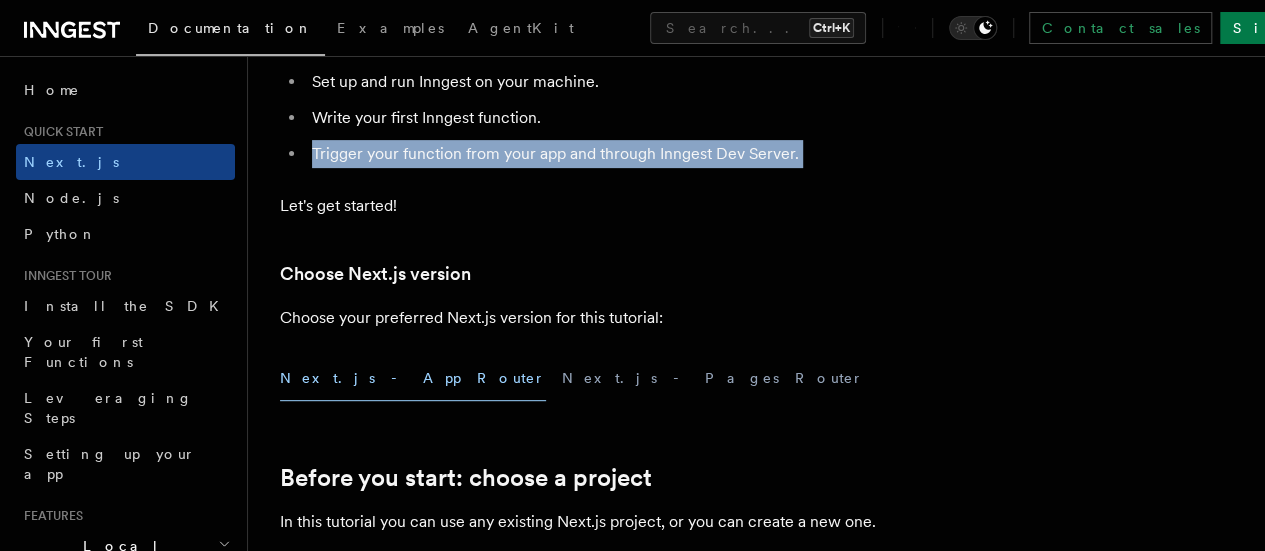 drag, startPoint x: 330, startPoint y: 179, endPoint x: 804, endPoint y: 185, distance: 474.03796 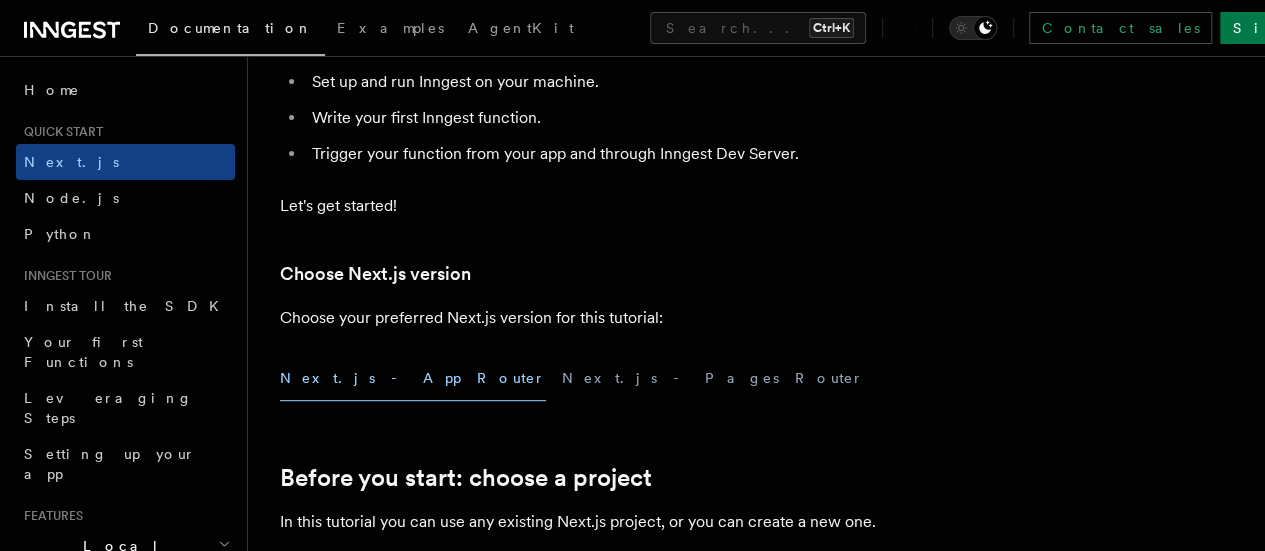 click on "Let's get started!" at bounding box center [680, 206] 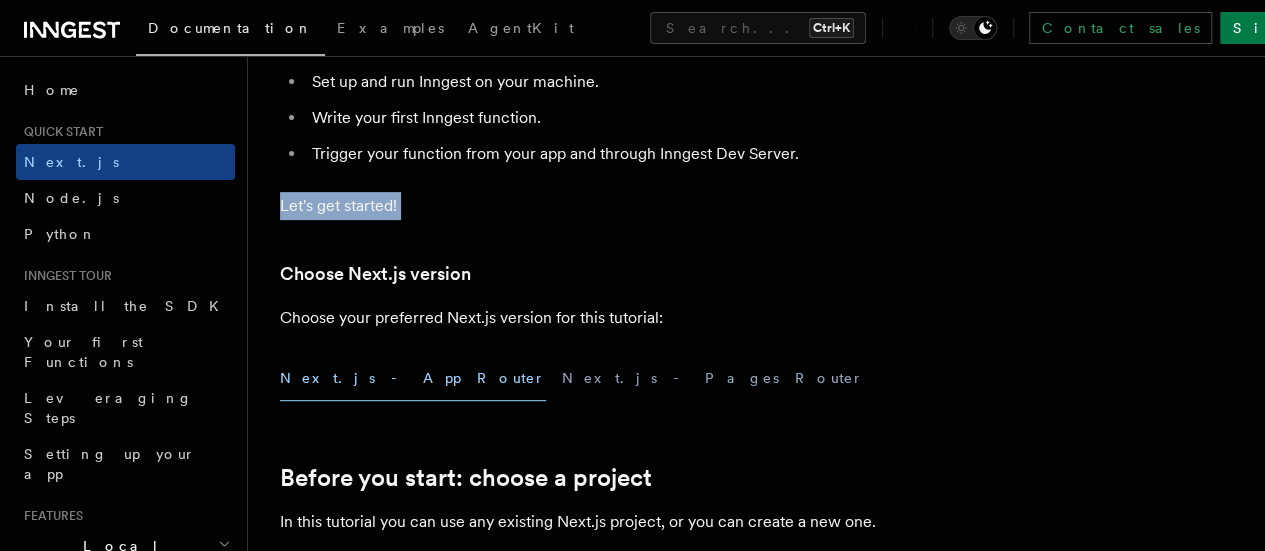 drag, startPoint x: 289, startPoint y: 231, endPoint x: 439, endPoint y: 230, distance: 150.00333 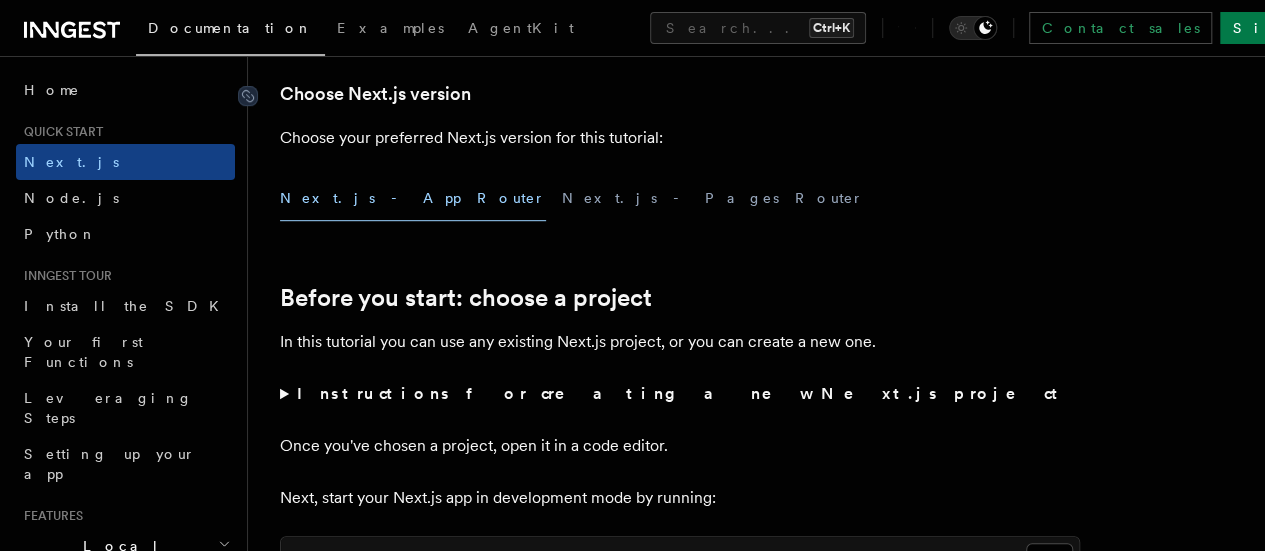 scroll, scrollTop: 500, scrollLeft: 0, axis: vertical 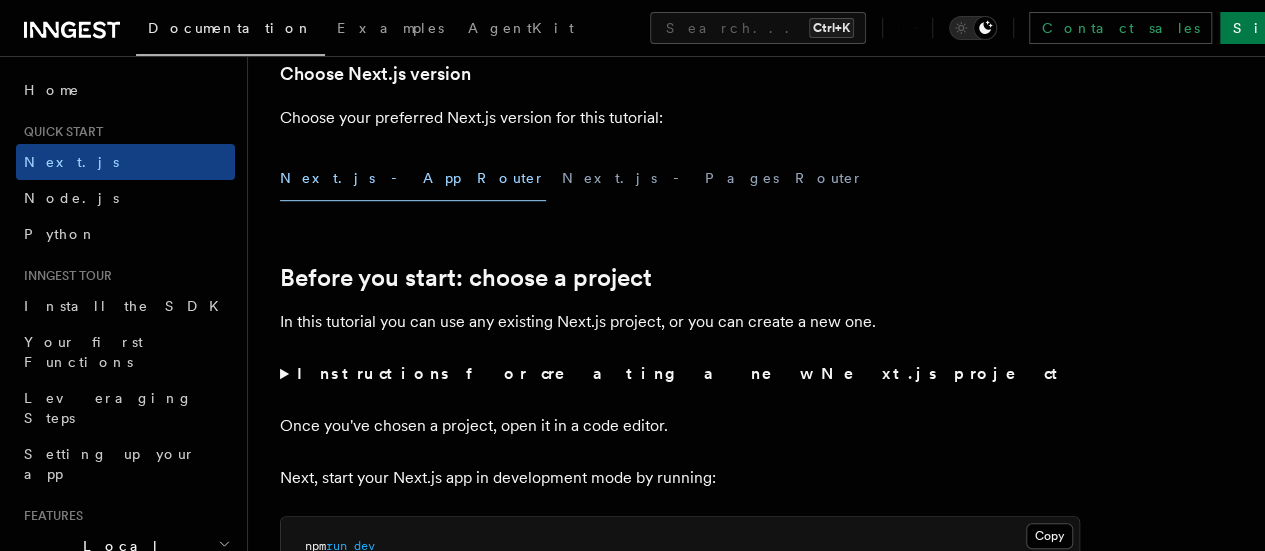 click on "Choose your preferred Next.js version for this tutorial:" at bounding box center [680, 118] 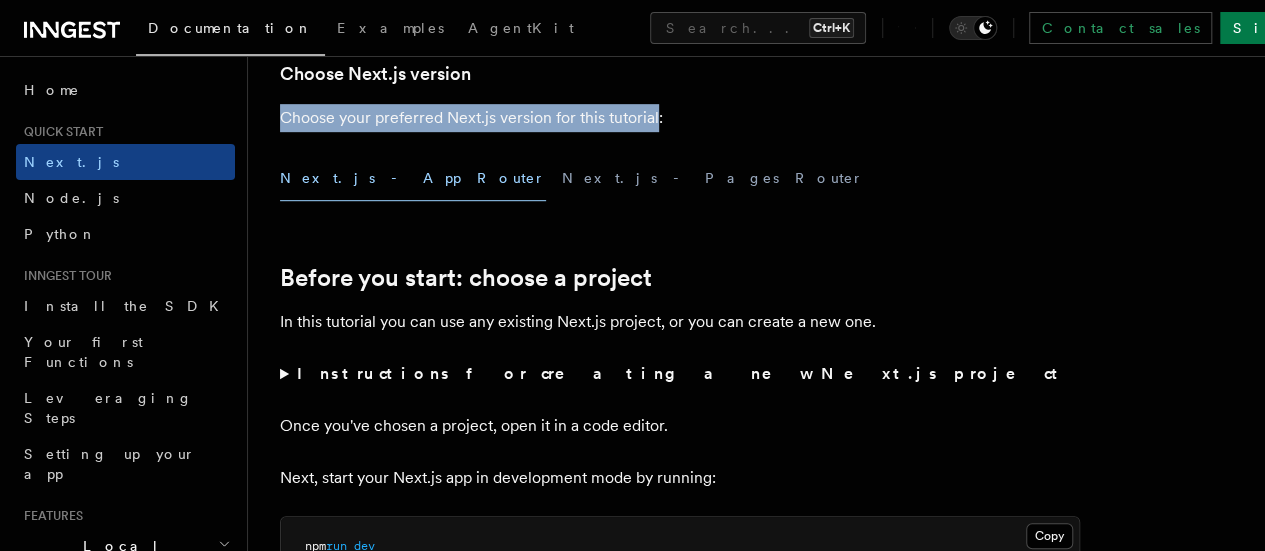 drag, startPoint x: 312, startPoint y: 149, endPoint x: 642, endPoint y: 149, distance: 330 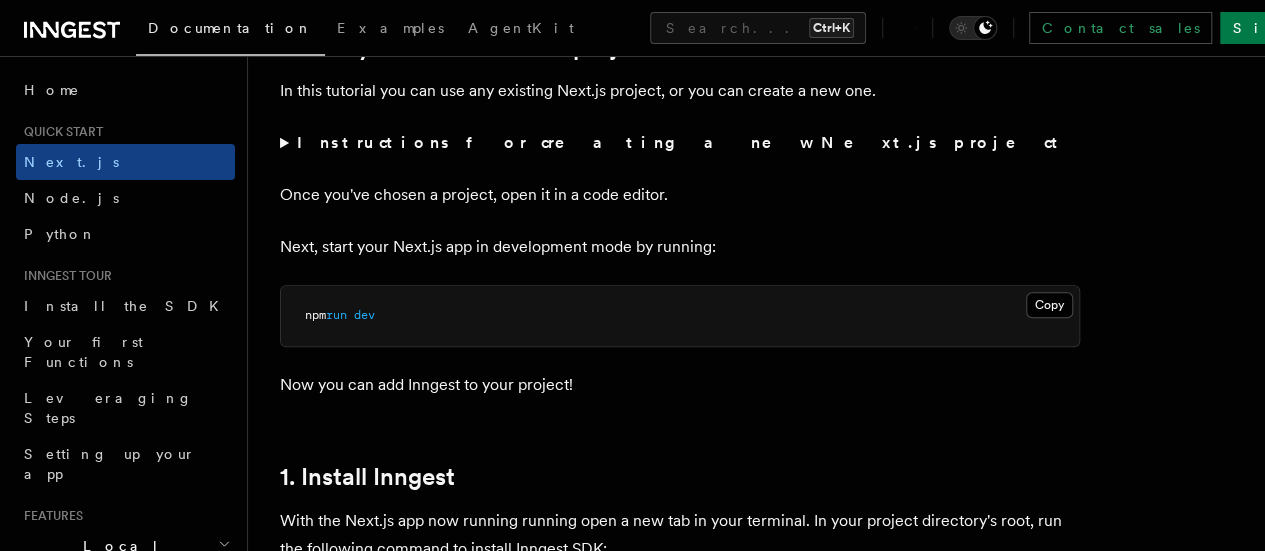 scroll, scrollTop: 700, scrollLeft: 0, axis: vertical 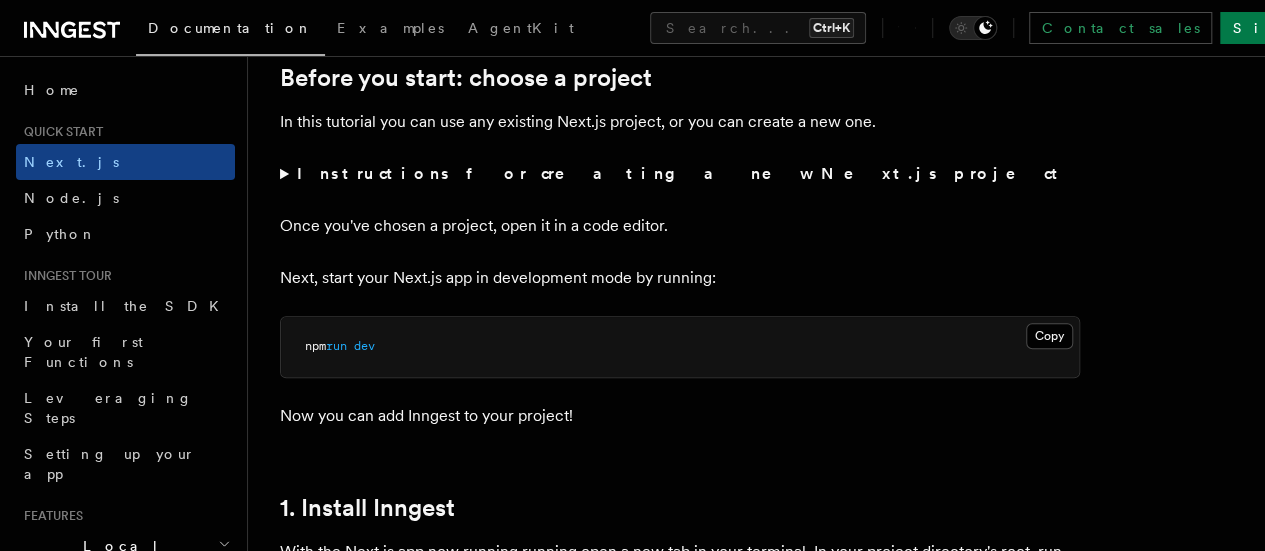 click on "In this tutorial you can use any existing Next.js project, or you can create a new one." at bounding box center (680, 122) 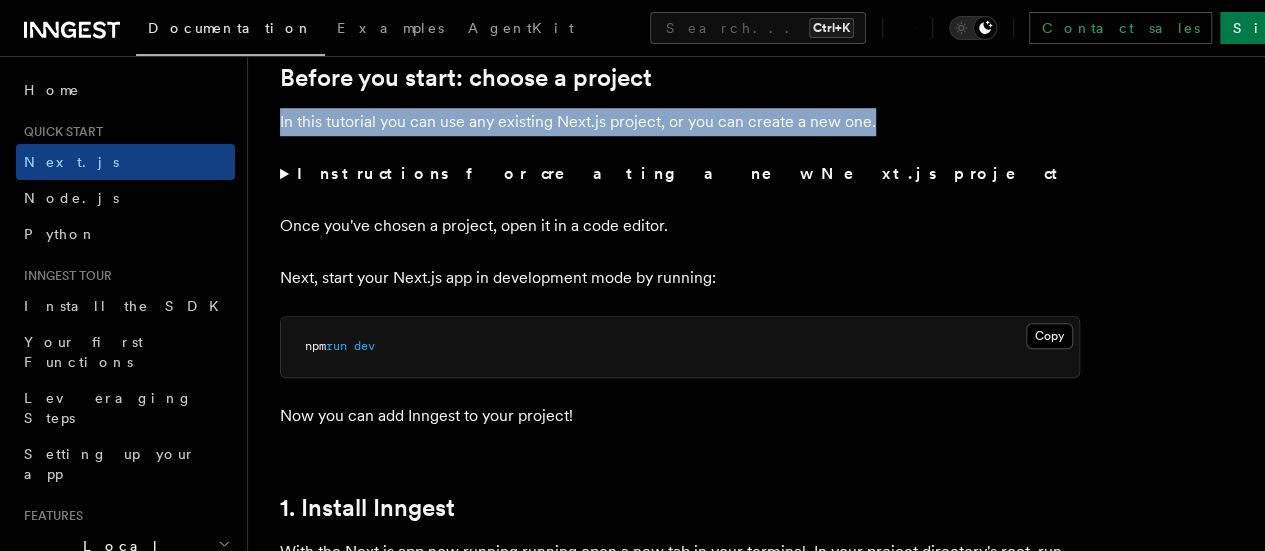 drag, startPoint x: 280, startPoint y: 151, endPoint x: 911, endPoint y: 149, distance: 631.0032 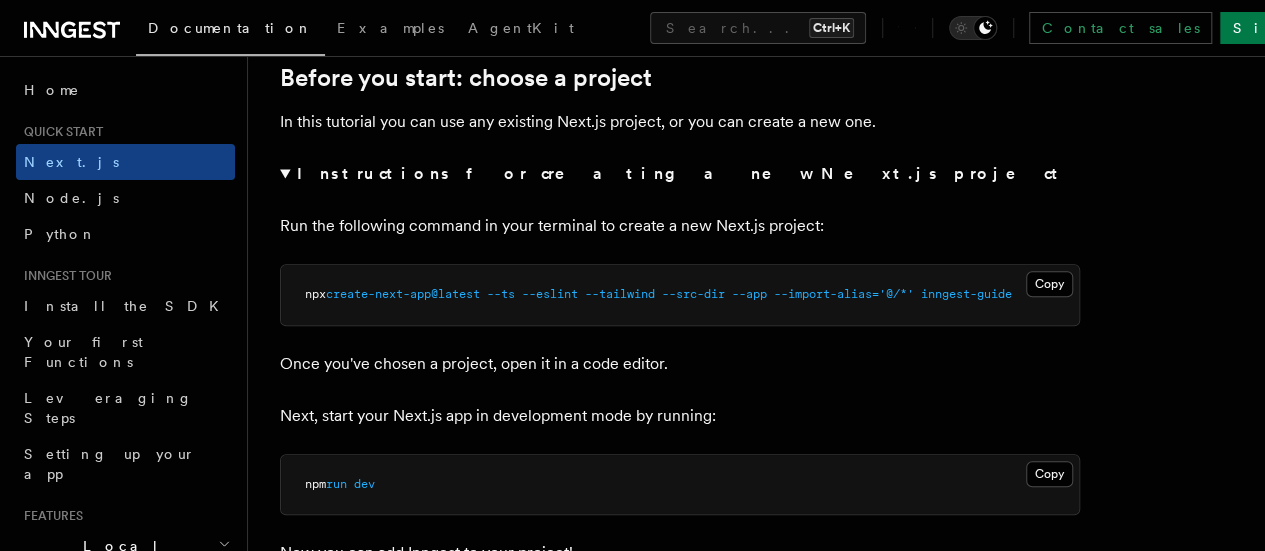 click on "Instructions for creating a new Next.js project" at bounding box center [680, 174] 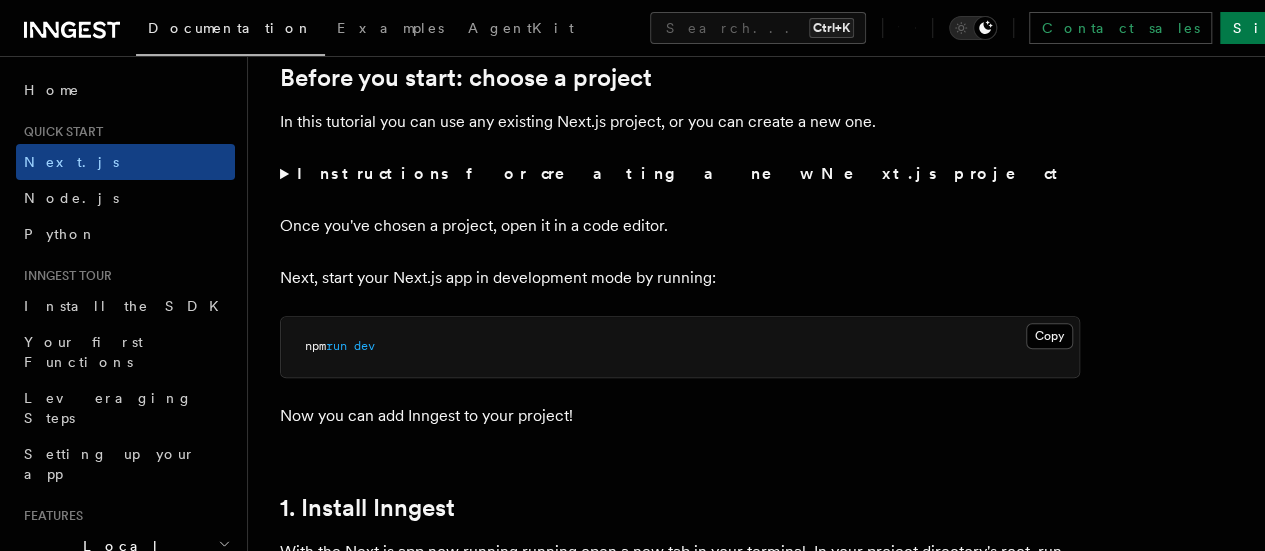 click on "Once you've chosen a project, open it in a code editor." at bounding box center [680, 226] 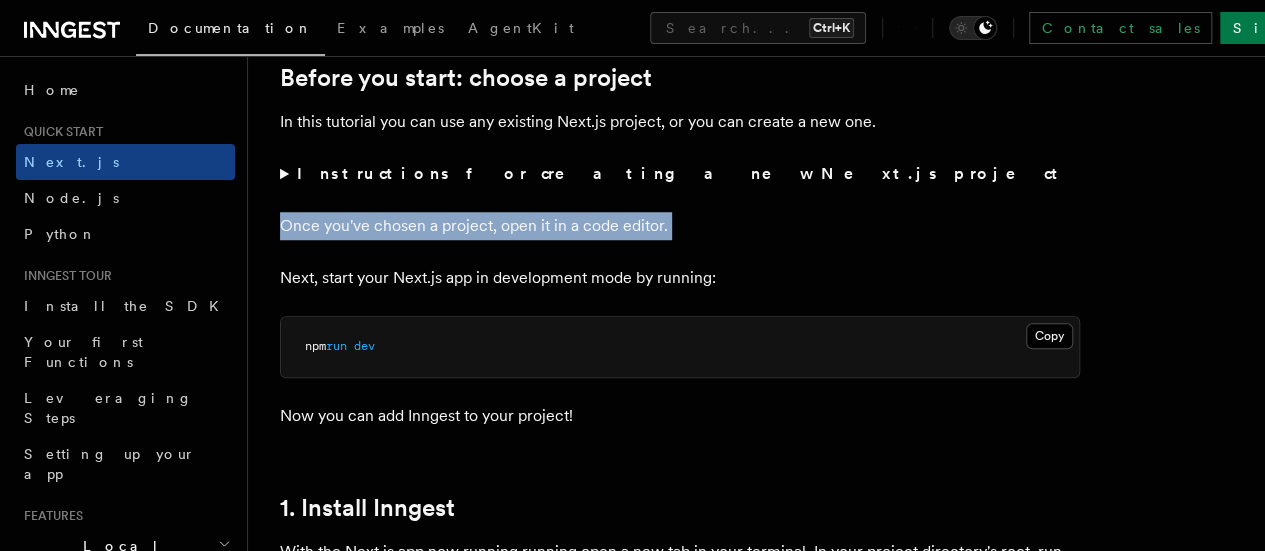 drag, startPoint x: 282, startPoint y: 251, endPoint x: 670, endPoint y: 261, distance: 388.12885 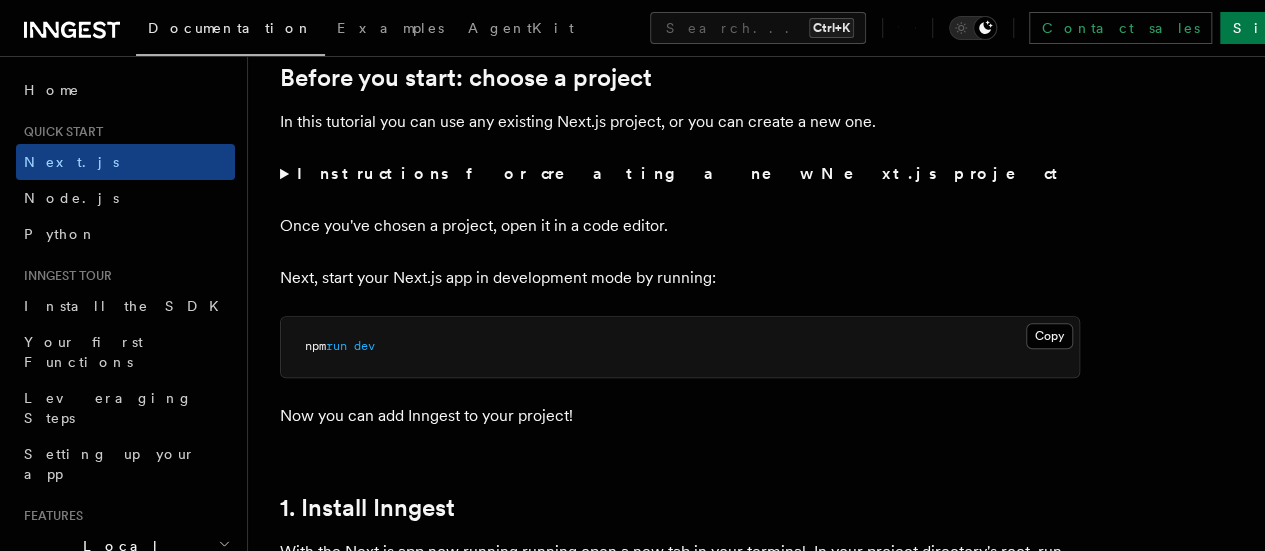 click on "Next, start your Next.js app in development mode by running:" at bounding box center (680, 278) 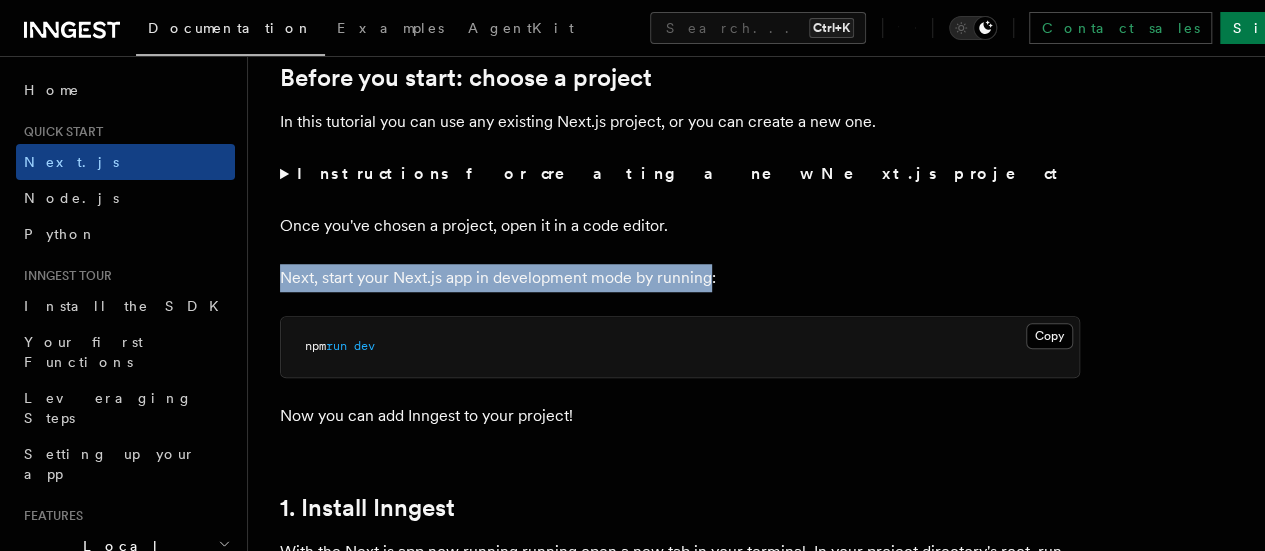 drag, startPoint x: 292, startPoint y: 307, endPoint x: 700, endPoint y: 310, distance: 408.01102 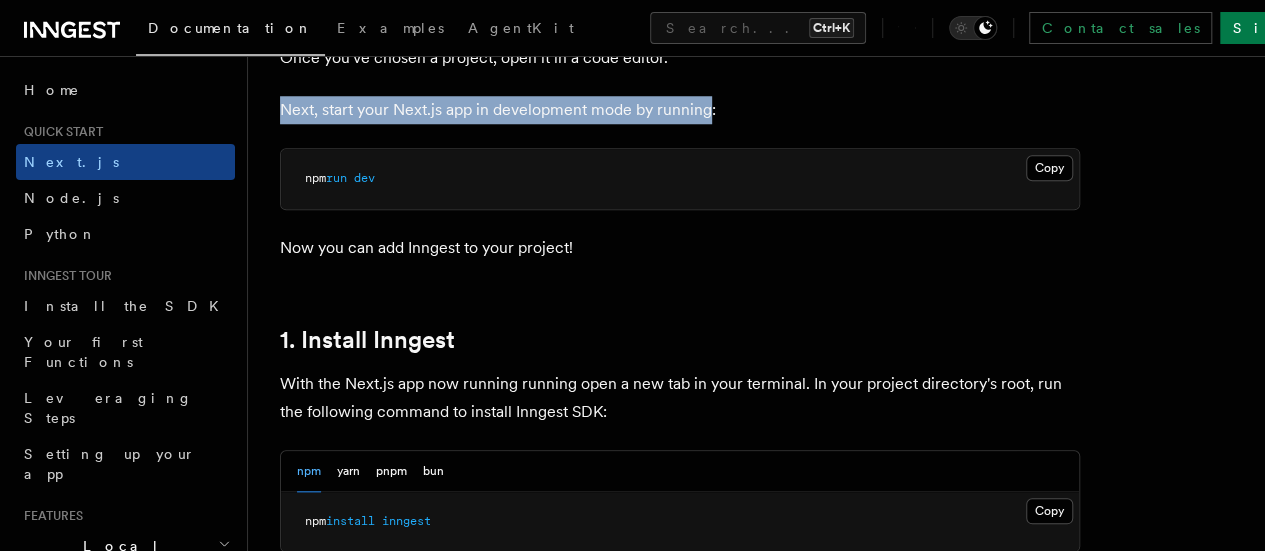 scroll, scrollTop: 900, scrollLeft: 0, axis: vertical 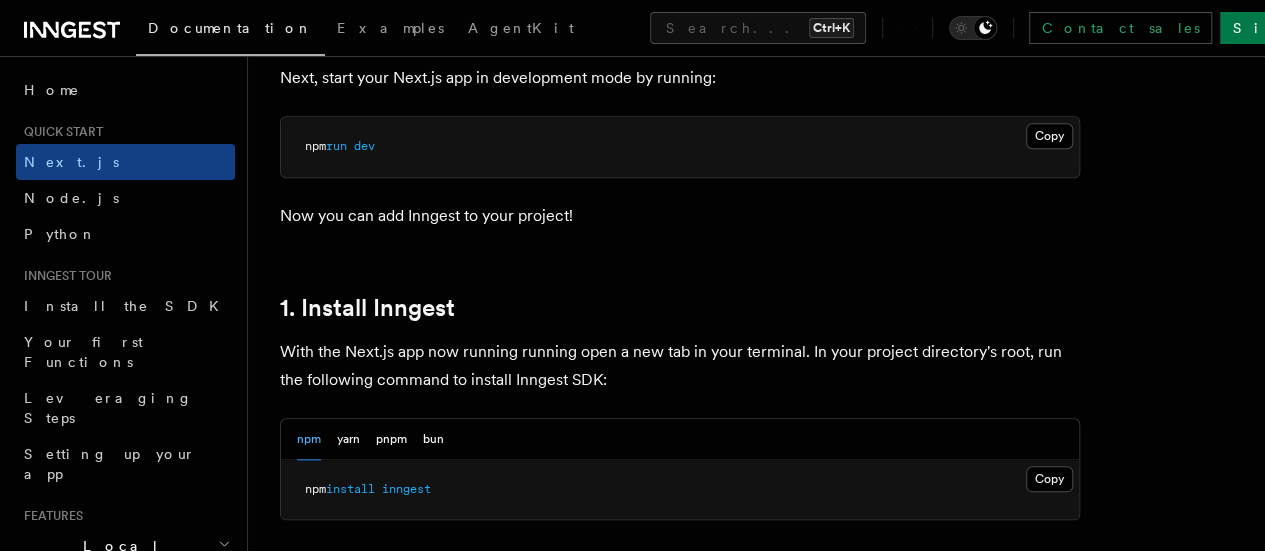 click on "Now you can add Inngest to your project!" at bounding box center (680, 216) 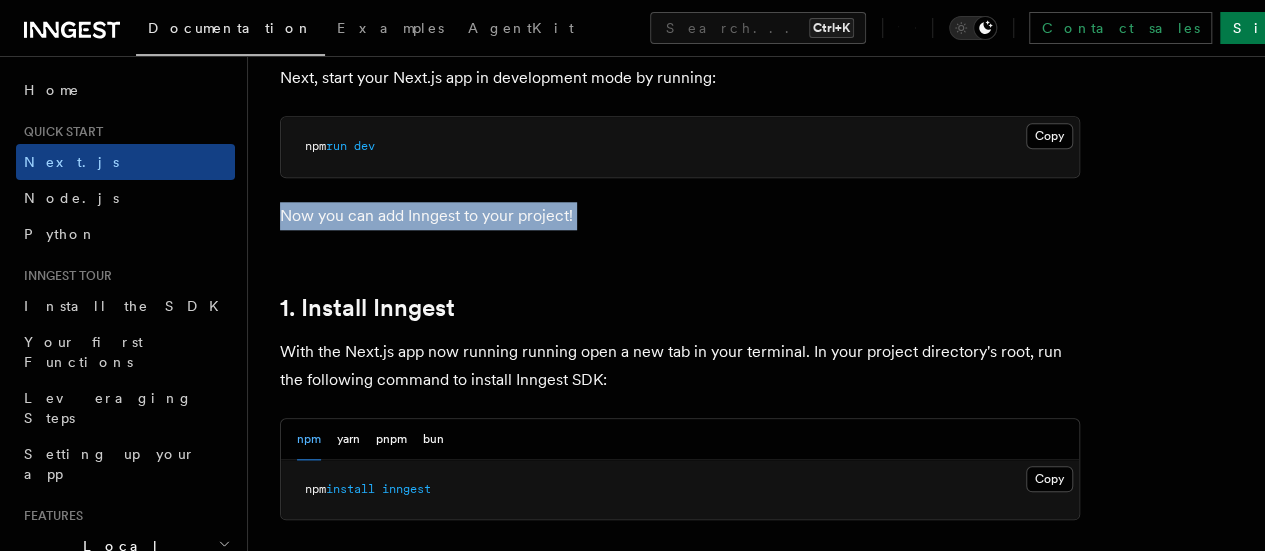 drag, startPoint x: 281, startPoint y: 240, endPoint x: 616, endPoint y: 247, distance: 335.07312 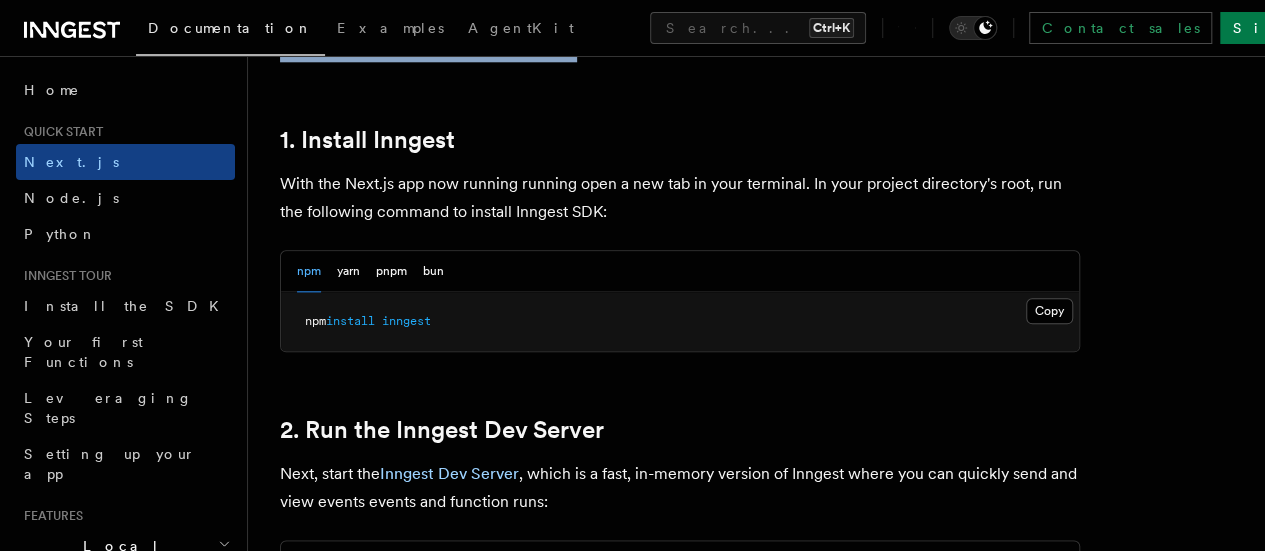 scroll, scrollTop: 1100, scrollLeft: 0, axis: vertical 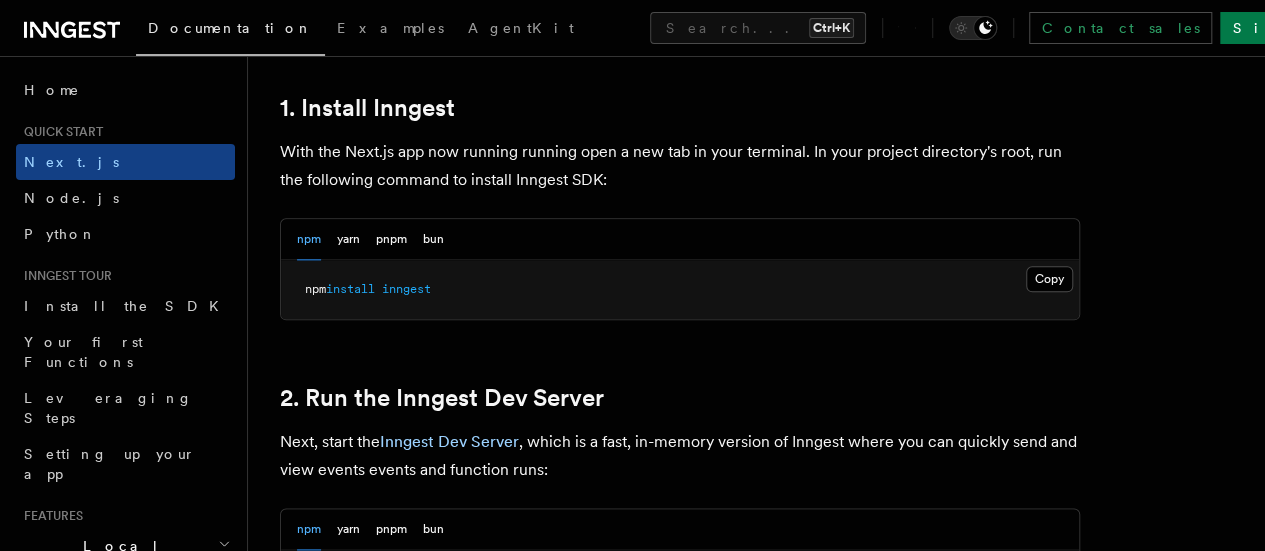 click on "With the Next.js app now running running open a new tab in your terminal. In your project directory's root, run the following command to install Inngest SDK:" at bounding box center [680, 166] 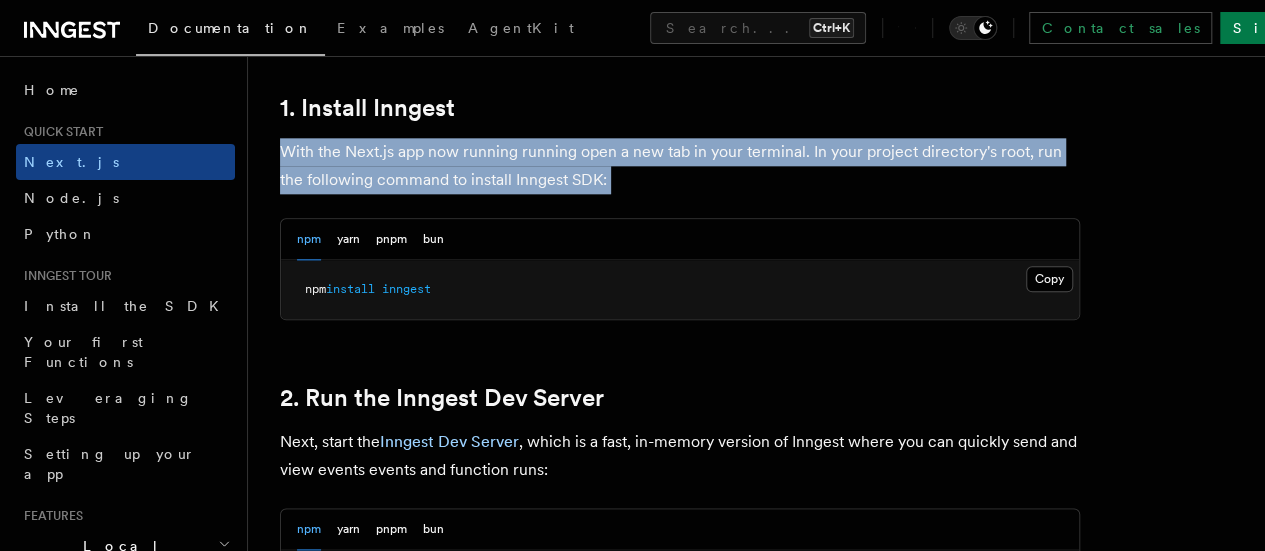 drag, startPoint x: 294, startPoint y: 177, endPoint x: 946, endPoint y: 205, distance: 652.60095 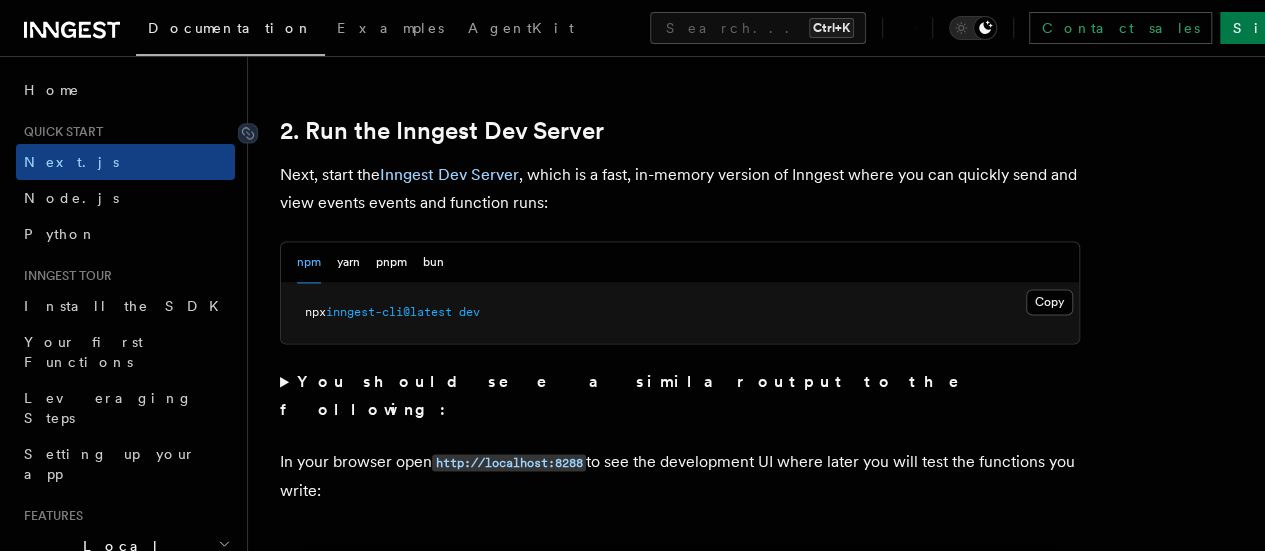 scroll, scrollTop: 1400, scrollLeft: 0, axis: vertical 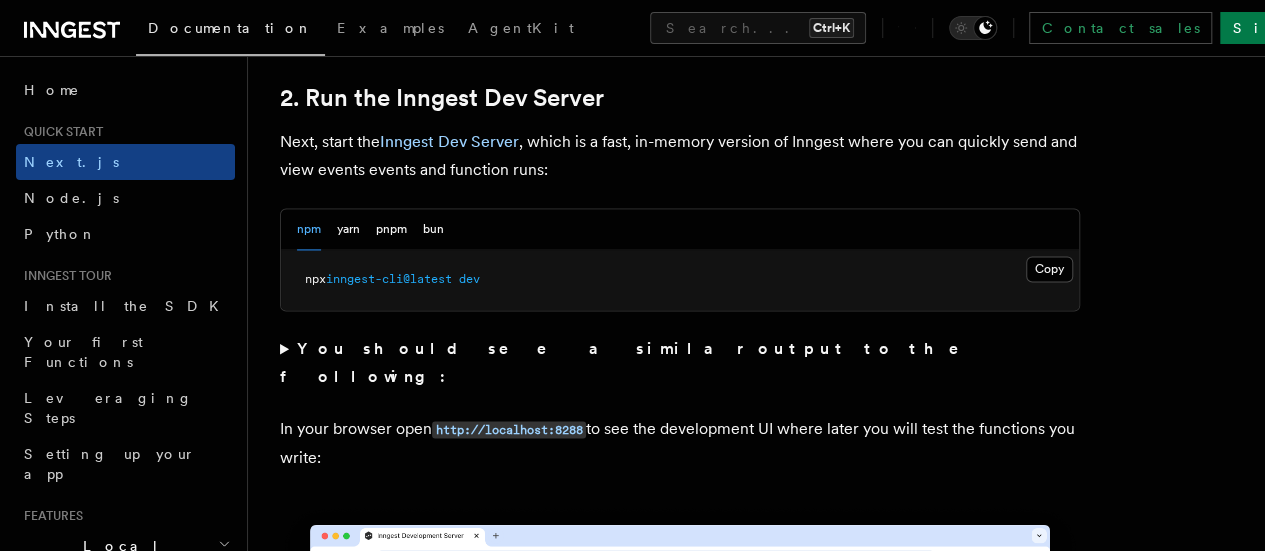 click on "Next, start the  Inngest Dev Server , which is a fast, in-memory version of Inngest where you can quickly send and view events events and function runs:" at bounding box center (680, 156) 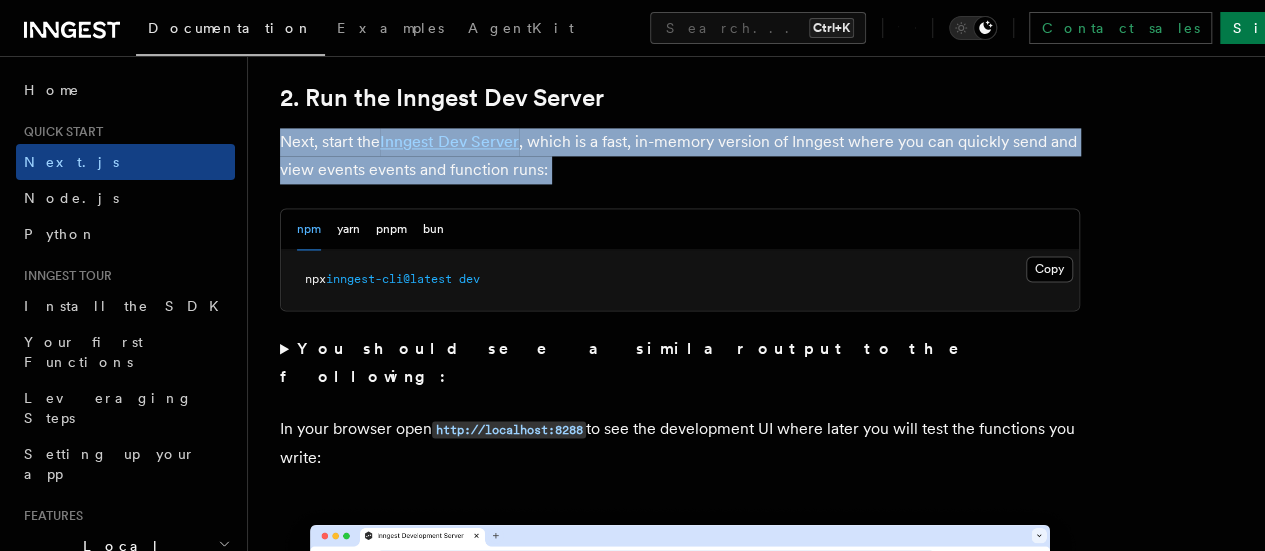 drag, startPoint x: 286, startPoint y: 171, endPoint x: 668, endPoint y: 191, distance: 382.5232 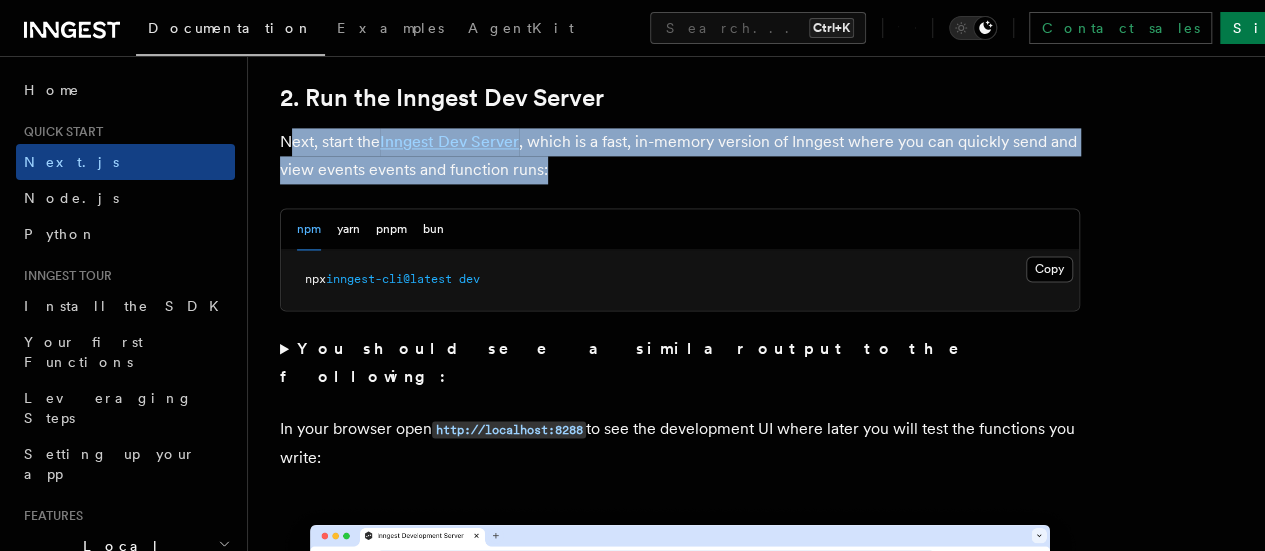 drag, startPoint x: 662, startPoint y: 200, endPoint x: 287, endPoint y: 166, distance: 376.53818 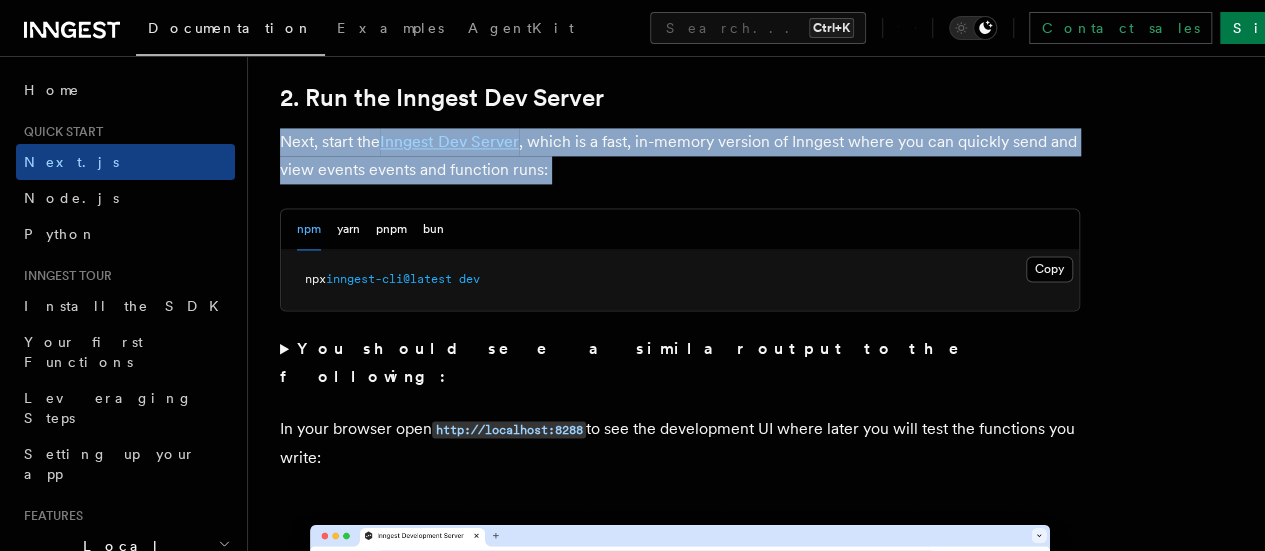 drag, startPoint x: 286, startPoint y: 165, endPoint x: 657, endPoint y: 199, distance: 372.5547 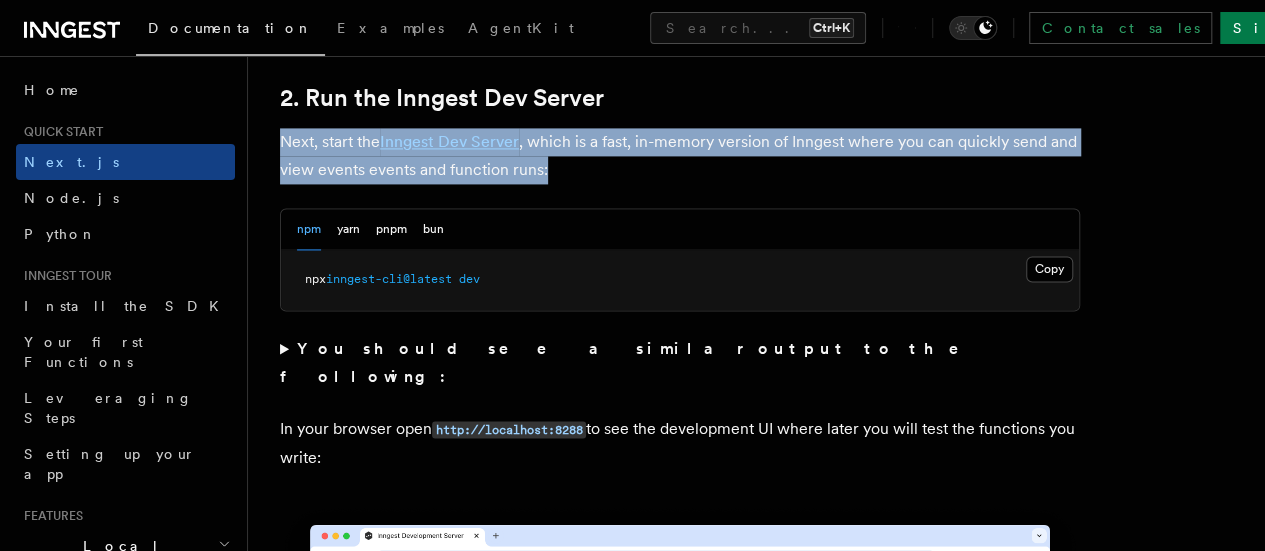 drag, startPoint x: 619, startPoint y: 194, endPoint x: 273, endPoint y: 169, distance: 346.902 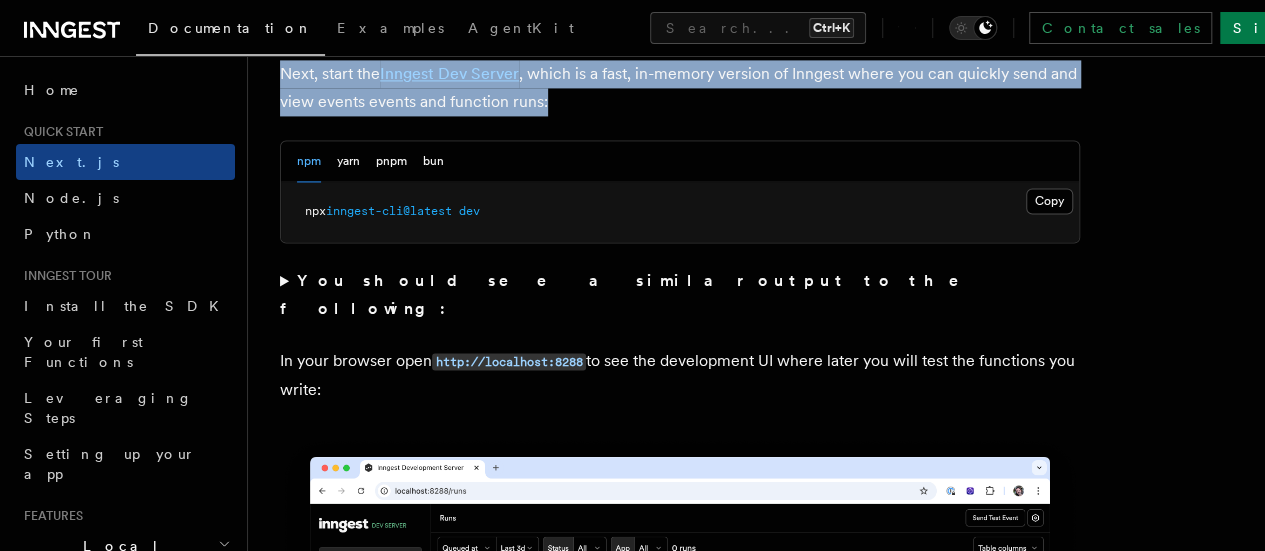 scroll, scrollTop: 1500, scrollLeft: 0, axis: vertical 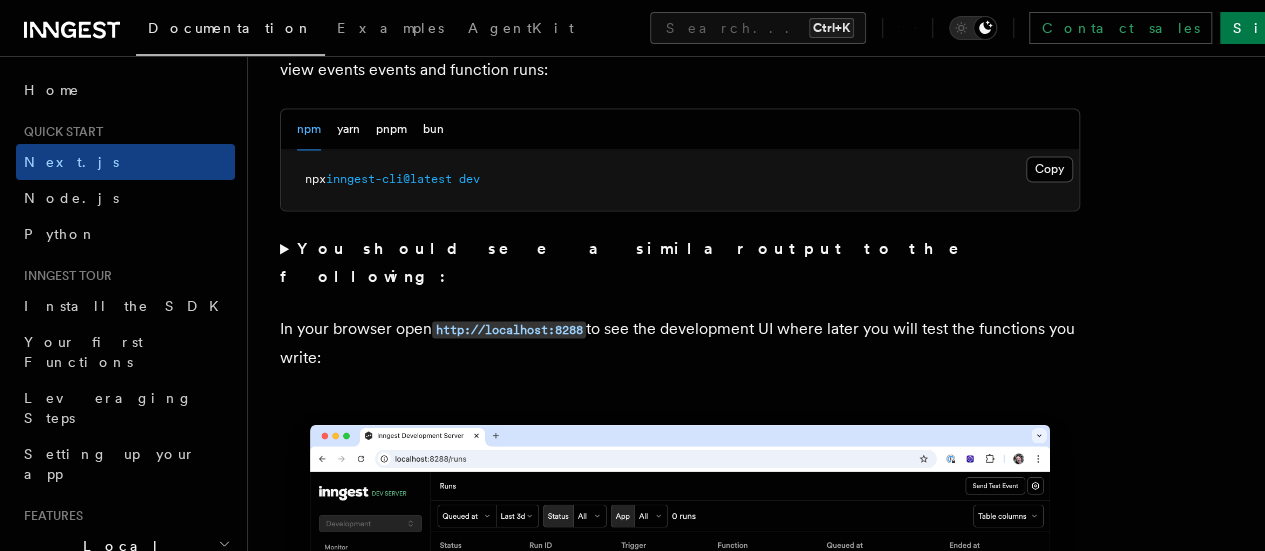 click on "You should see a similar output to the following:" at bounding box center [680, 263] 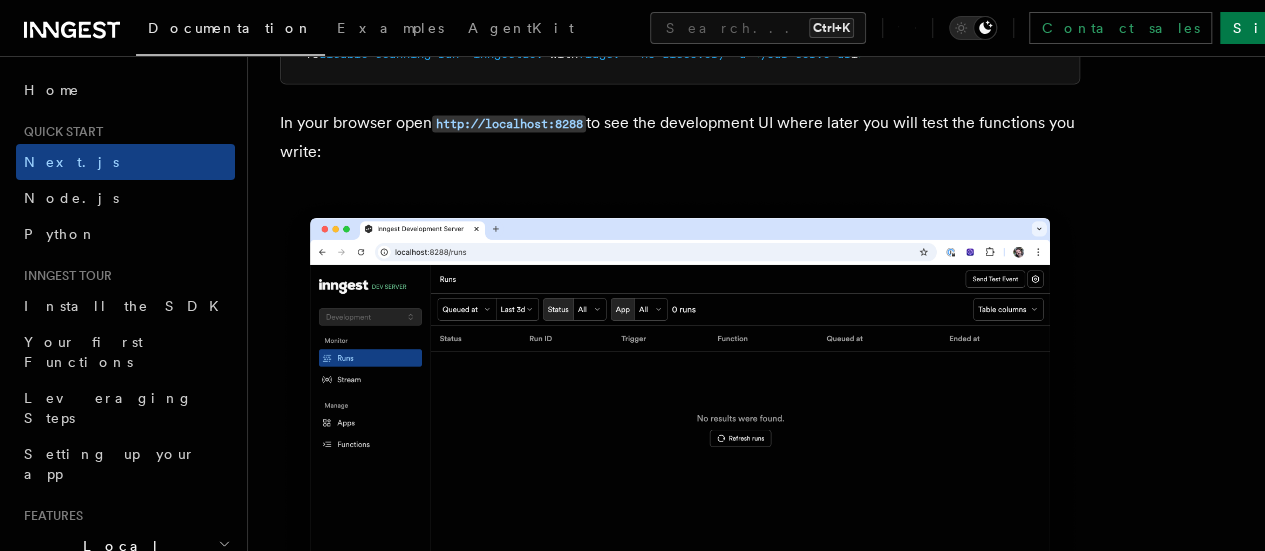 scroll, scrollTop: 2100, scrollLeft: 0, axis: vertical 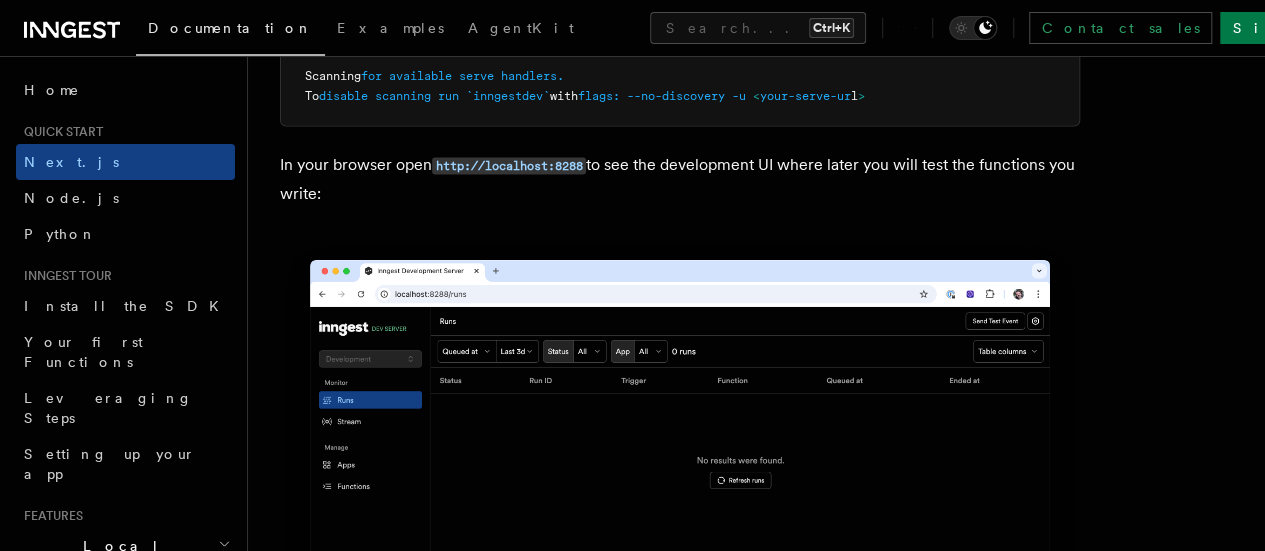 click on "In your browser open  http://localhost:8288  to see the development UI where later you will test the functions you write:" at bounding box center (680, 179) 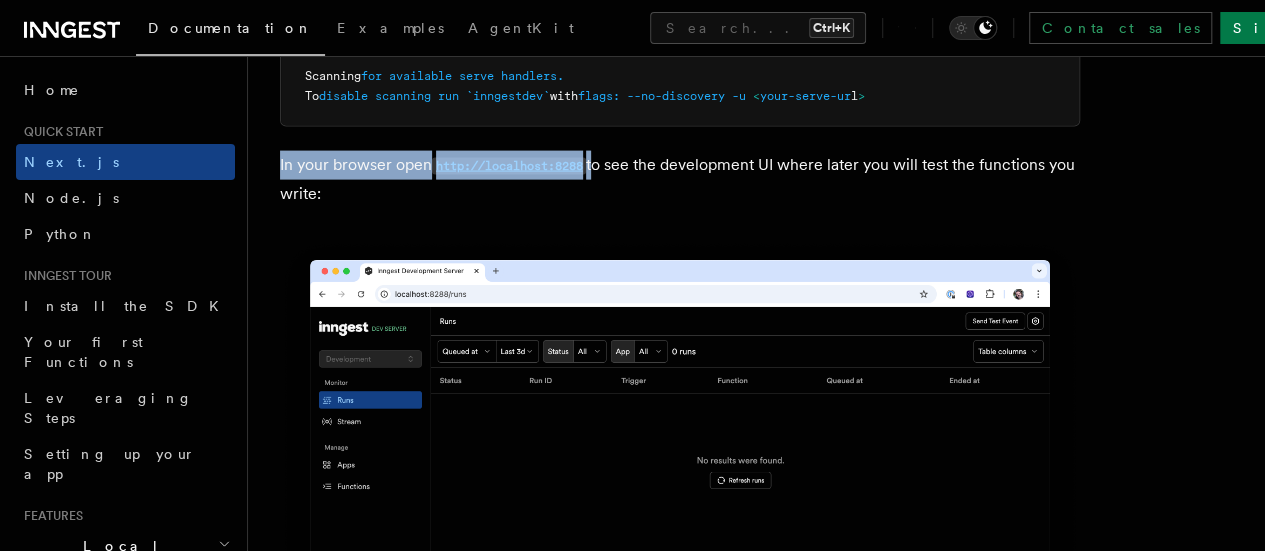 drag, startPoint x: 605, startPoint y: 168, endPoint x: 968, endPoint y: 189, distance: 363.60693 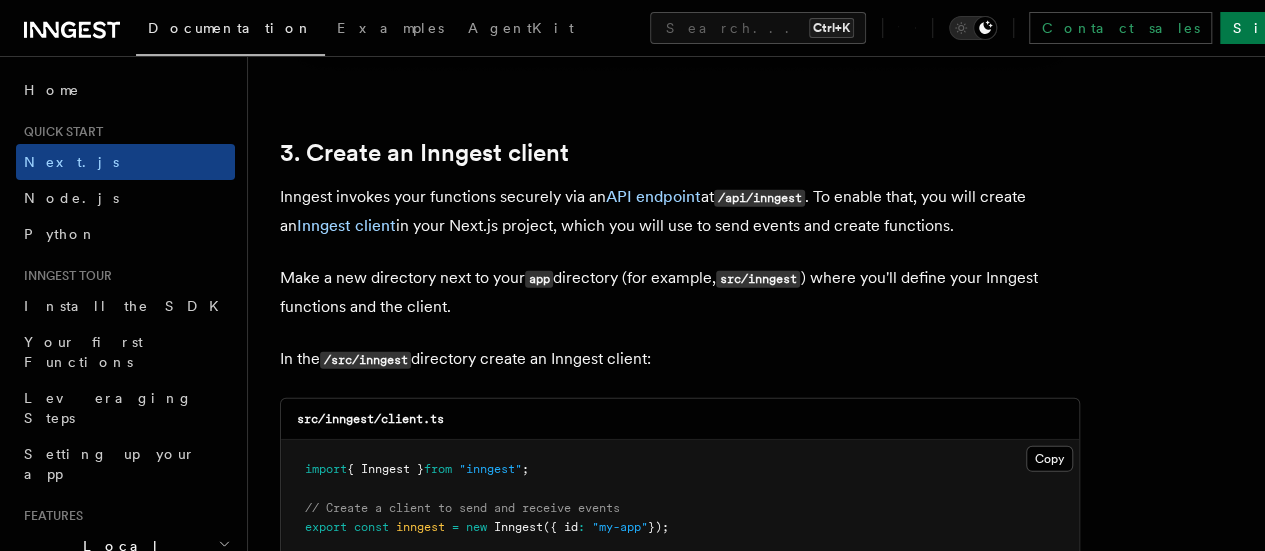 scroll, scrollTop: 2800, scrollLeft: 0, axis: vertical 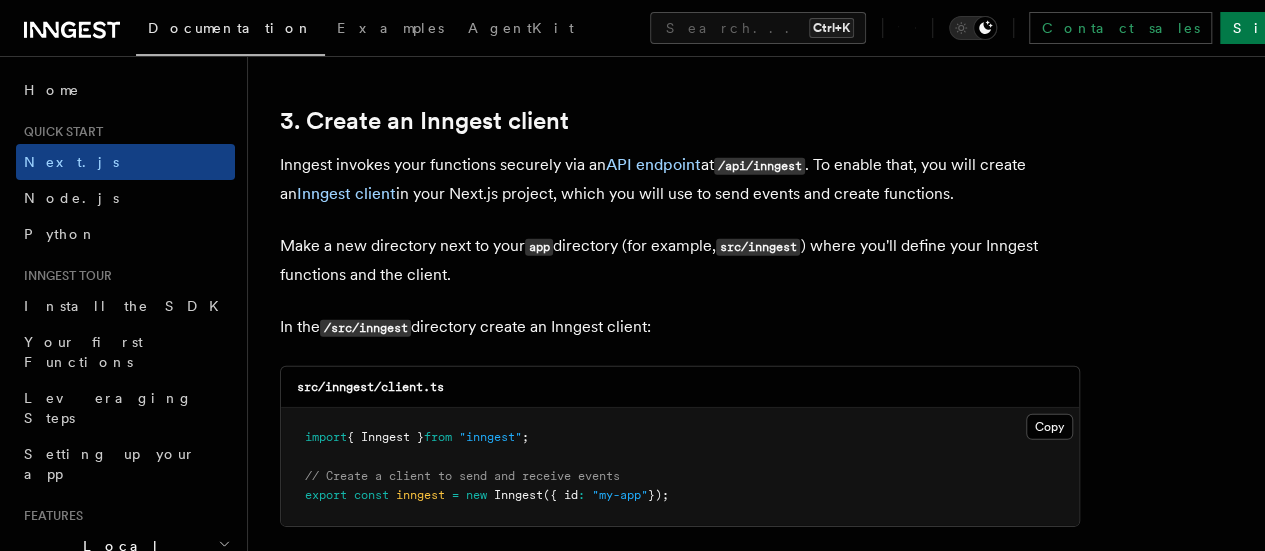 click on "Inngest invokes your functions securely via an  API endpoint  at  /api/inngest . To enable that, you will create an  Inngest client  in your Next.js project, which you will use to send events and create functions." at bounding box center [680, 179] 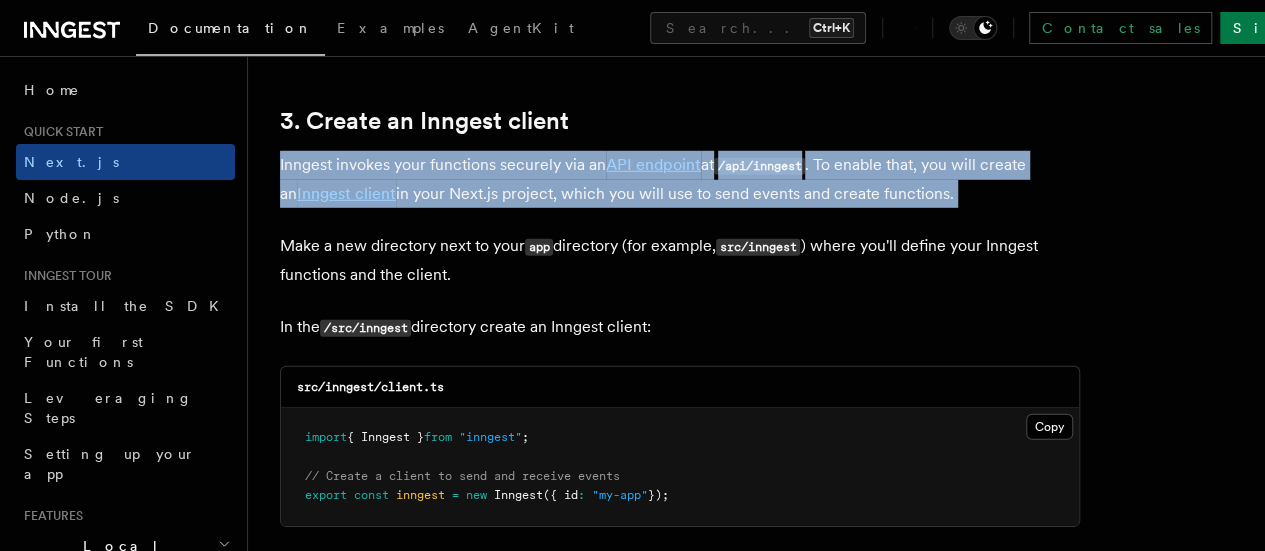 drag, startPoint x: 300, startPoint y: 123, endPoint x: 1004, endPoint y: 156, distance: 704.773 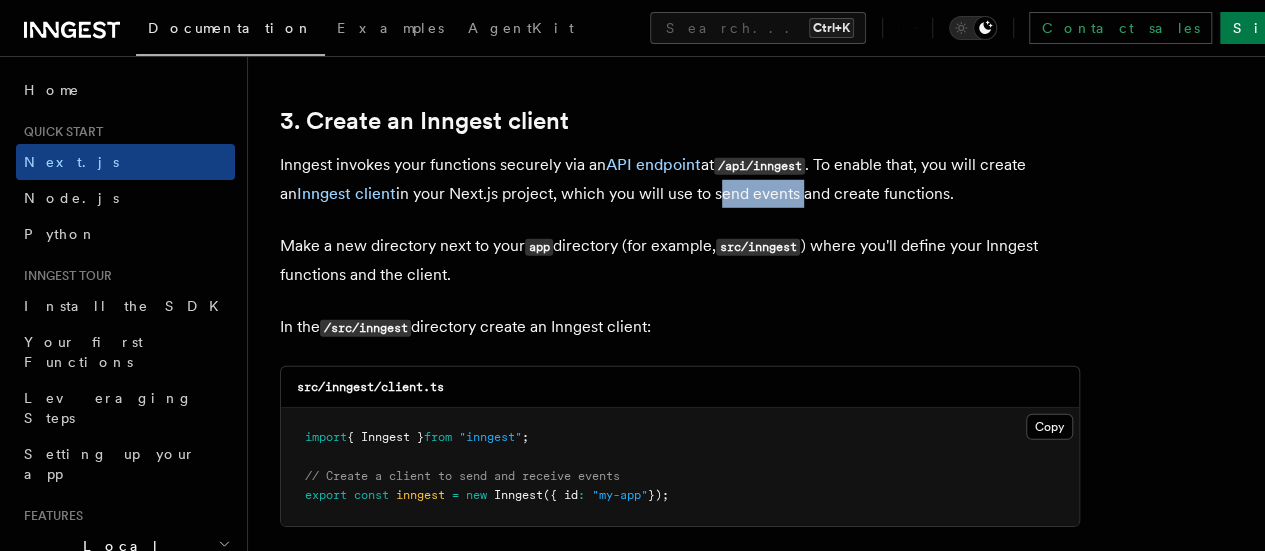 drag, startPoint x: 786, startPoint y: 151, endPoint x: 838, endPoint y: 149, distance: 52.03845 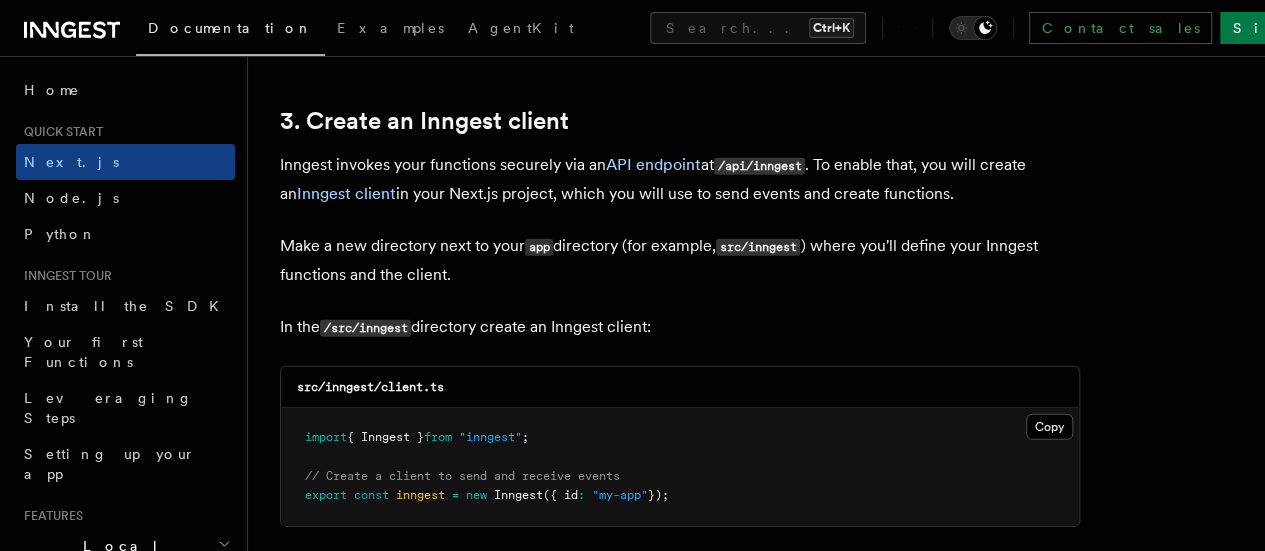 click on "Inngest invokes your functions securely via an  API endpoint  at  /api/inngest . To enable that, you will create an  Inngest client  in your Next.js project, which you will use to send events and create functions." at bounding box center [680, 179] 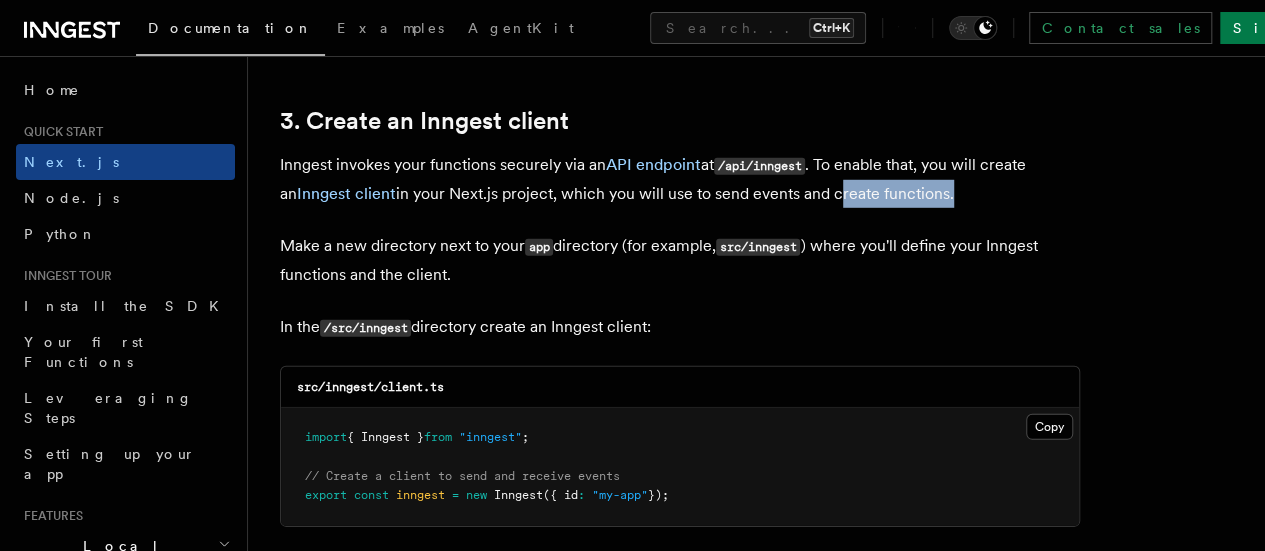 drag, startPoint x: 902, startPoint y: 146, endPoint x: 972, endPoint y: 146, distance: 70 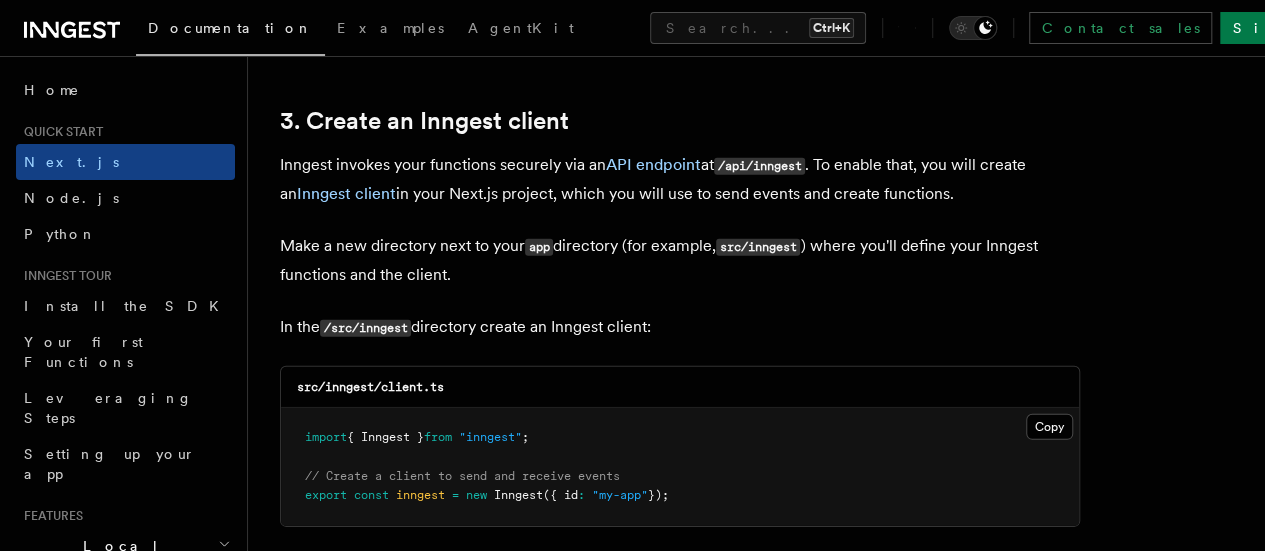 click on "Make a new directory next to your  app  directory (for example,  src/inngest ) where you'll define your Inngest functions and the client." at bounding box center [680, 260] 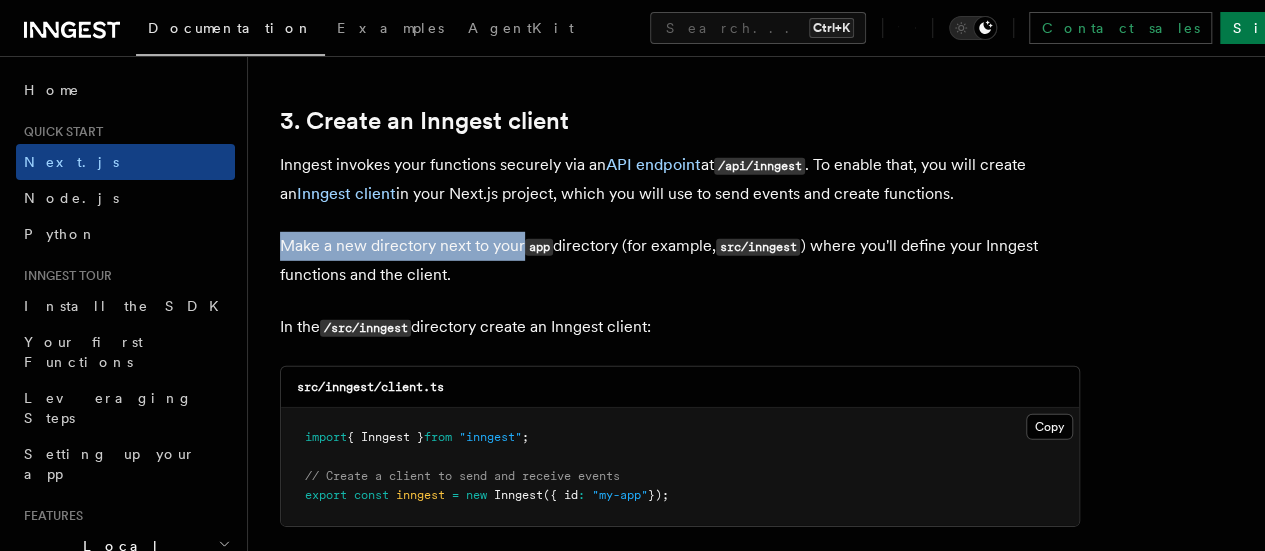 drag, startPoint x: 306, startPoint y: 200, endPoint x: 498, endPoint y: 195, distance: 192.0651 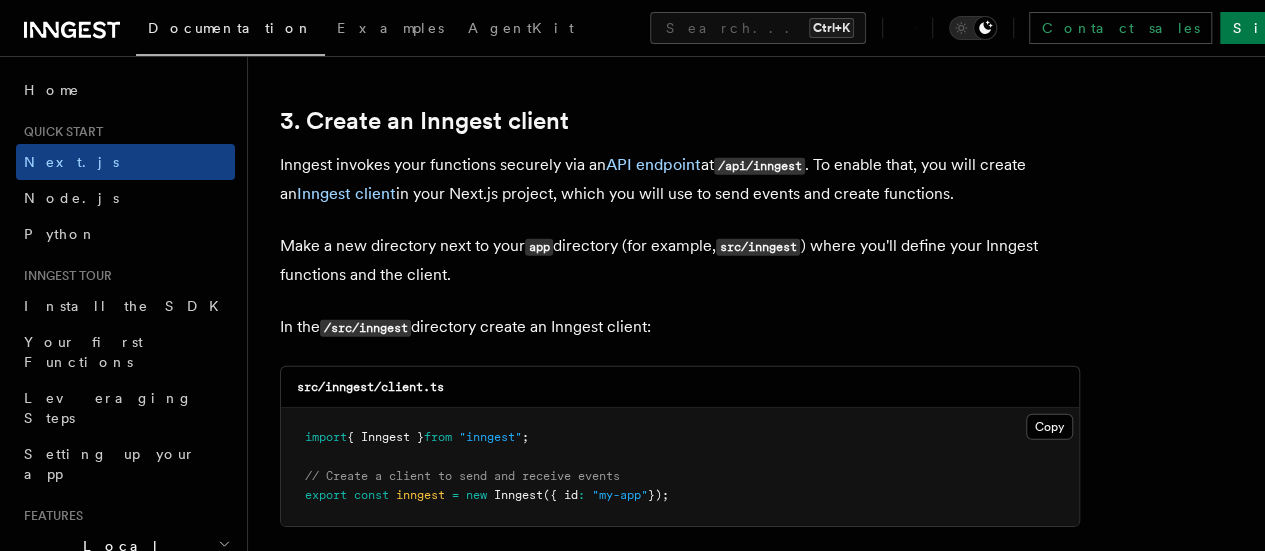 click on "app" at bounding box center [539, 247] 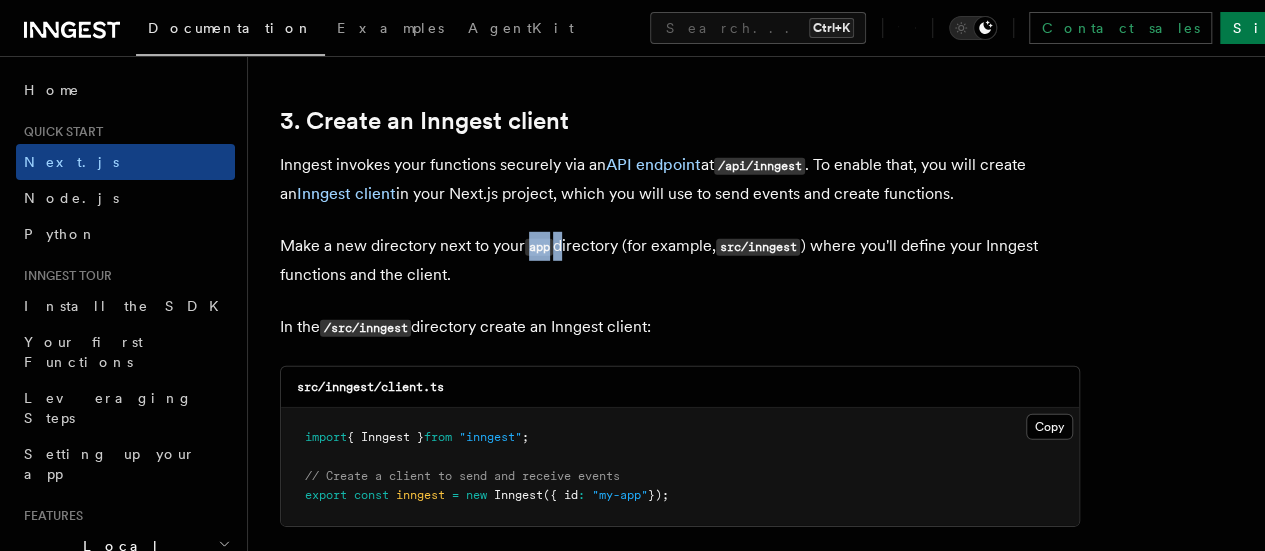 click on "app" at bounding box center (539, 247) 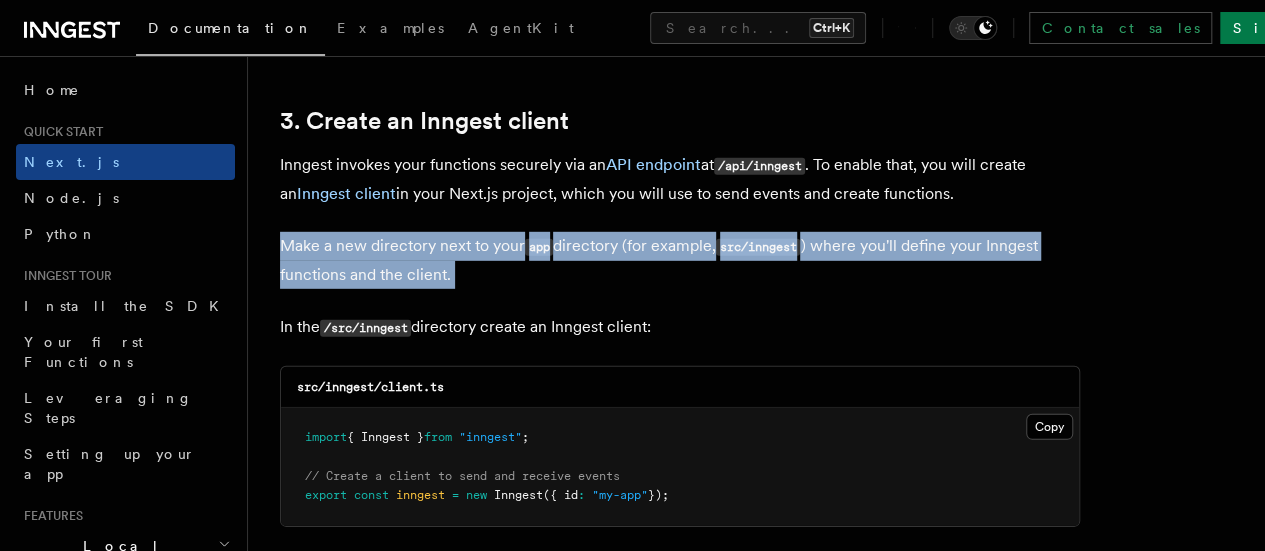 click on "app" at bounding box center (539, 247) 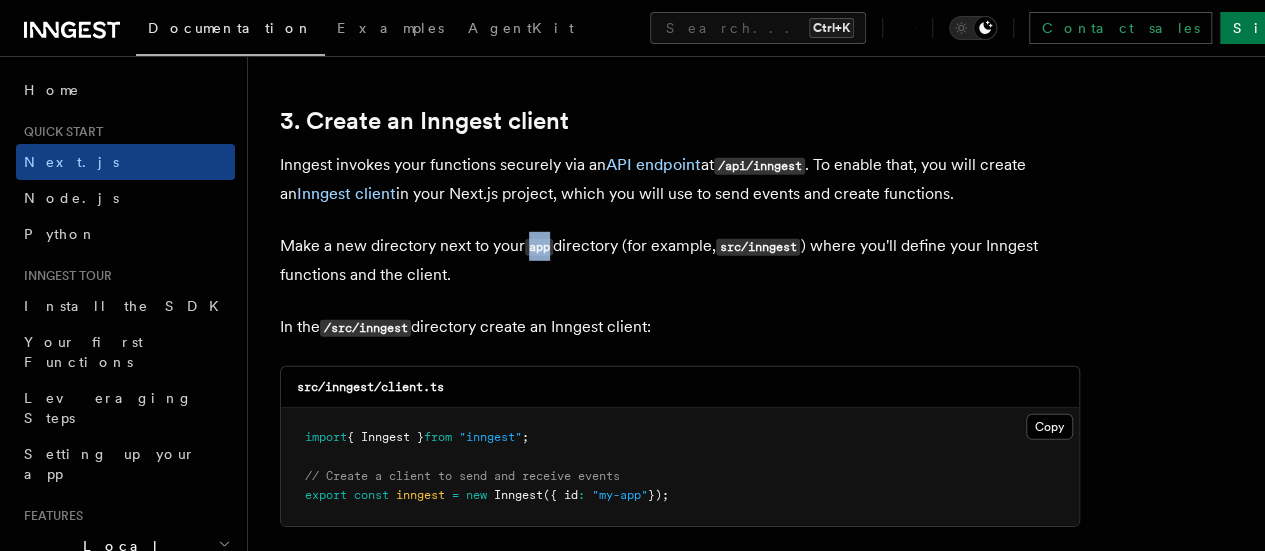 click on "app" at bounding box center (539, 247) 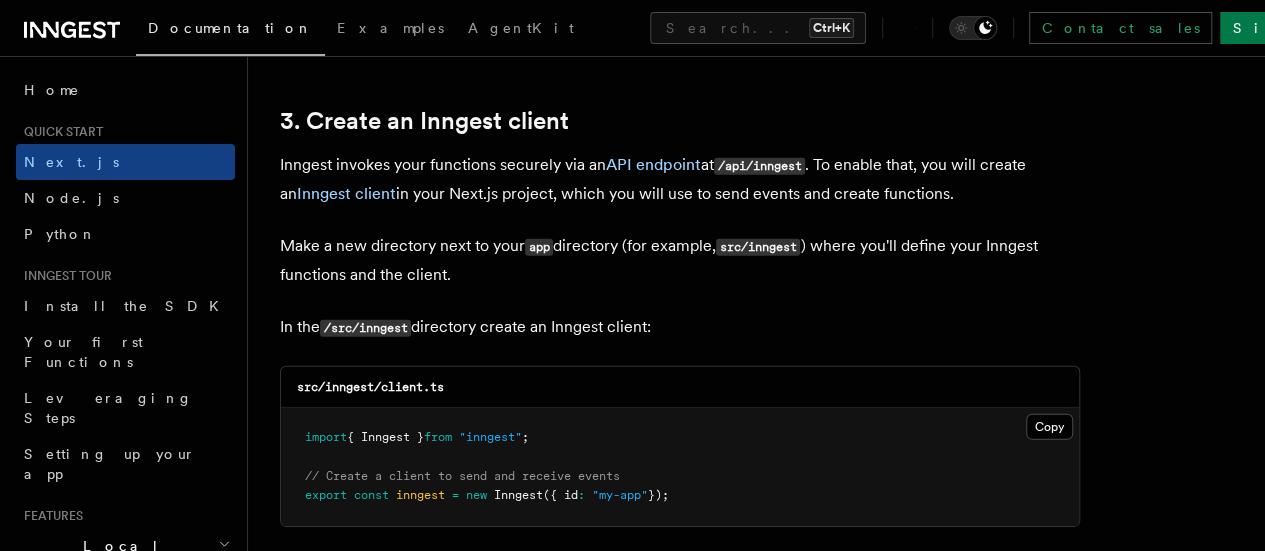 click on "Make a new directory next to your  app  directory (for example,  src/inngest ) where you'll define your Inngest functions and the client." at bounding box center (680, 260) 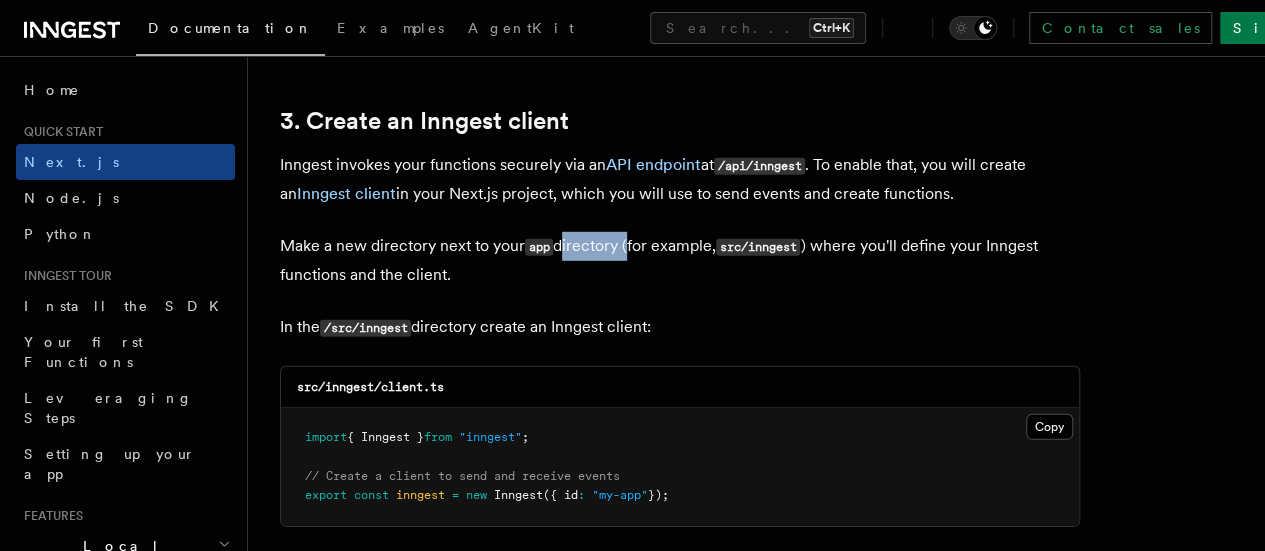 click on "Make a new directory next to your  app  directory (for example,  src/inngest ) where you'll define your Inngest functions and the client." at bounding box center [680, 260] 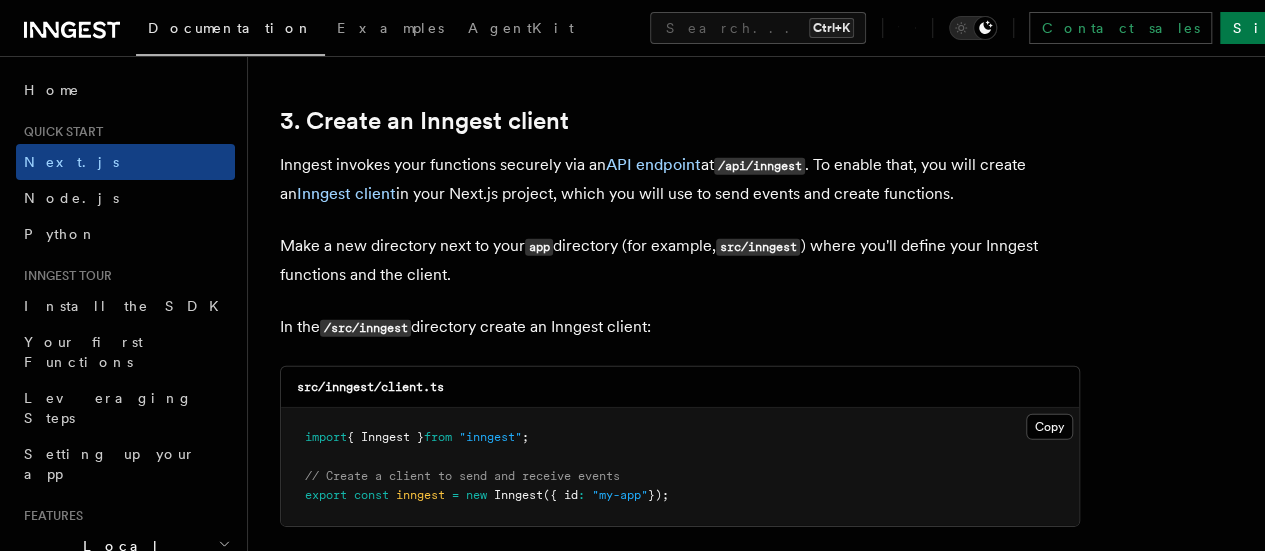click on "Make a new directory next to your  app  directory (for example,  src/inngest ) where you'll define your Inngest functions and the client." at bounding box center [680, 260] 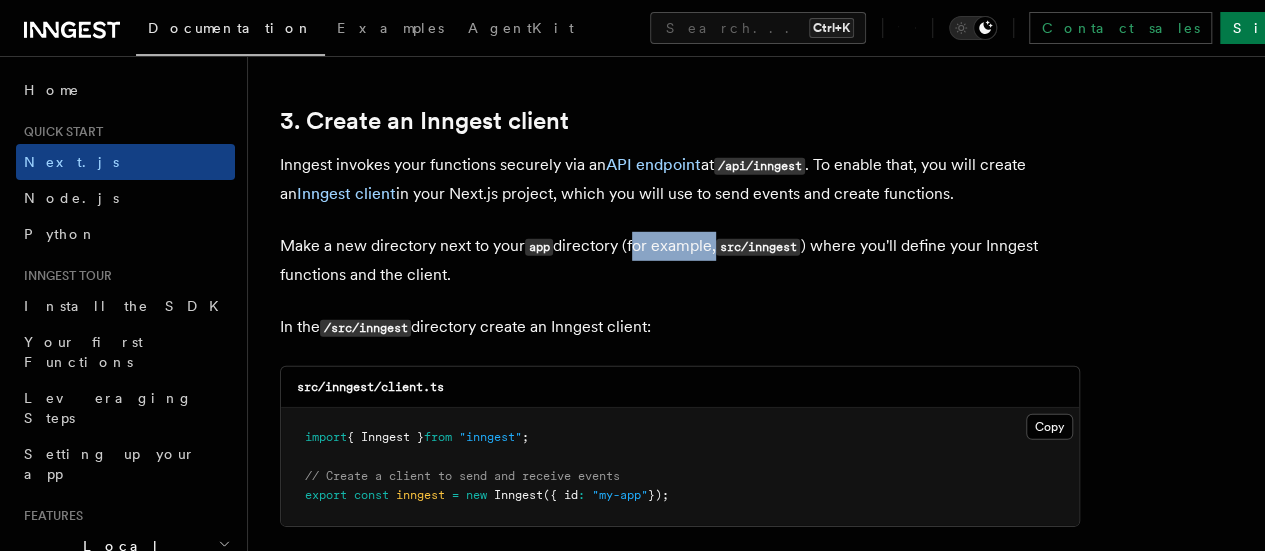 drag, startPoint x: 638, startPoint y: 200, endPoint x: 684, endPoint y: 200, distance: 46 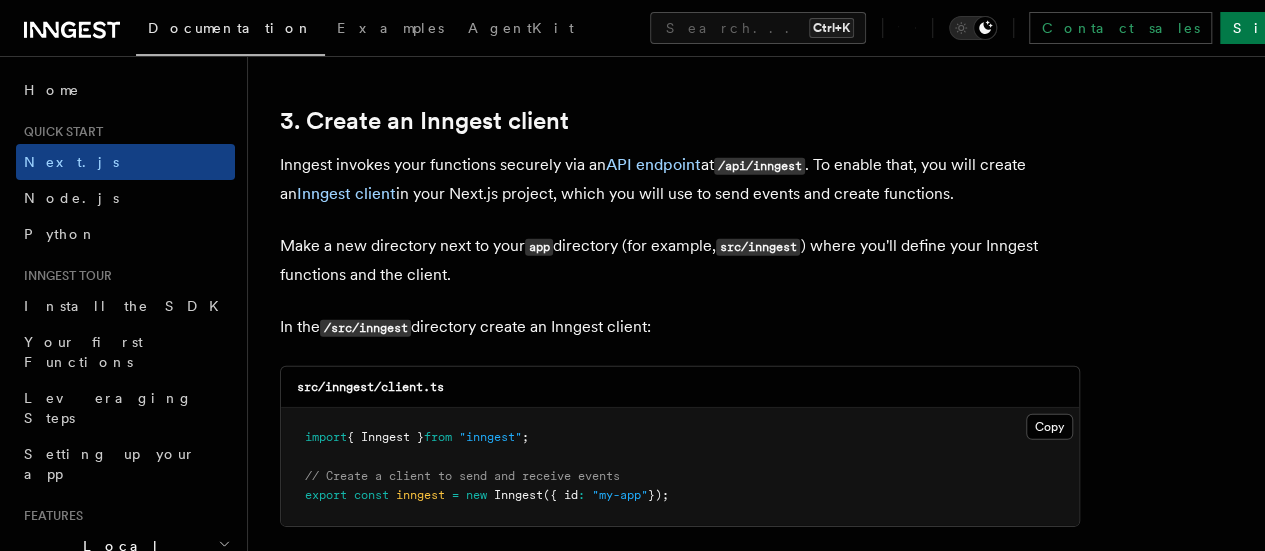 click on "src/inngest" at bounding box center (758, 247) 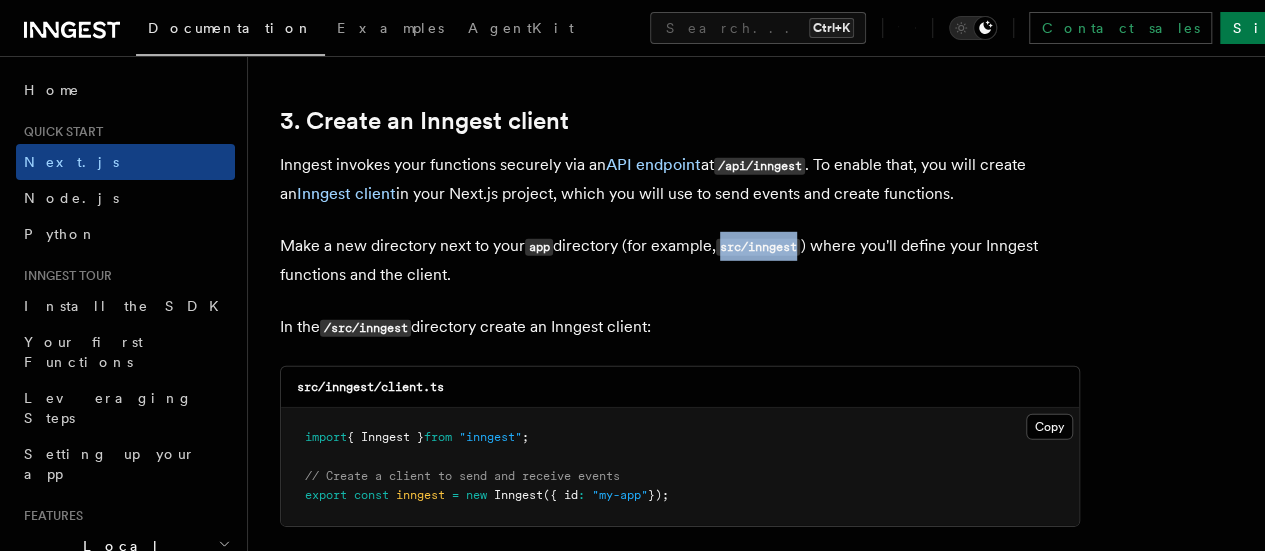 drag, startPoint x: 732, startPoint y: 198, endPoint x: 769, endPoint y: 198, distance: 37 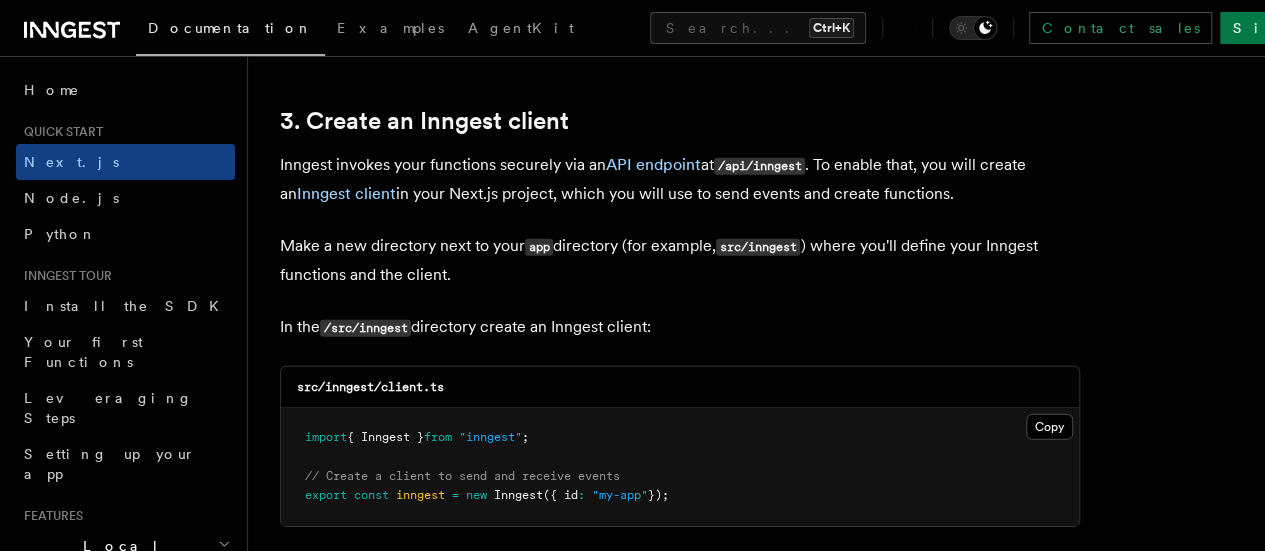 click on "Make a new directory next to your  app  directory (for example,  src/inngest ) where you'll define your Inngest functions and the client." at bounding box center [680, 260] 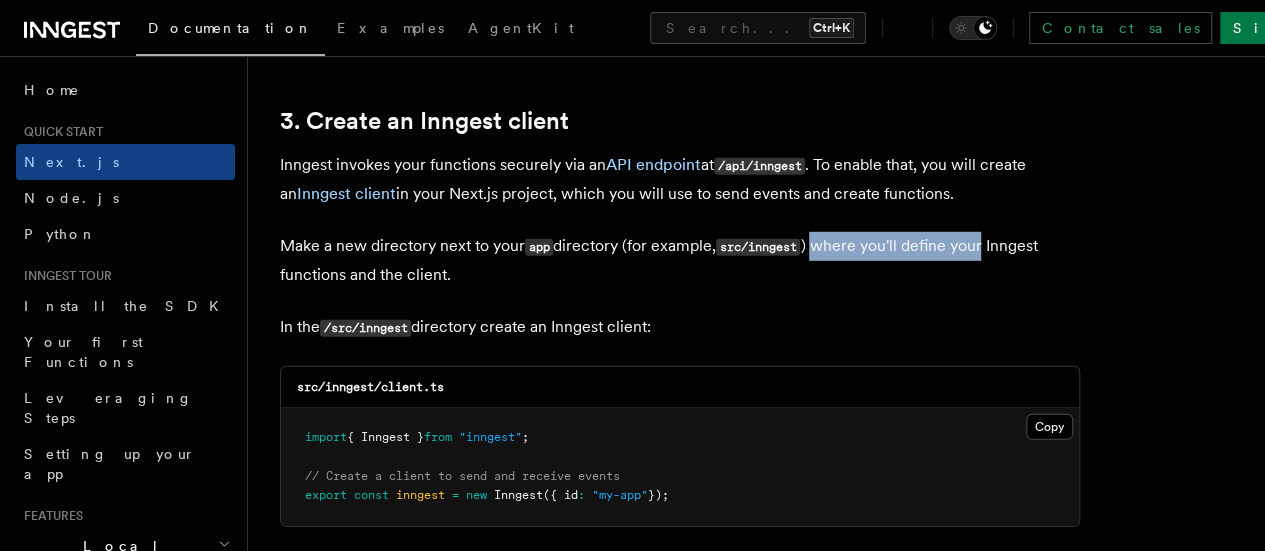 drag, startPoint x: 832, startPoint y: 196, endPoint x: 974, endPoint y: 203, distance: 142.17242 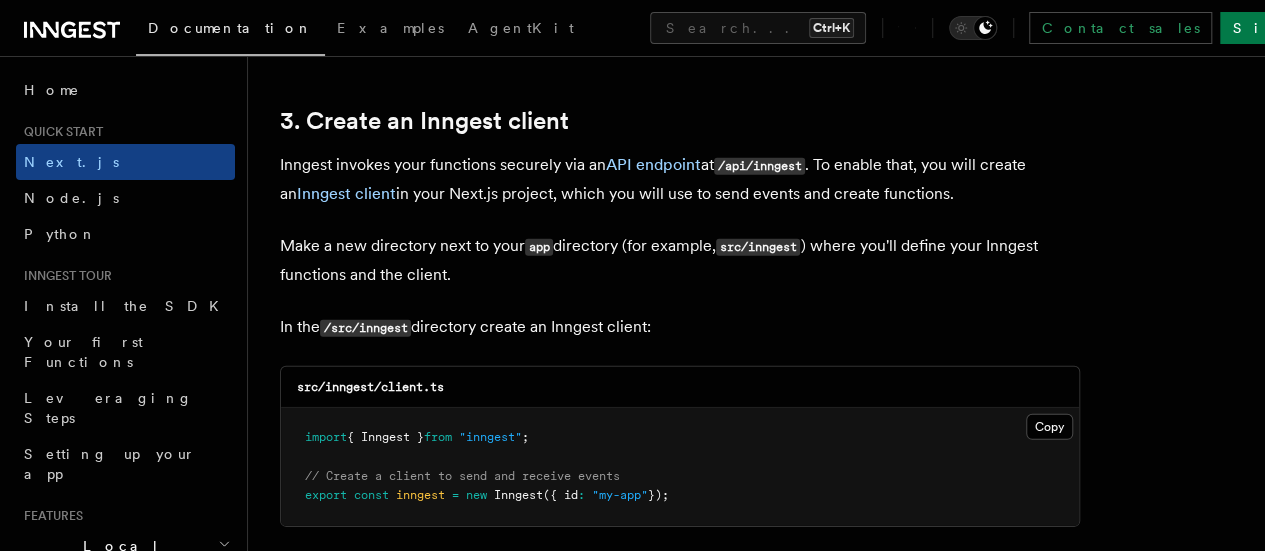 click on "Quick start Next.js Quick Start
In this tutorial you will add Inngest to a Next.js app to see how easy it can be to build complex workflows.
Inngest makes it easy to build, manage, and execute reliable workflows. Some use cases include scheduling drip marketing campaigns, building payment flows, or chaining LLM interactions.
By the end of this ten-minute tutorial you will:
Set up and run Inngest on your machine.
Write your first Inngest function.
Trigger your function from your app and through Inngest Dev Server.
Let's get started!
Choose Next.js version
Choose your preferred Next.js version for this tutorial:
Next.js - App Router Next.js - Pages Router Before you start: choose a project In this tutorial you can use any existing Next.js project, or you can create a new one. Instructions for creating a new Next.js project  Run the following command in your terminal to create a new Next.js project: Copy Copied npx  create-next-app@latest   --ts   --eslint   --tailwind   --src-dir   --app" at bounding box center (756, 4167) 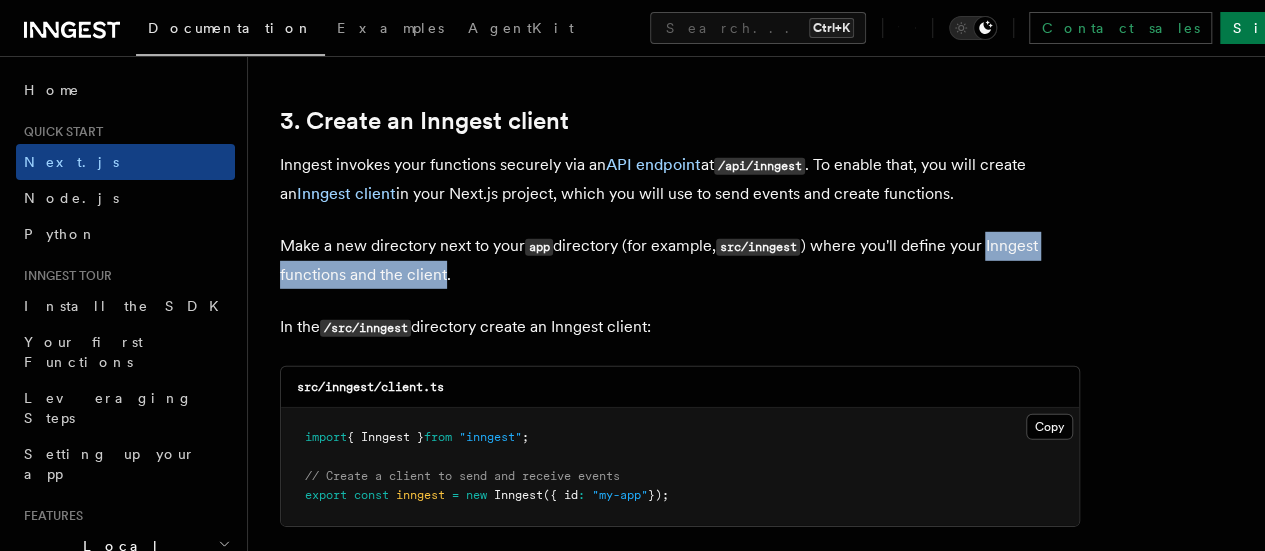 drag, startPoint x: 275, startPoint y: 227, endPoint x: 476, endPoint y: 225, distance: 201.00995 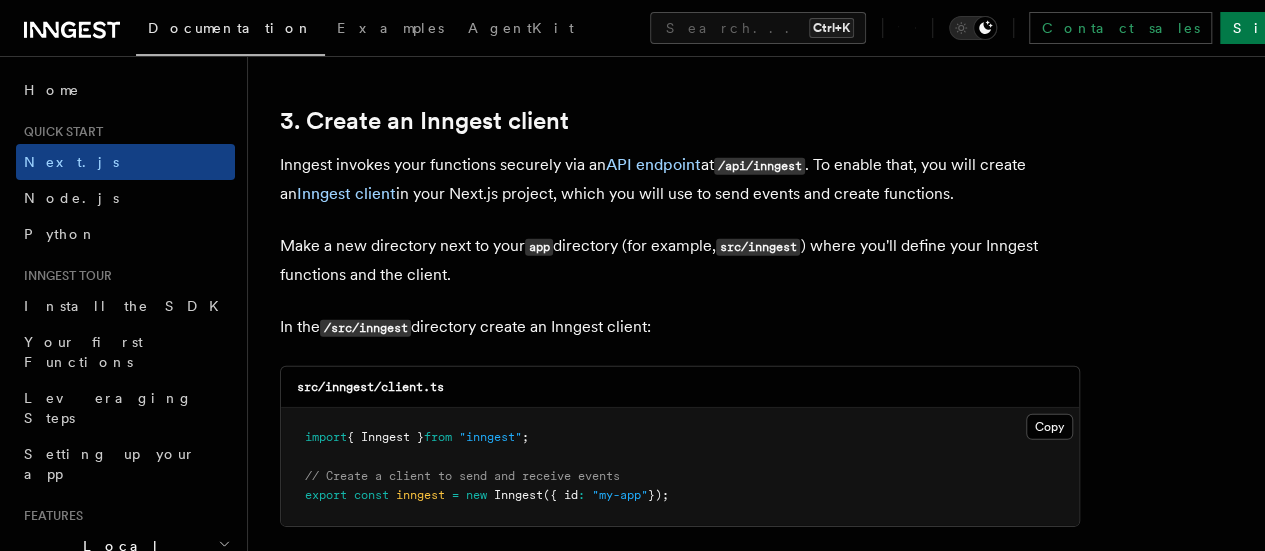 click on "In the  /src/inngest  directory create an Inngest client:" at bounding box center (680, 327) 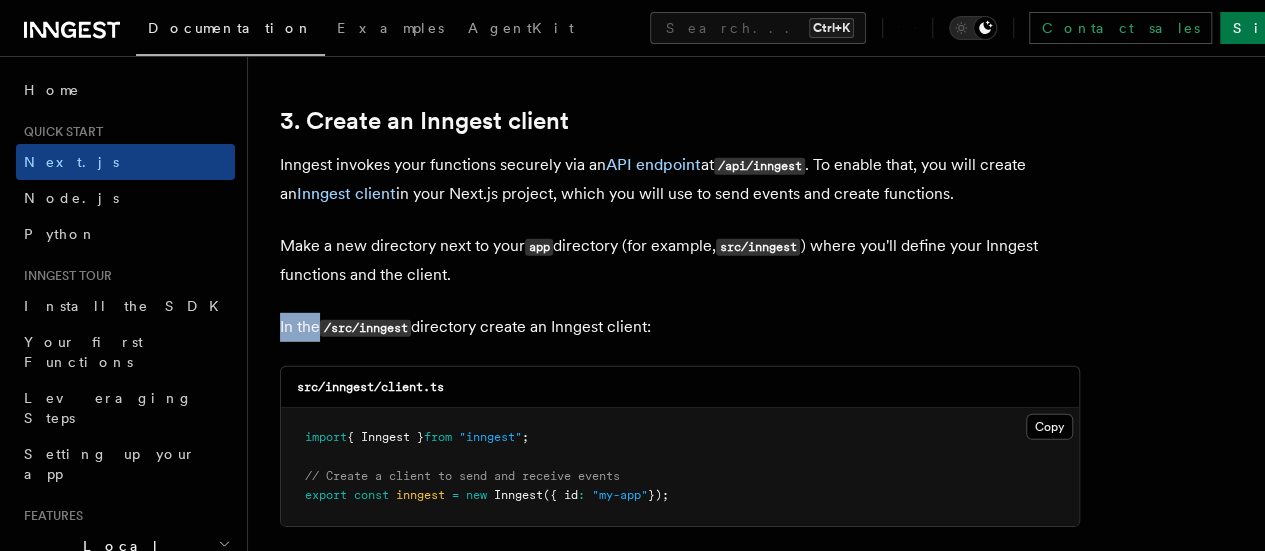 drag, startPoint x: 287, startPoint y: 281, endPoint x: 305, endPoint y: 279, distance: 18.110771 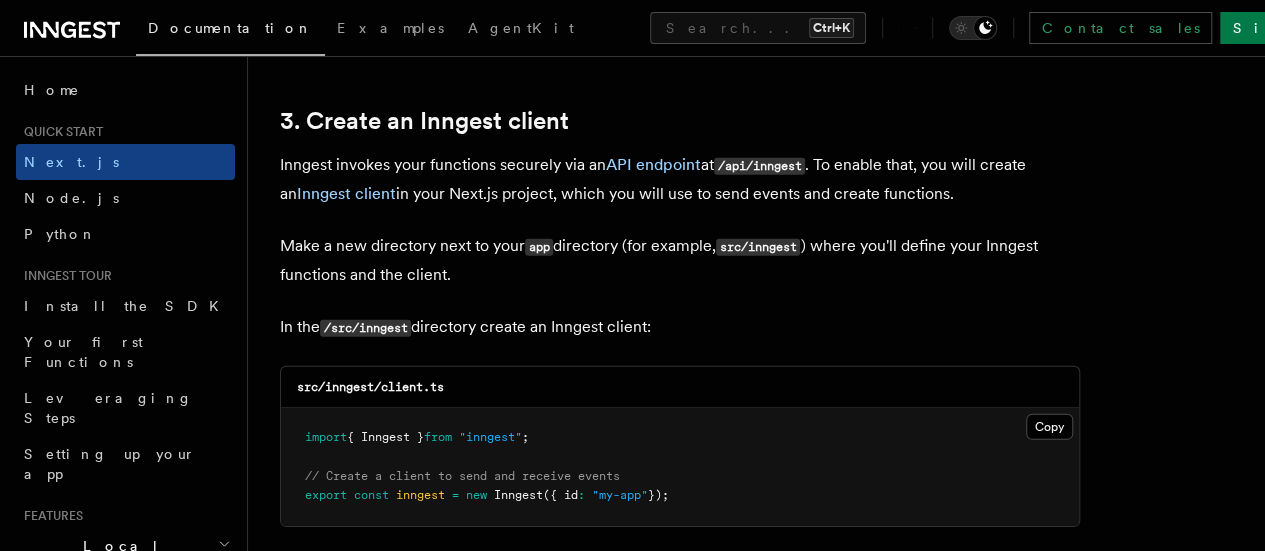 click on "/src/inngest" at bounding box center [365, 328] 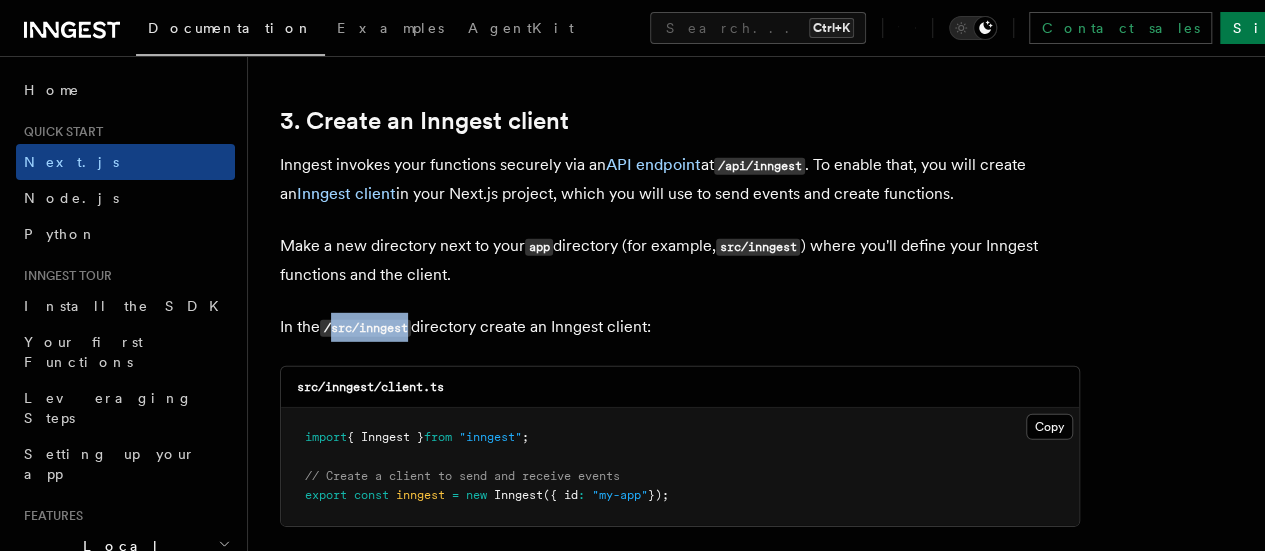drag, startPoint x: 343, startPoint y: 279, endPoint x: 399, endPoint y: 279, distance: 56 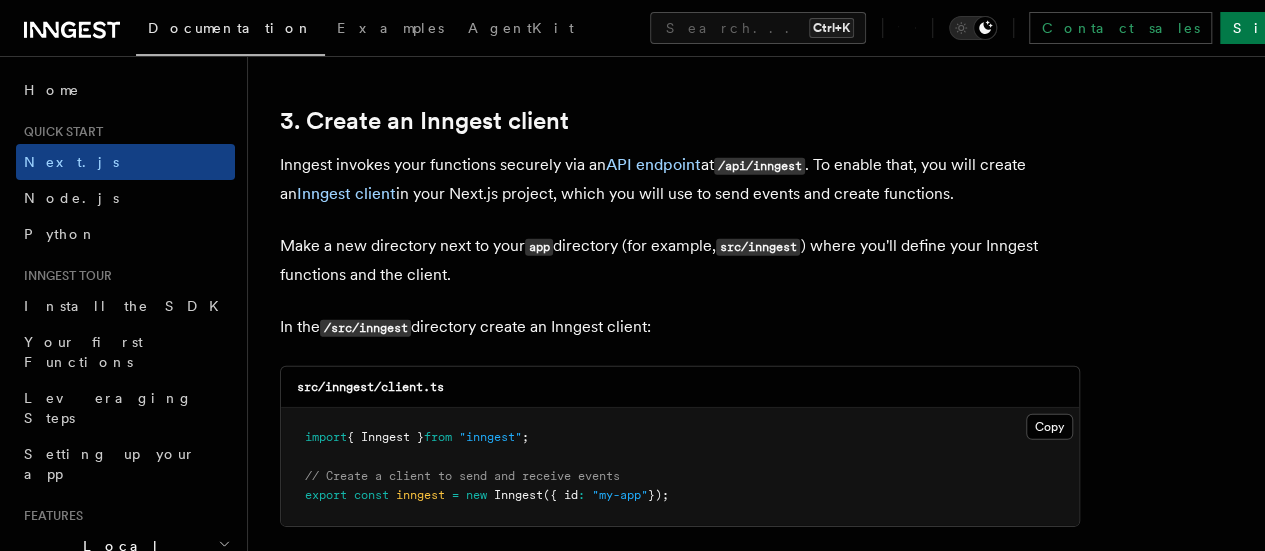 click on "In the  /src/inngest  directory create an Inngest client:" at bounding box center [680, 327] 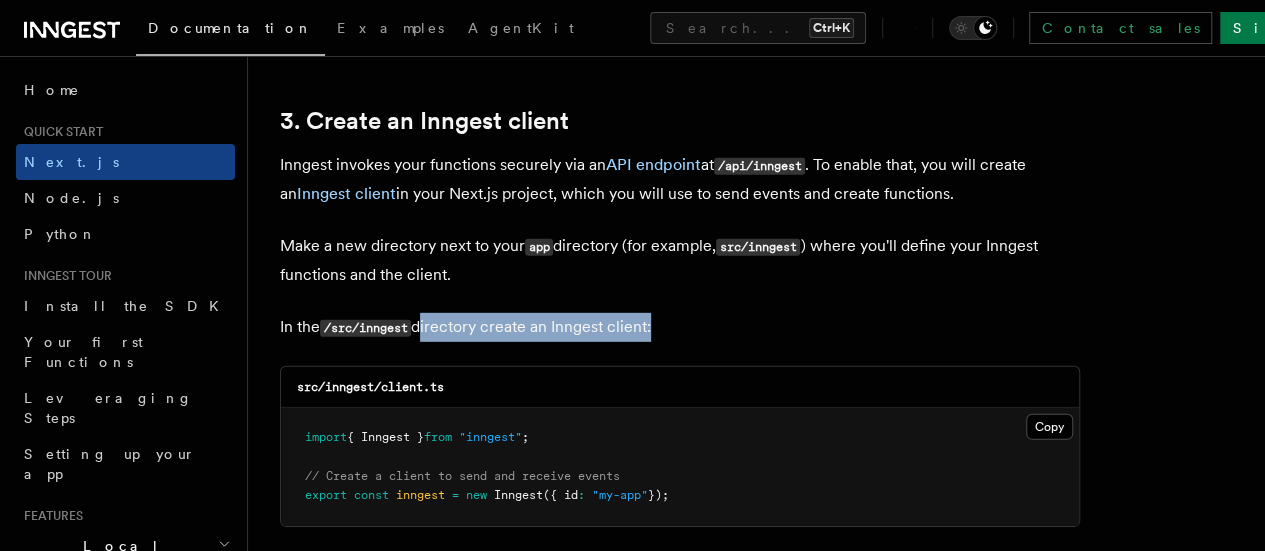 drag, startPoint x: 436, startPoint y: 281, endPoint x: 637, endPoint y: 285, distance: 201.0398 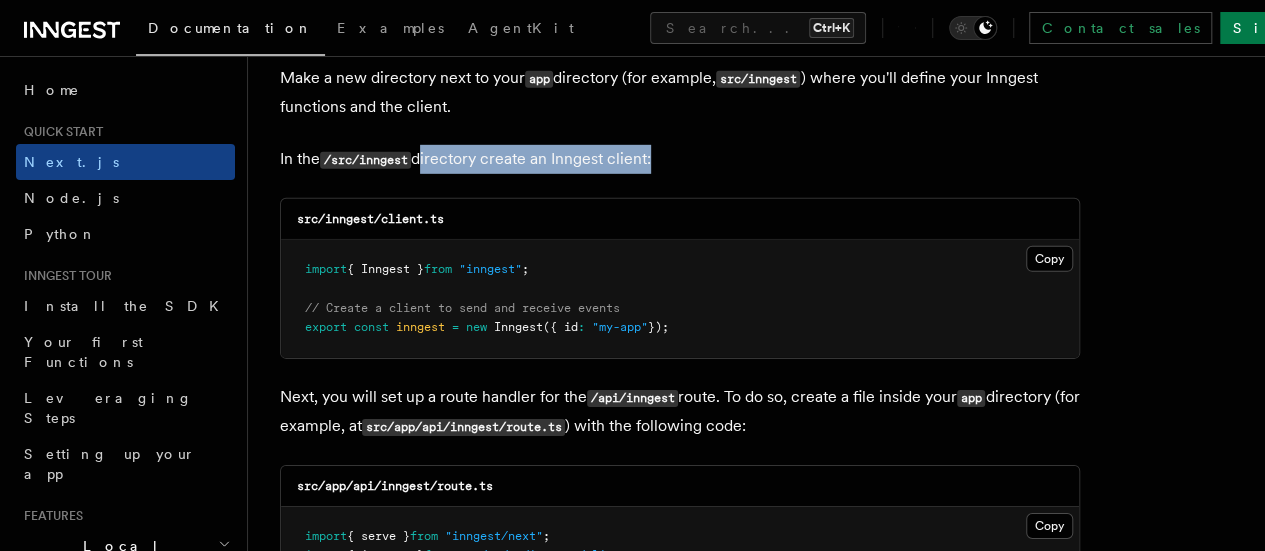 scroll, scrollTop: 3000, scrollLeft: 0, axis: vertical 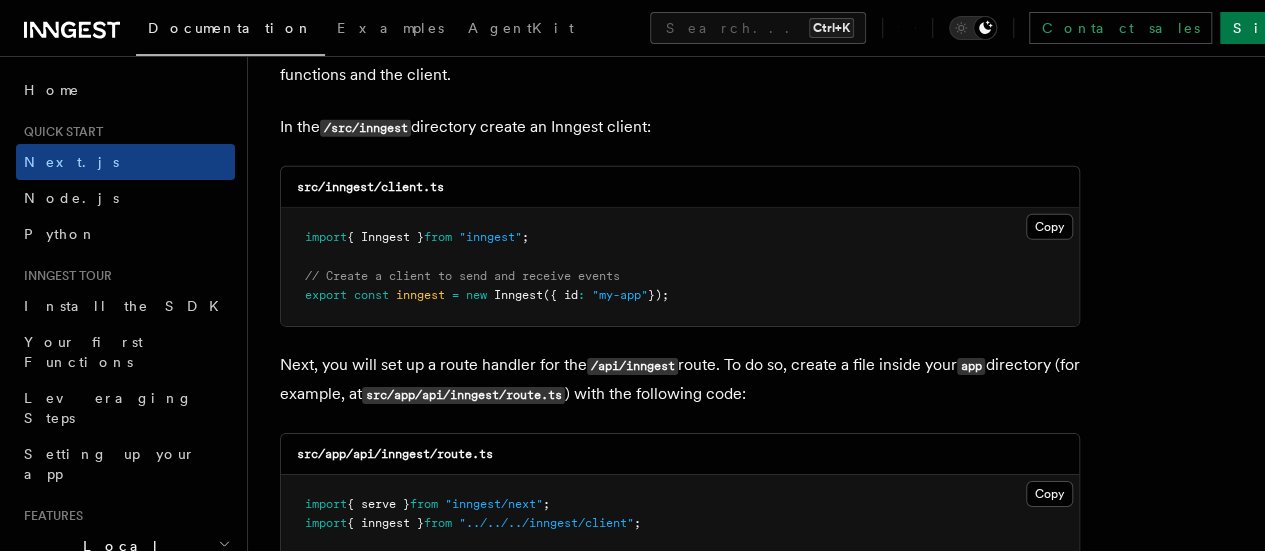 click on "inngest" at bounding box center (420, 295) 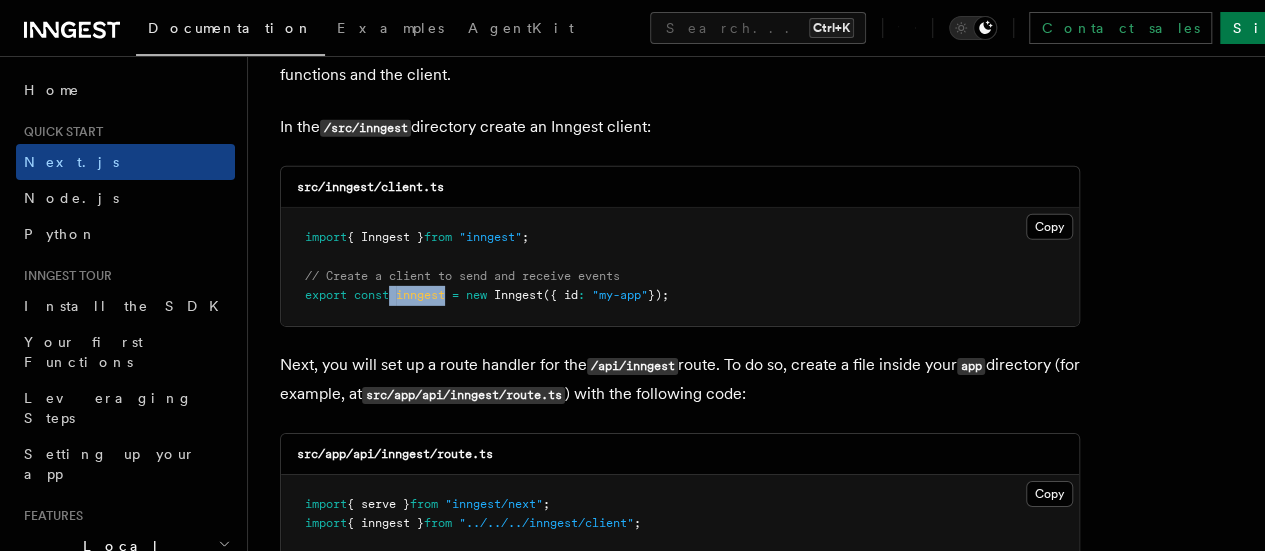 click on "export   const   inngest   =   new   Inngest ({ id :   "my-app"  });" at bounding box center (487, 295) 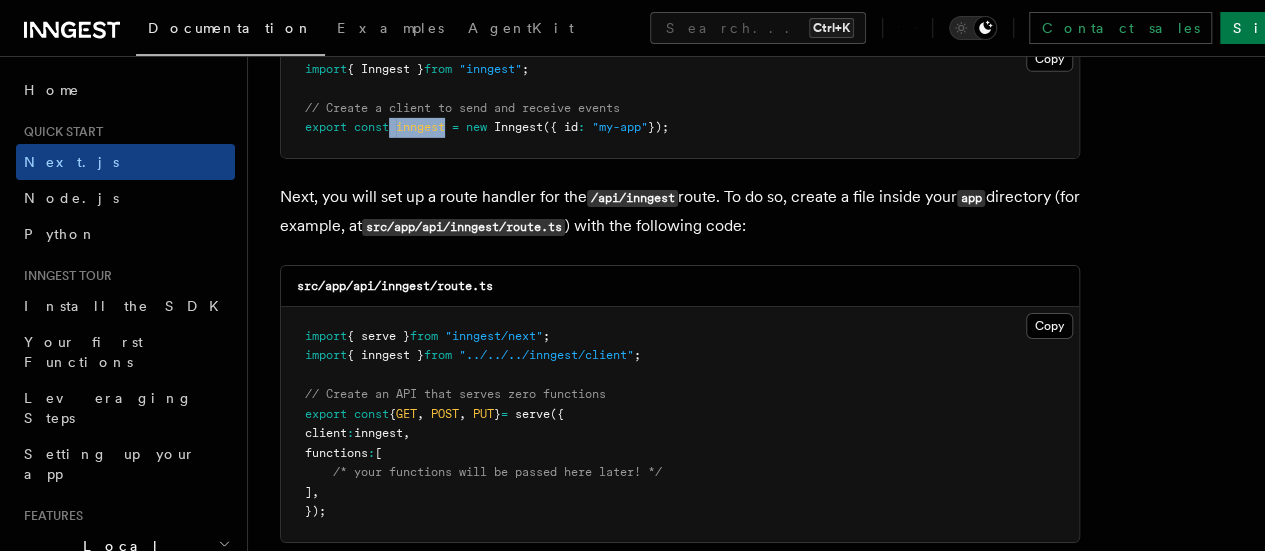 scroll, scrollTop: 3200, scrollLeft: 0, axis: vertical 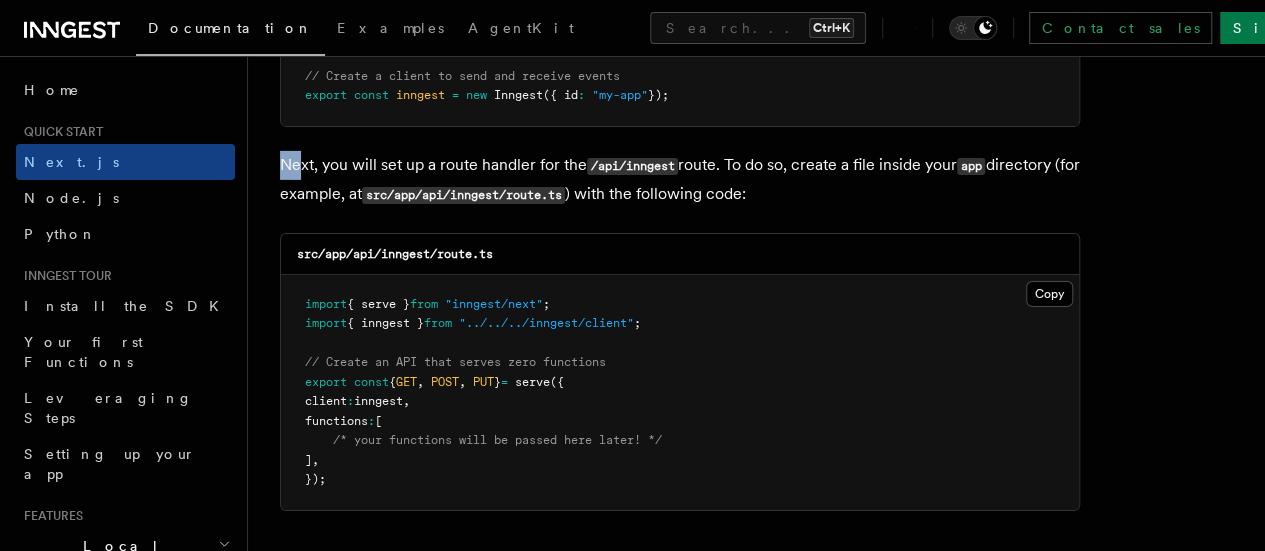 drag, startPoint x: 296, startPoint y: 120, endPoint x: 285, endPoint y: 113, distance: 13.038404 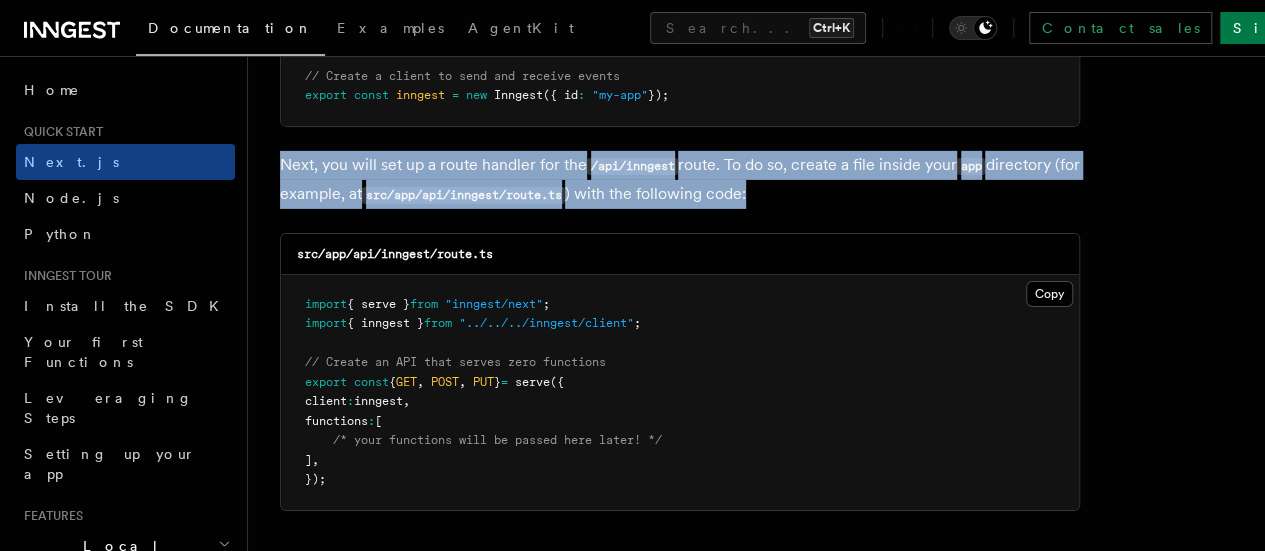 drag, startPoint x: 288, startPoint y: 114, endPoint x: 976, endPoint y: 135, distance: 688.32043 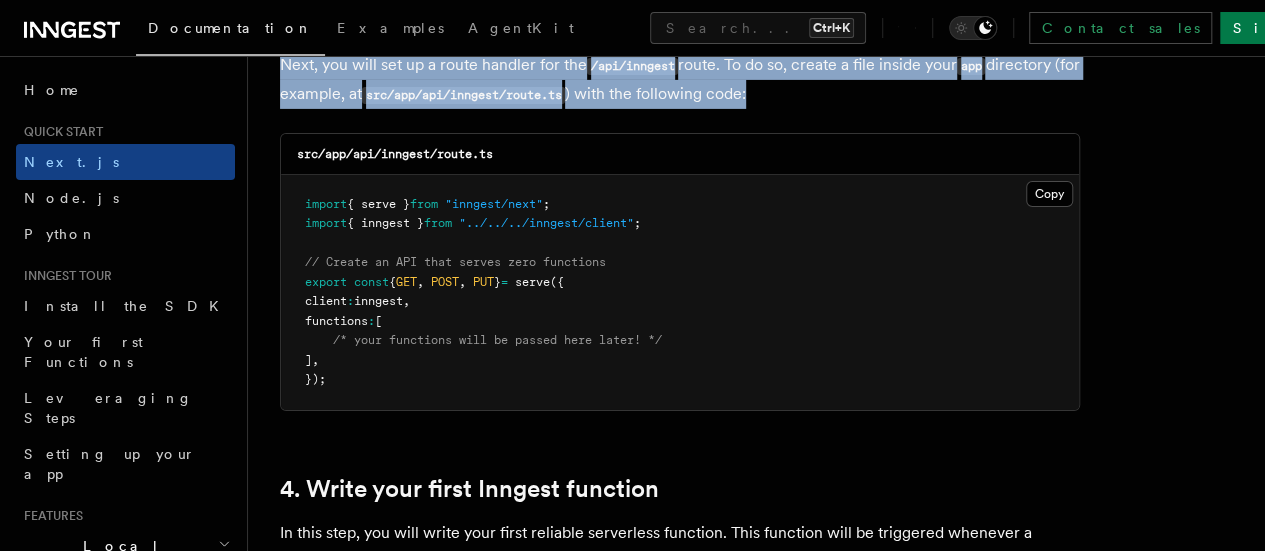 scroll, scrollTop: 3200, scrollLeft: 0, axis: vertical 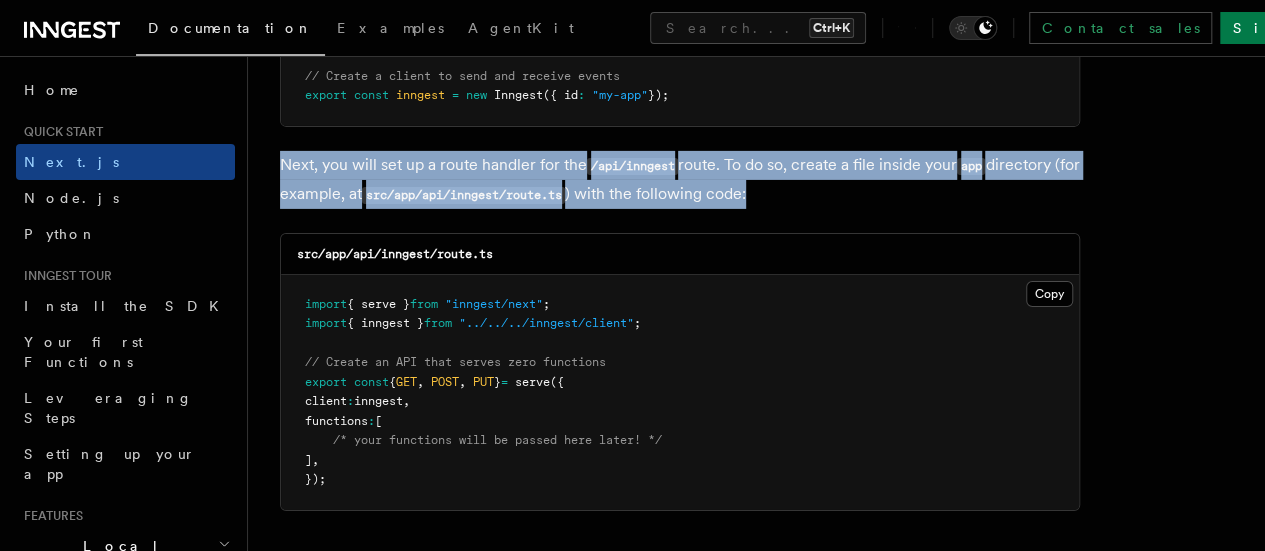 click on "/api/inngest" at bounding box center (632, 166) 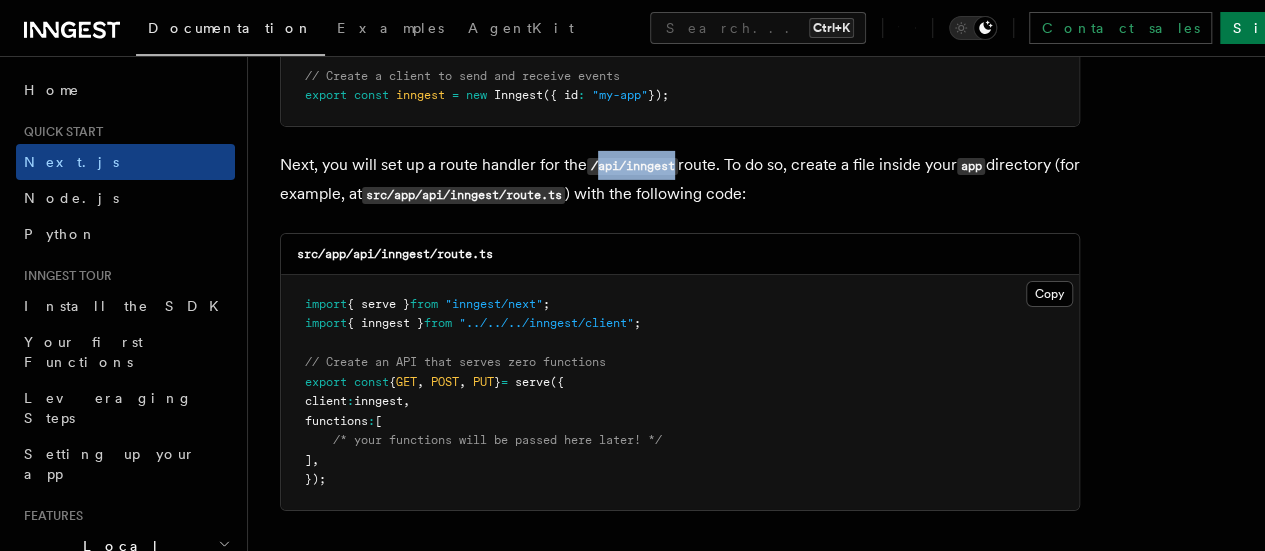drag, startPoint x: 609, startPoint y: 117, endPoint x: 643, endPoint y: 116, distance: 34.0147 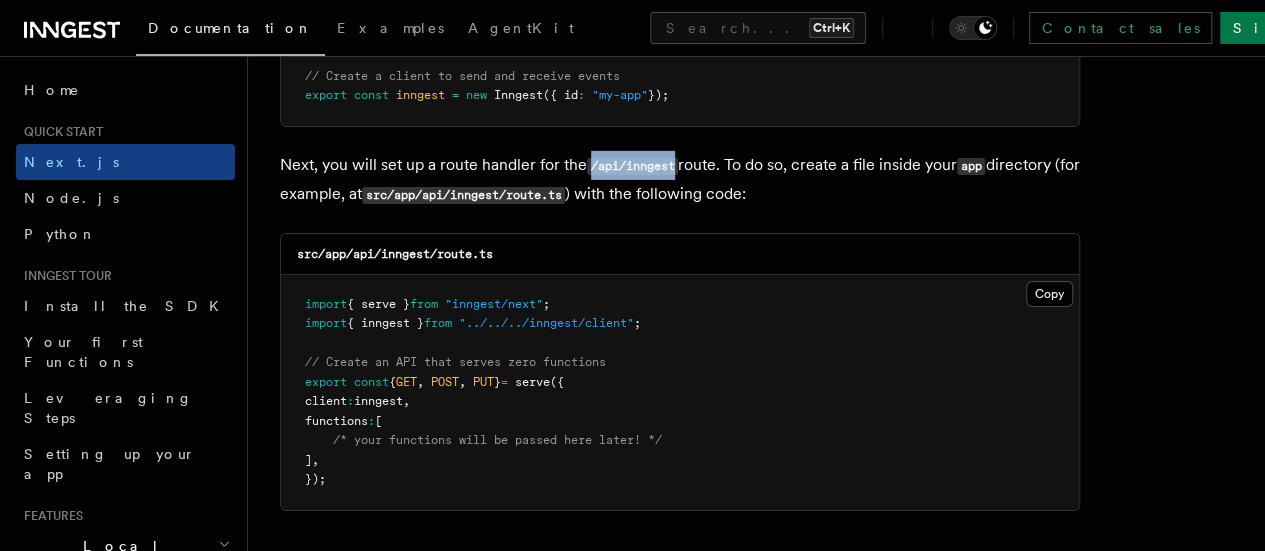 drag, startPoint x: 594, startPoint y: 118, endPoint x: 678, endPoint y: 122, distance: 84.095184 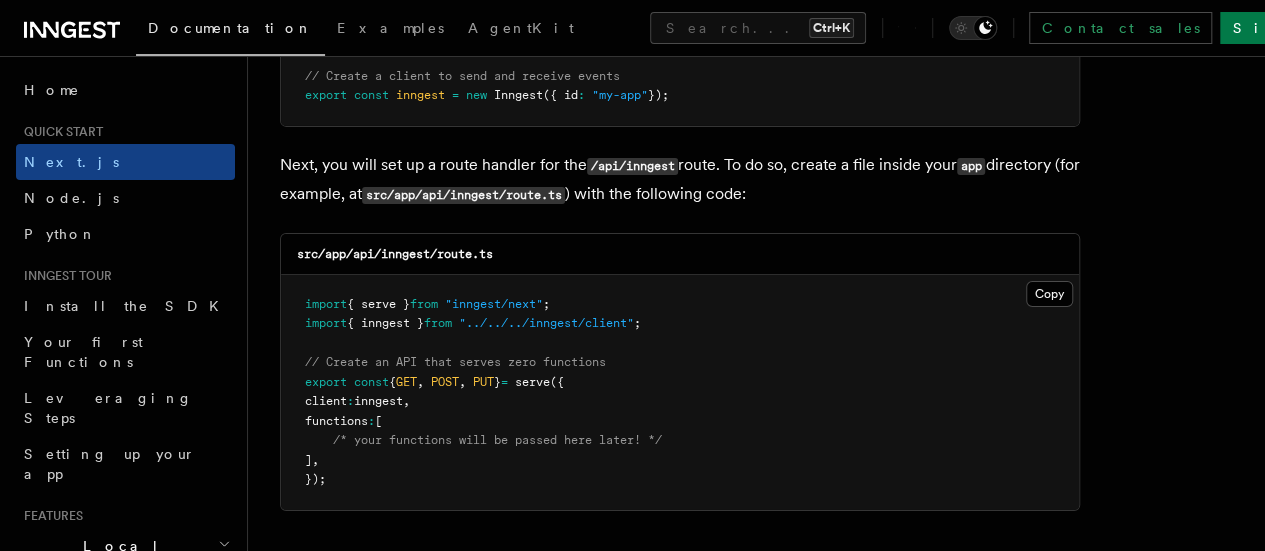 click on "inngest" at bounding box center [378, 401] 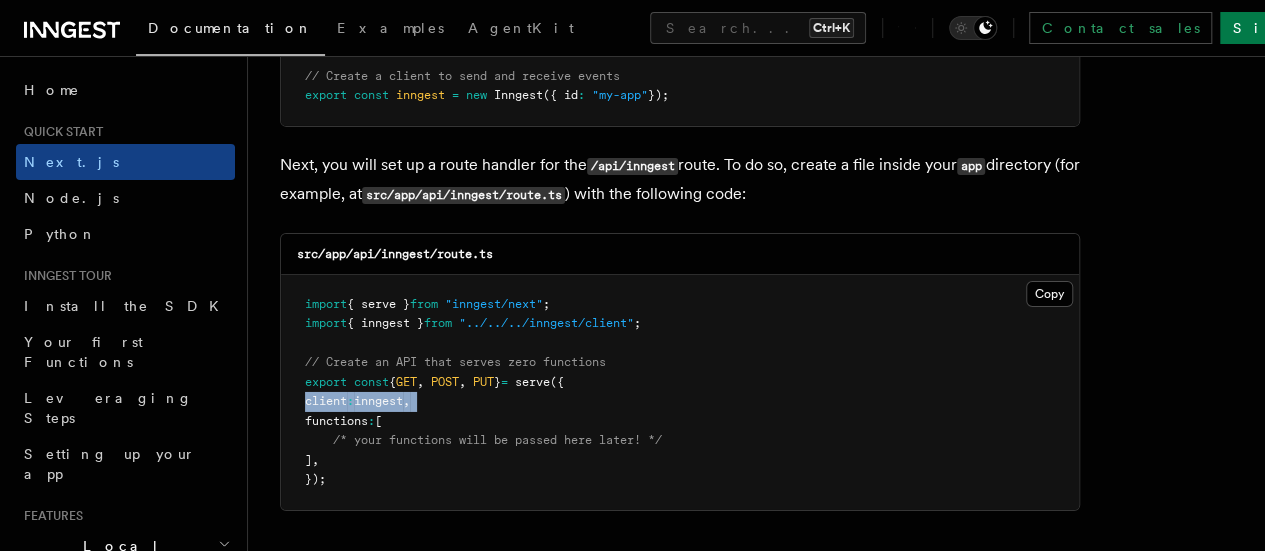click on "inngest" at bounding box center (378, 401) 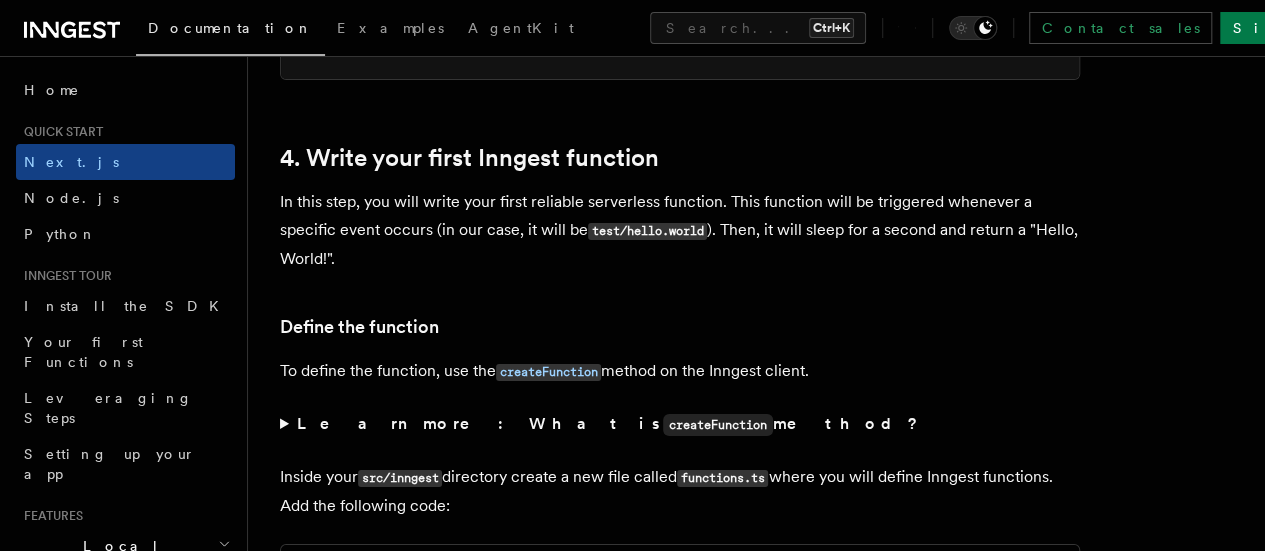 scroll, scrollTop: 3600, scrollLeft: 0, axis: vertical 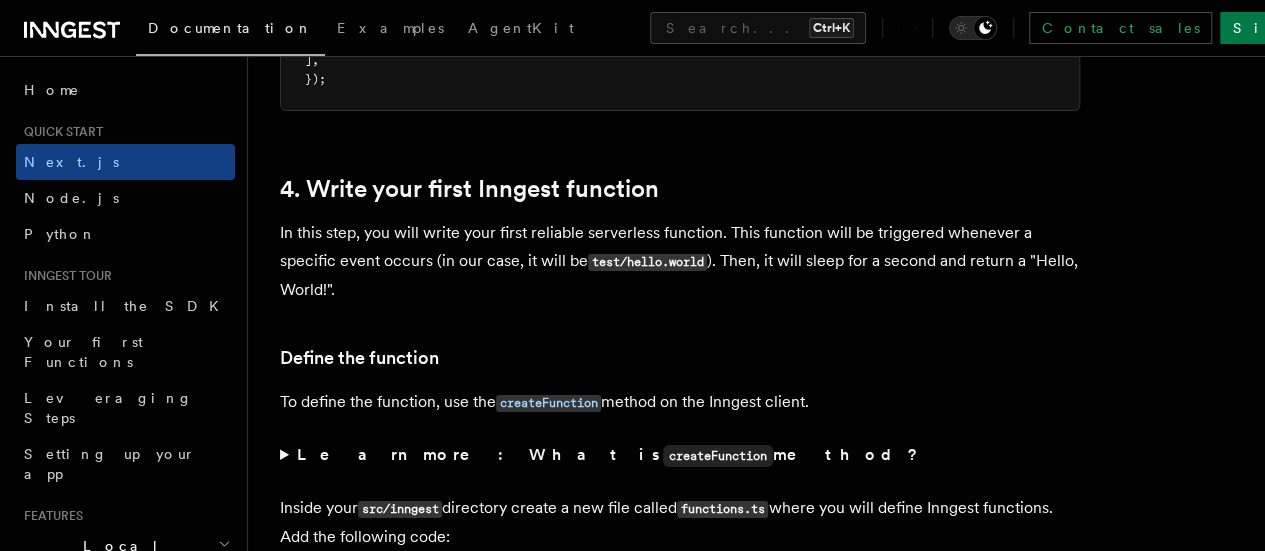 click on "In this step, you will write your first reliable serverless function. This function will be triggered whenever a specific event occurs (in our case, it will be  test/hello.world ). Then, it will sleep for a second and return a "Hello, World!"." at bounding box center (680, 261) 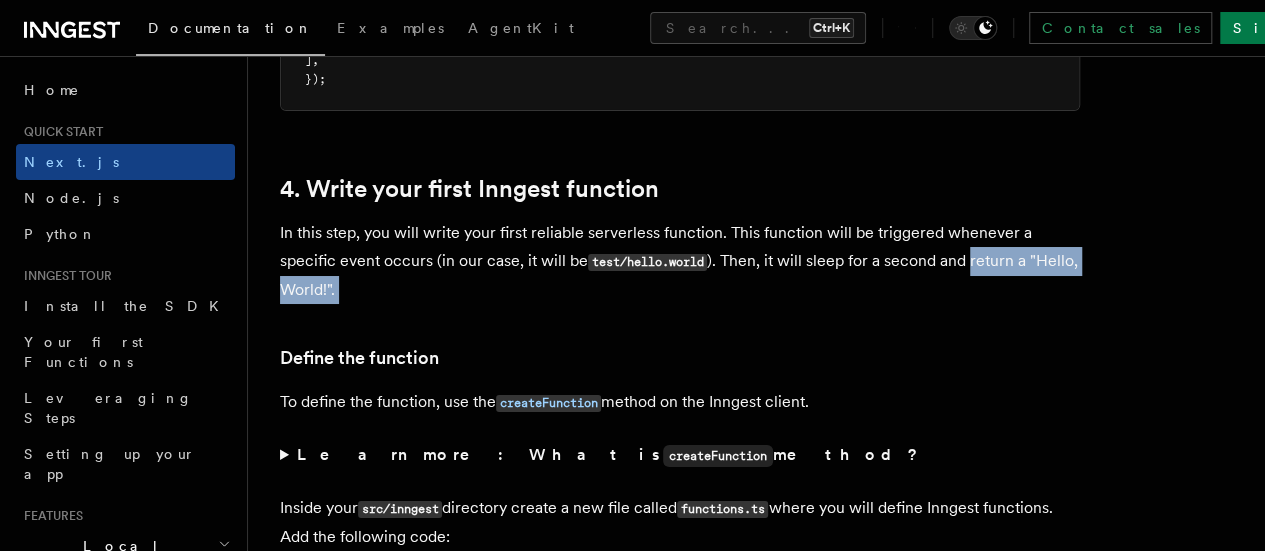 drag, startPoint x: 296, startPoint y: 239, endPoint x: 472, endPoint y: 231, distance: 176.18172 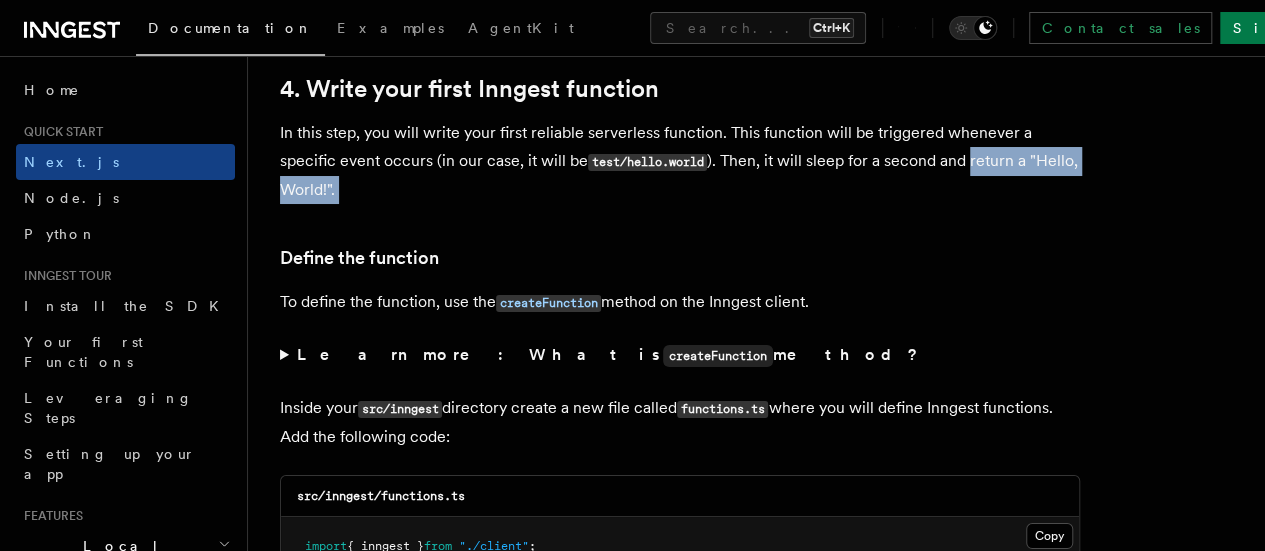 scroll, scrollTop: 3800, scrollLeft: 0, axis: vertical 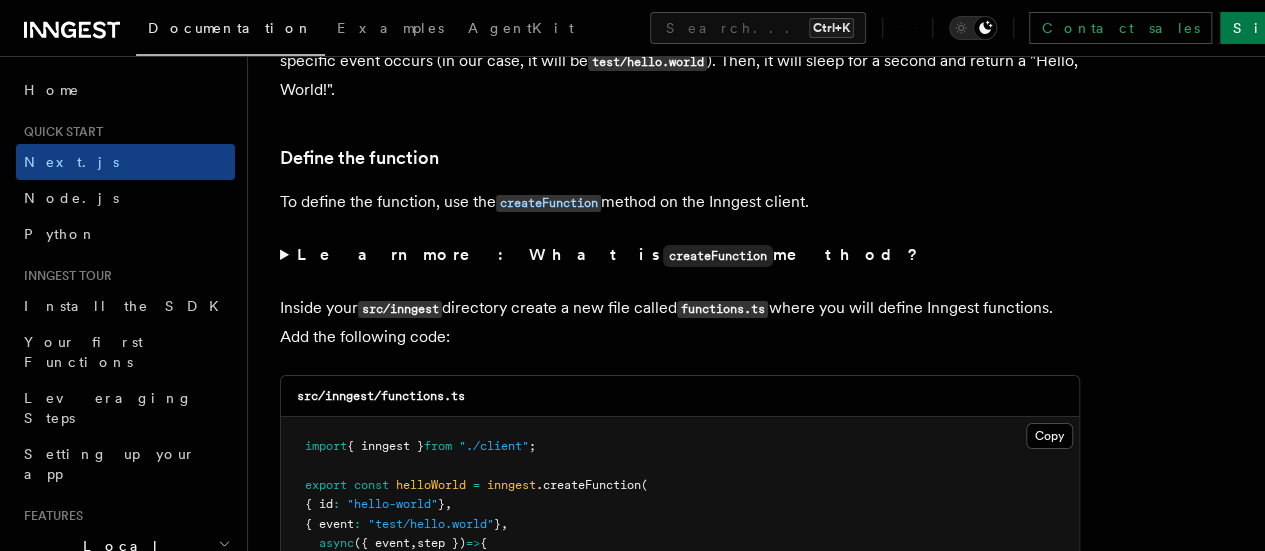 click on "To define the function, use the  createFunction  method on the Inngest client." at bounding box center (680, 202) 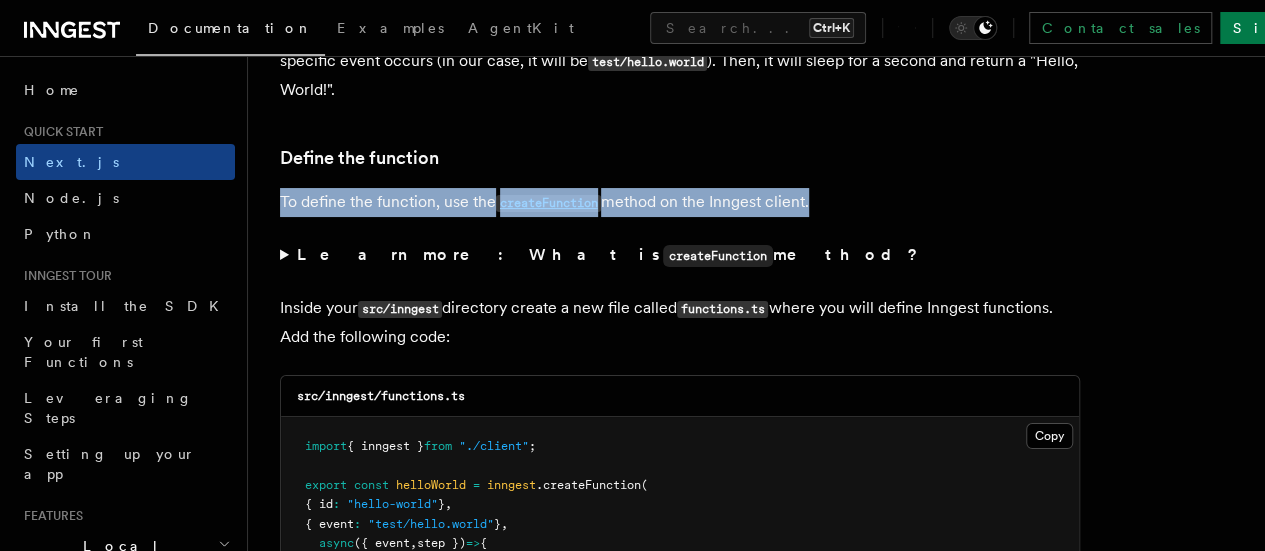 drag, startPoint x: 285, startPoint y: 149, endPoint x: 806, endPoint y: 149, distance: 521 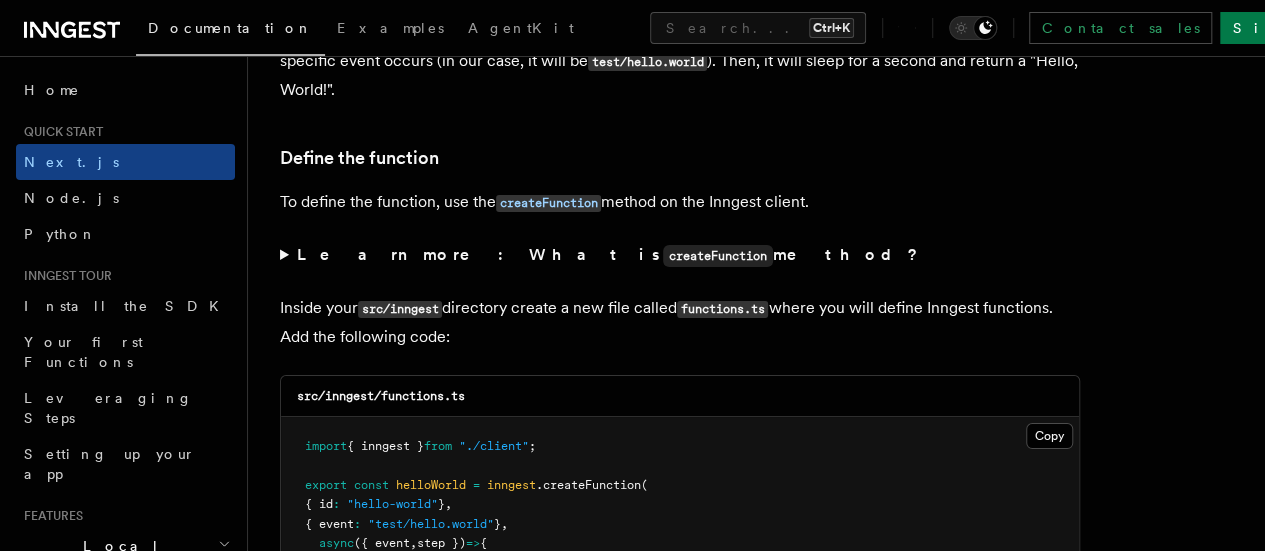 click on "Learn more: What is  createFunction  method?" at bounding box center [680, 255] 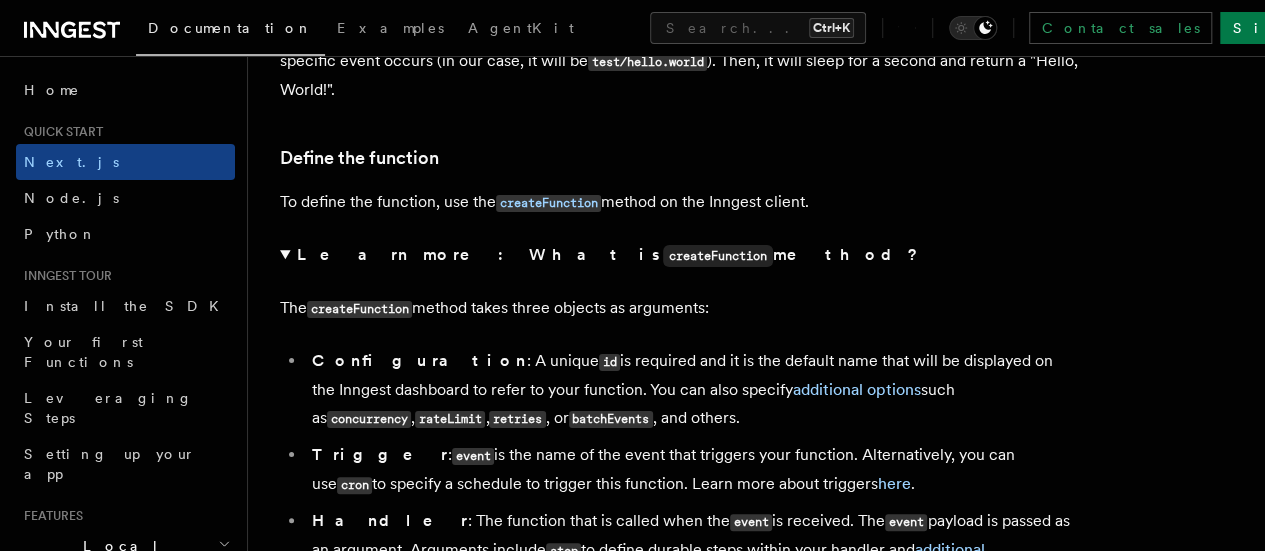click on "The  createFunction  method takes three objects as arguments:" at bounding box center (680, 308) 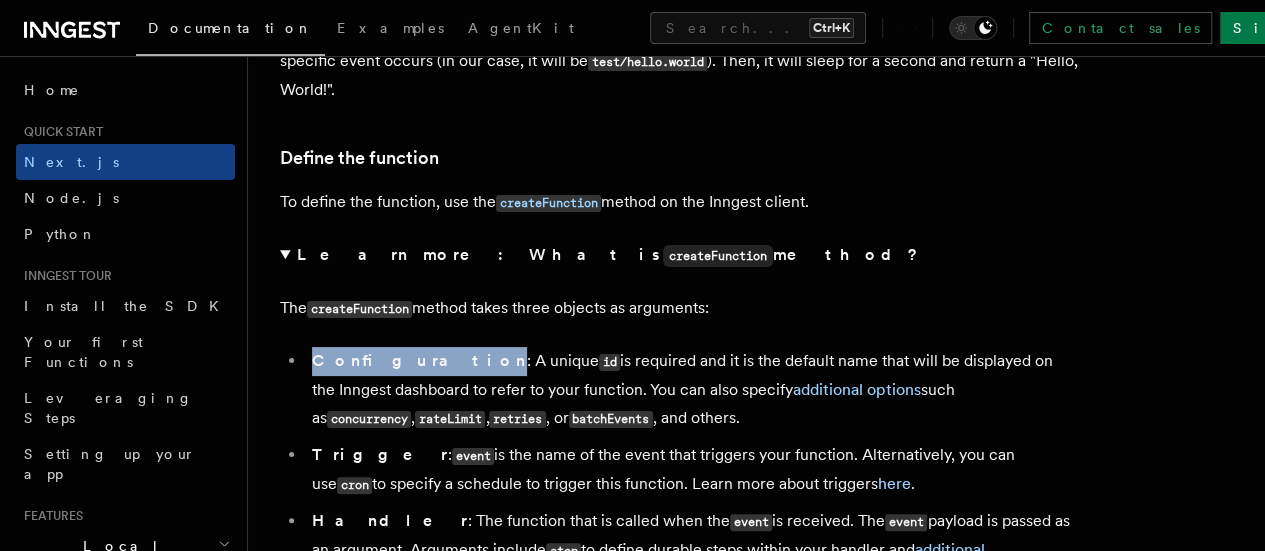 click on "Configuration" at bounding box center (419, 360) 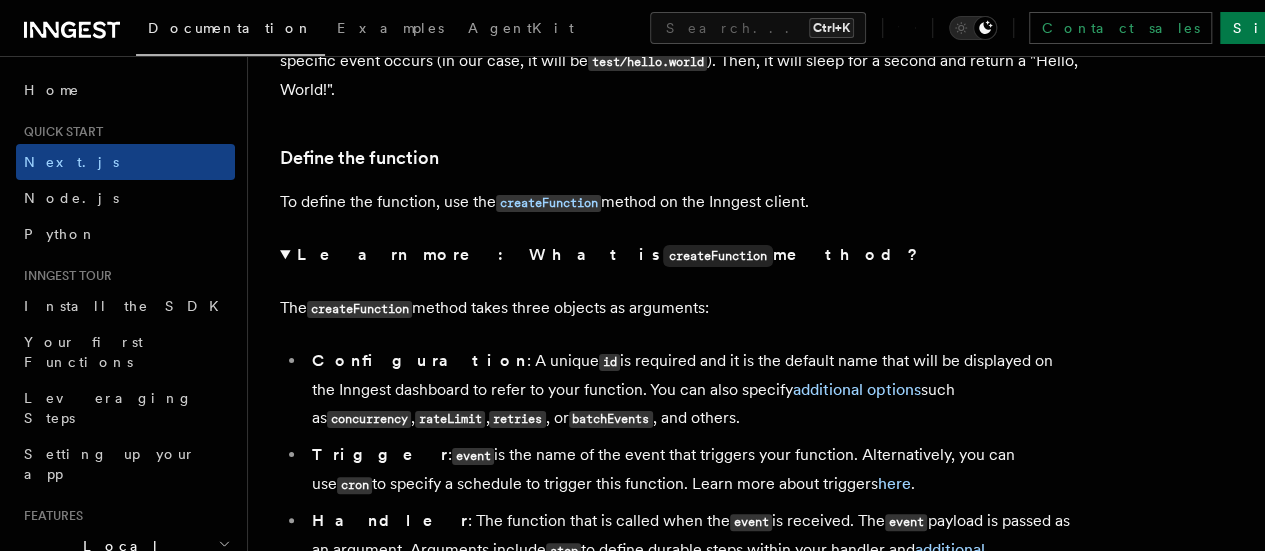 click on "Configuration : A unique  id  is required and it is the default name that will be displayed on the Inngest dashboard to refer to your function. You can also specify  additional options  such as  concurrency ,  rateLimit ,  retries , or  batchEvents , and others." at bounding box center (693, 390) 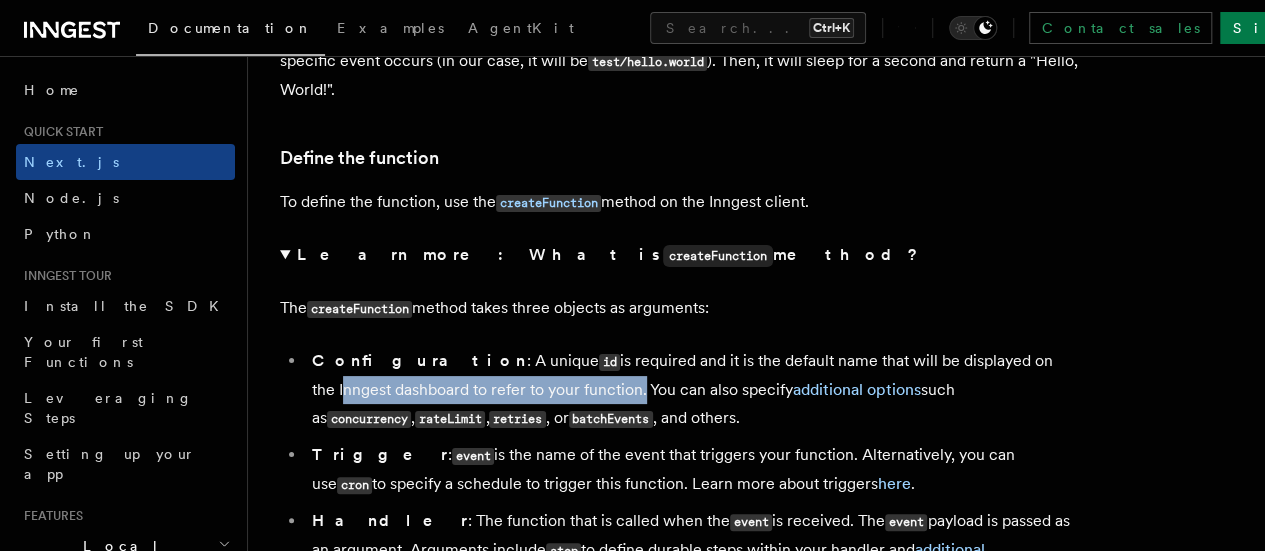 drag, startPoint x: 338, startPoint y: 347, endPoint x: 562, endPoint y: 341, distance: 224.08034 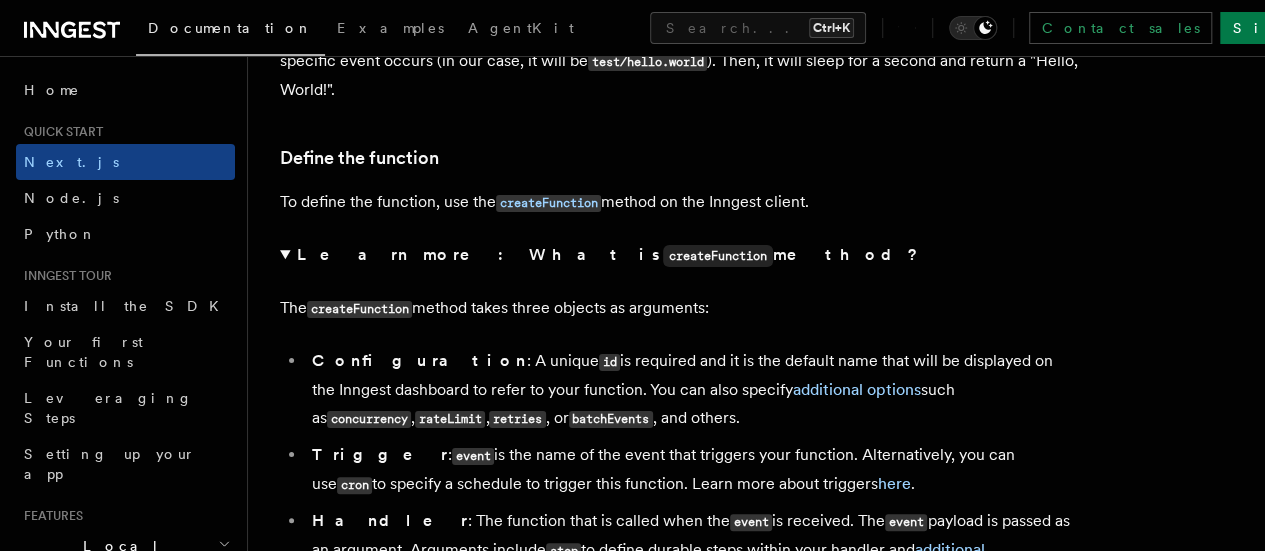 click on "The  createFunction  method takes three objects as arguments:" at bounding box center [680, 308] 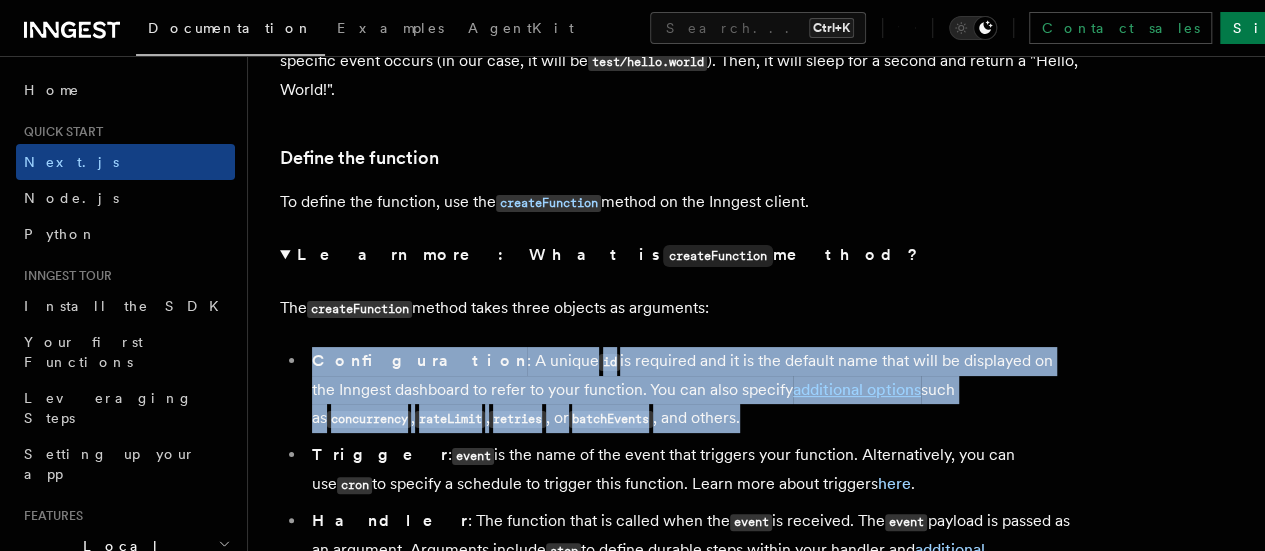 drag, startPoint x: 354, startPoint y: 317, endPoint x: 769, endPoint y: 371, distance: 418.4985 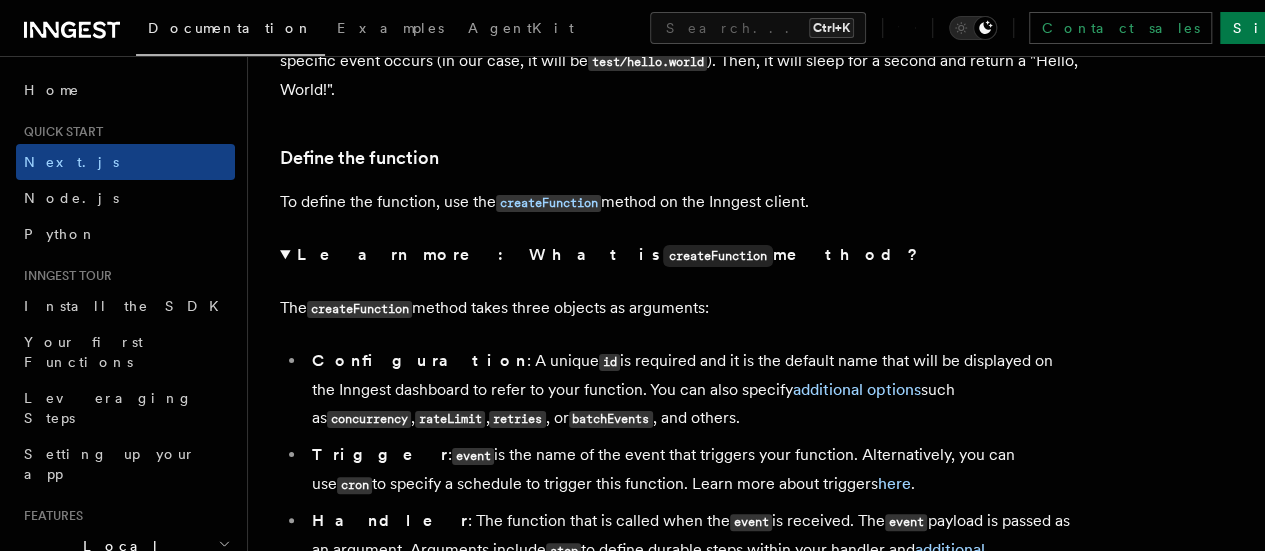 click on "Configuration" at bounding box center (419, 360) 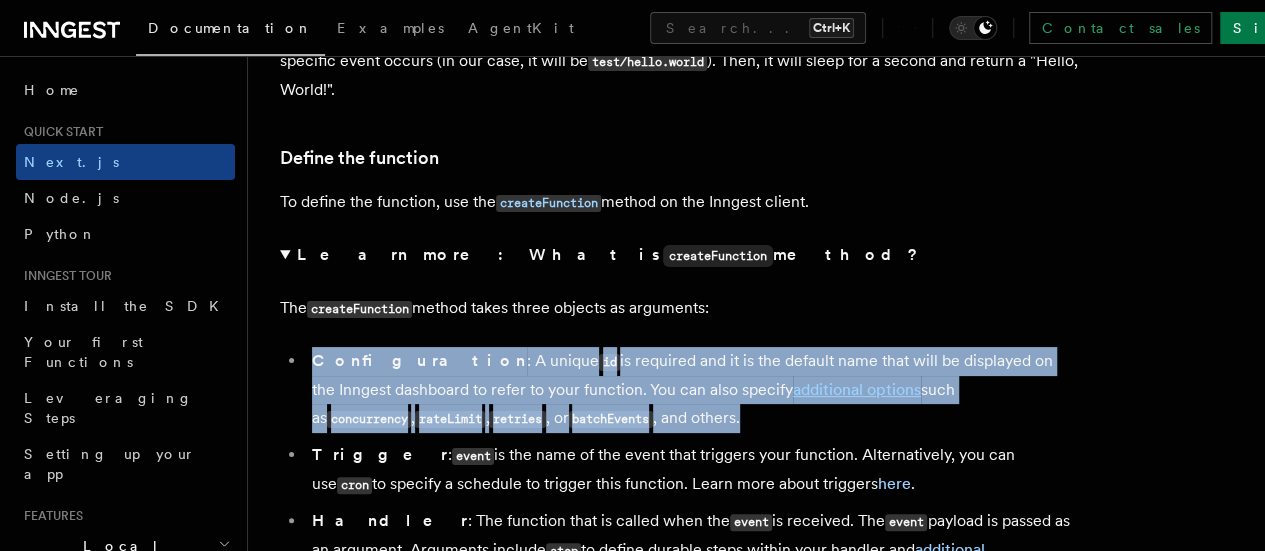 drag, startPoint x: 322, startPoint y: 311, endPoint x: 793, endPoint y: 370, distance: 474.68094 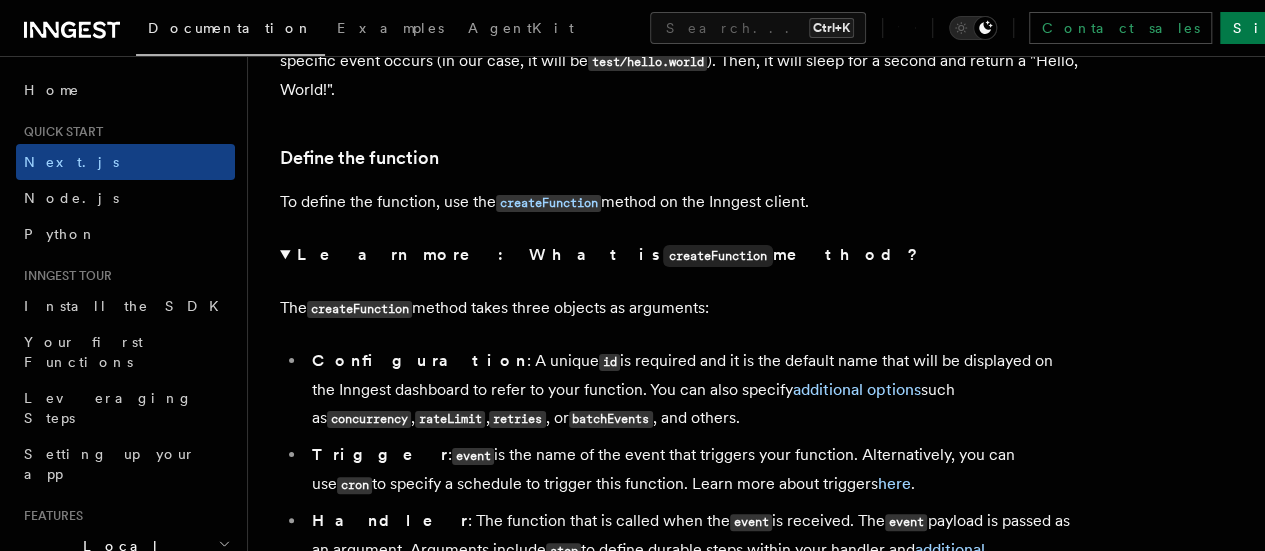 click on "Configuration" at bounding box center [419, 360] 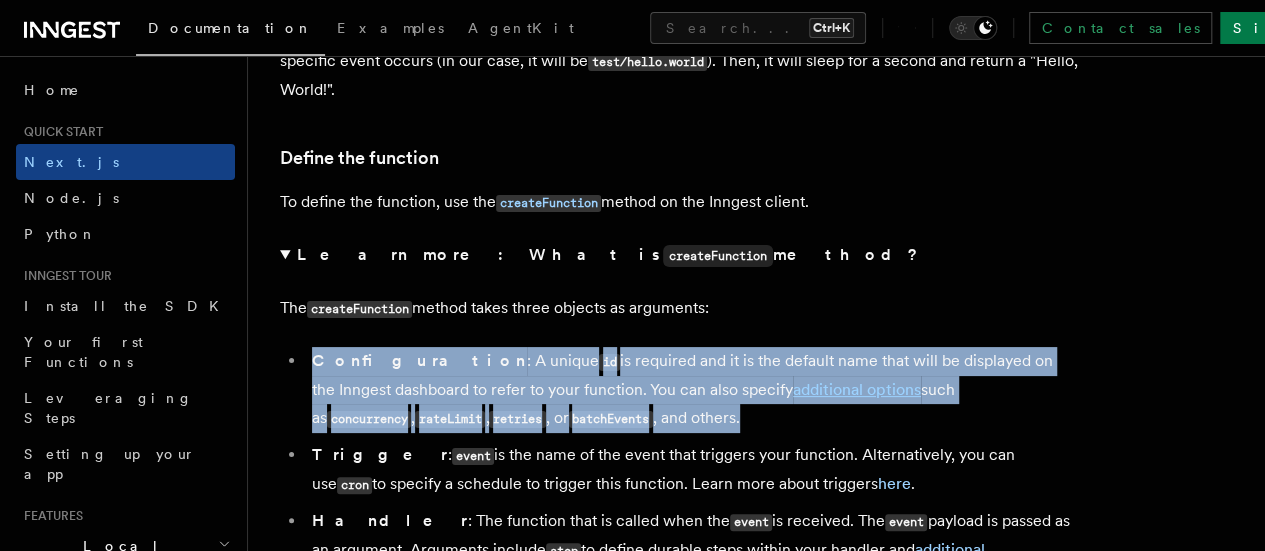 drag, startPoint x: 365, startPoint y: 315, endPoint x: 775, endPoint y: 359, distance: 412.35422 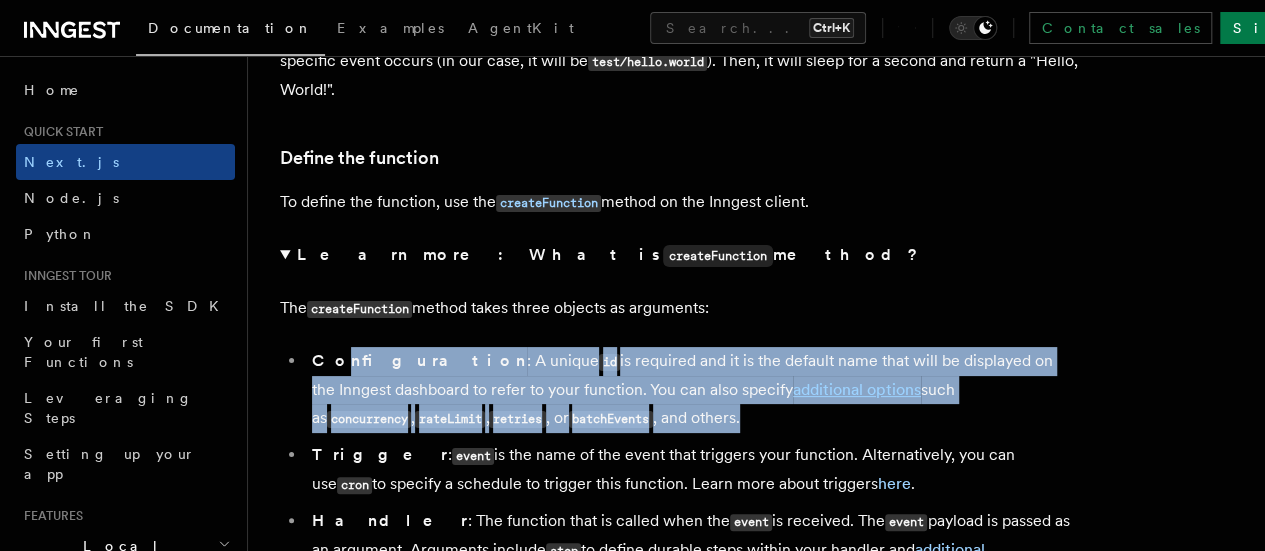 drag, startPoint x: 782, startPoint y: 366, endPoint x: 336, endPoint y: 310, distance: 449.50195 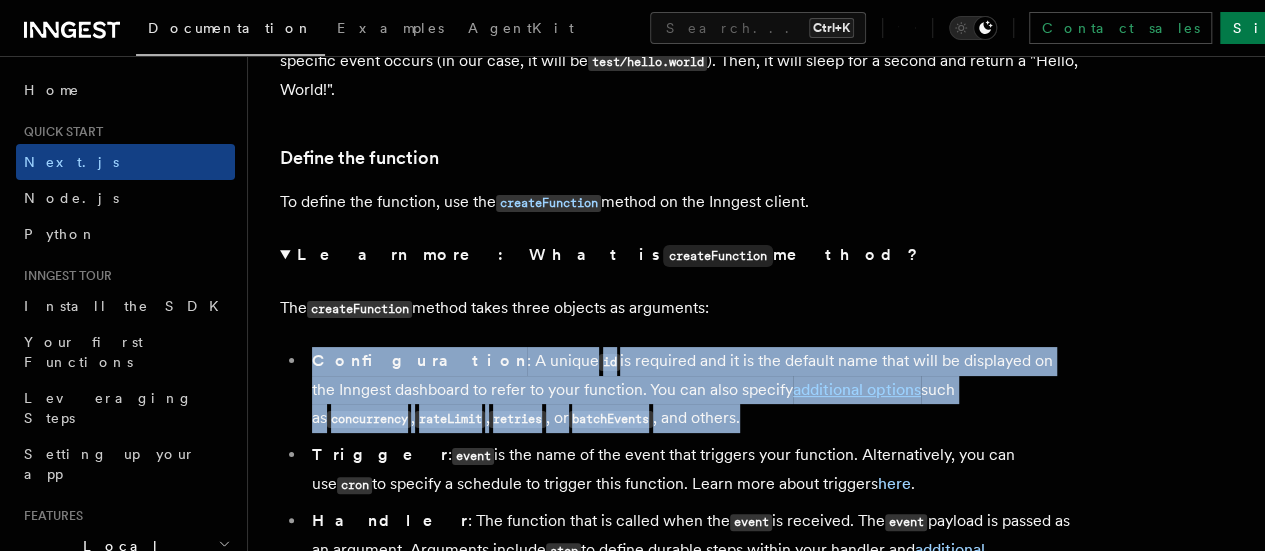 drag, startPoint x: 336, startPoint y: 310, endPoint x: 780, endPoint y: 369, distance: 447.9029 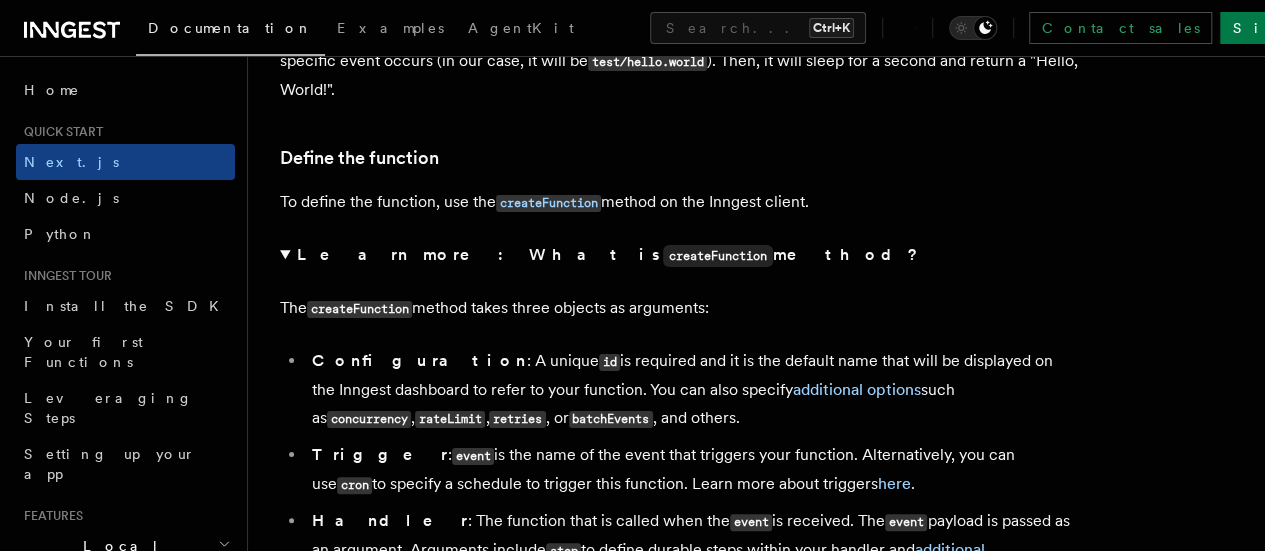 click on "To define the function, use the  createFunction  method on the Inngest client." at bounding box center [680, 202] 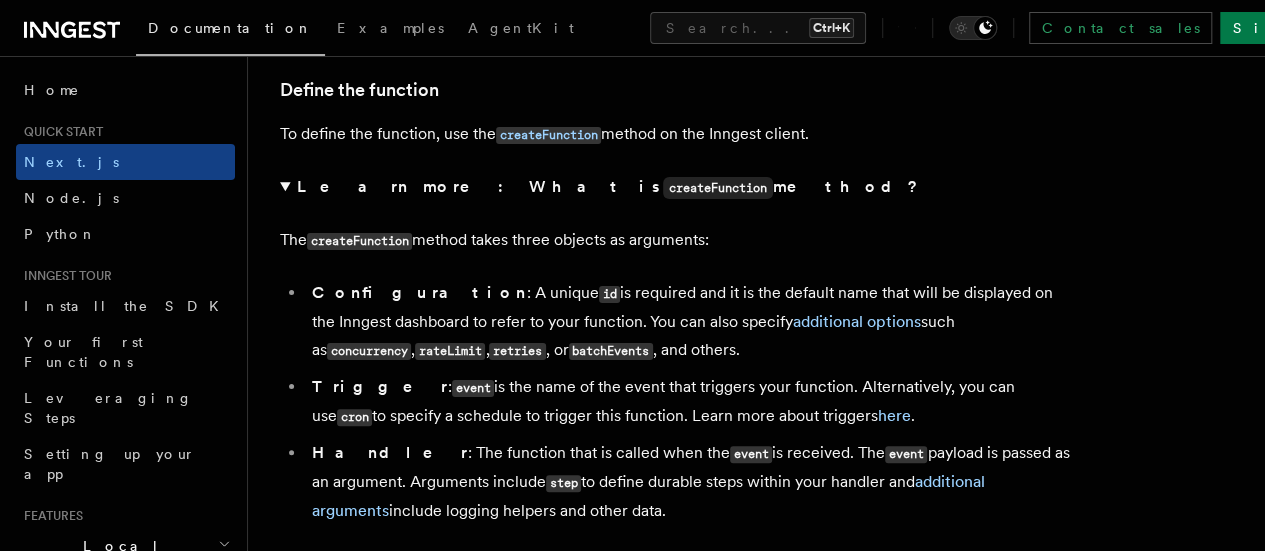 scroll, scrollTop: 3900, scrollLeft: 0, axis: vertical 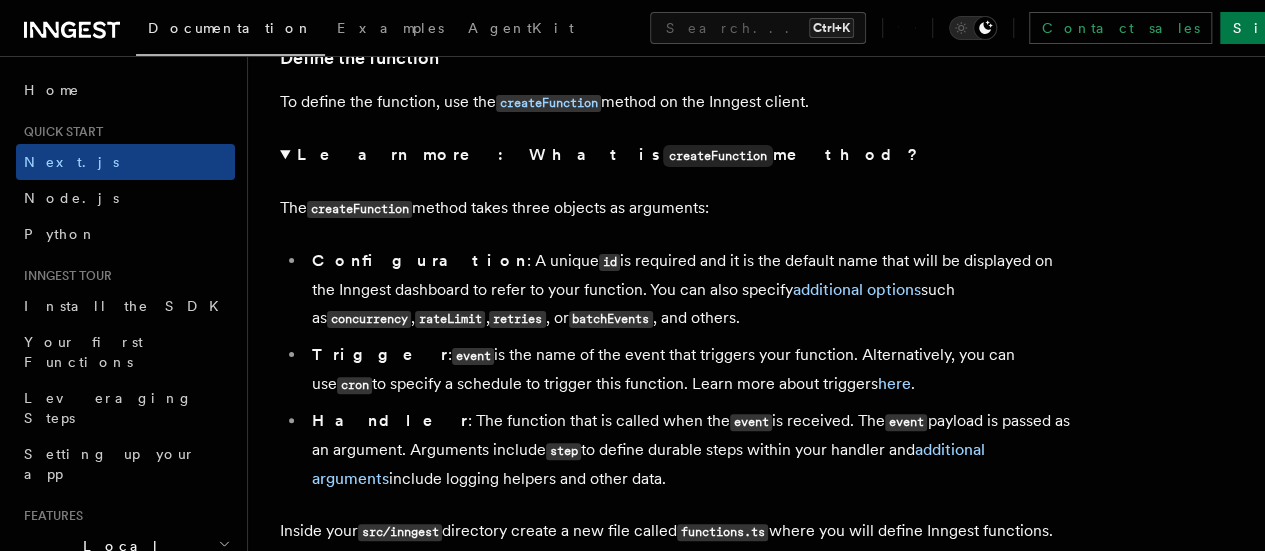 click on "The  createFunction  method takes three objects as arguments:" at bounding box center [680, 208] 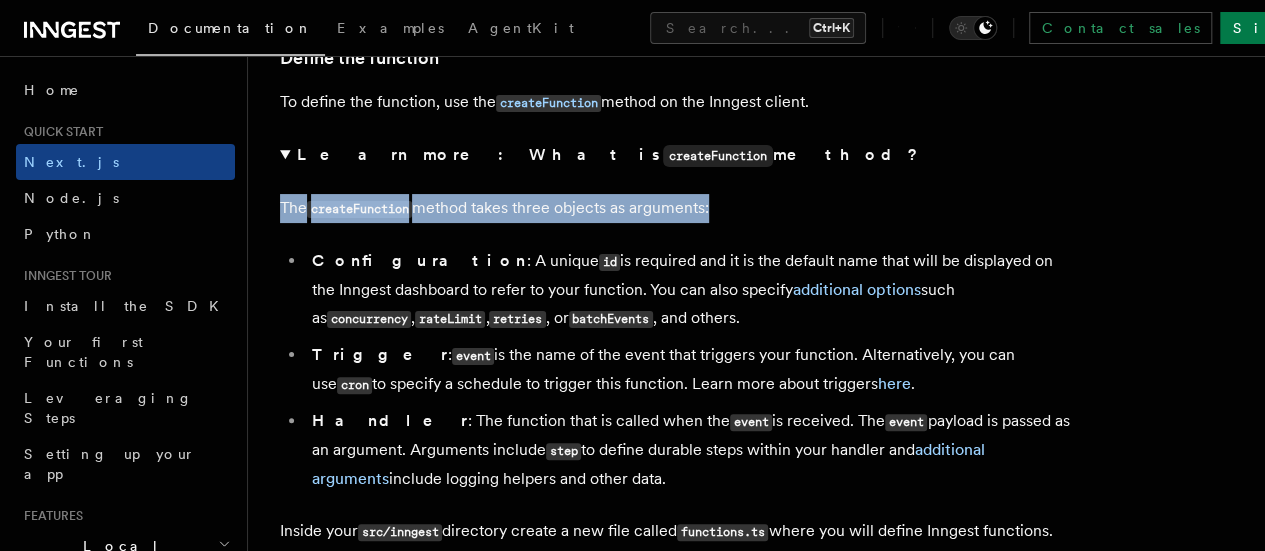 drag, startPoint x: 301, startPoint y: 159, endPoint x: 766, endPoint y: 153, distance: 465.0387 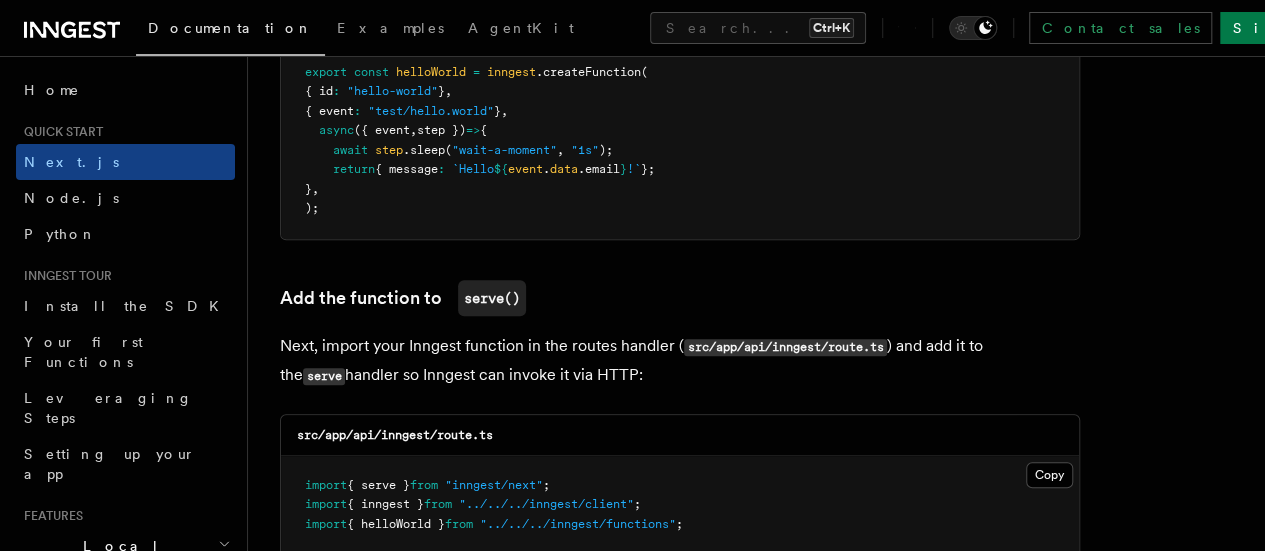 scroll, scrollTop: 4700, scrollLeft: 0, axis: vertical 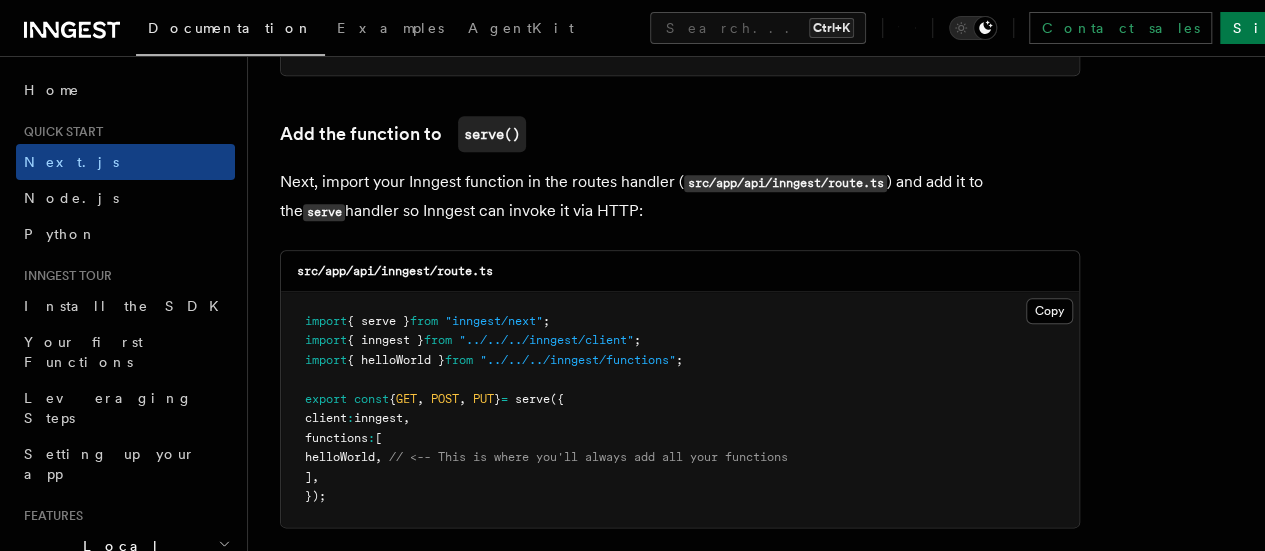 click on "helloWorld" at bounding box center (340, 457) 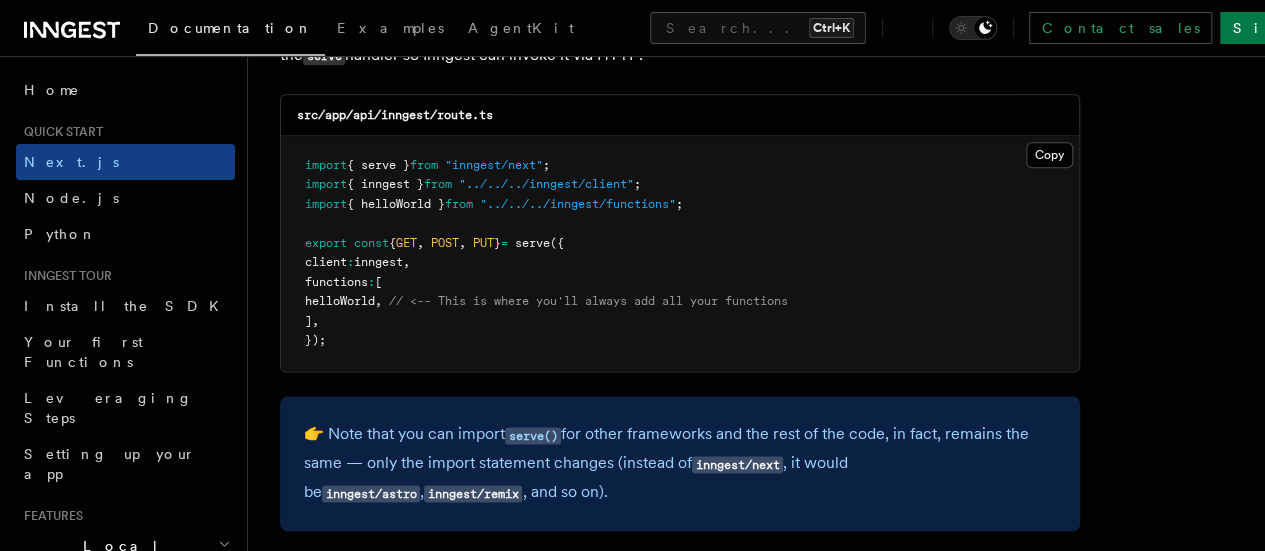 scroll, scrollTop: 4900, scrollLeft: 0, axis: vertical 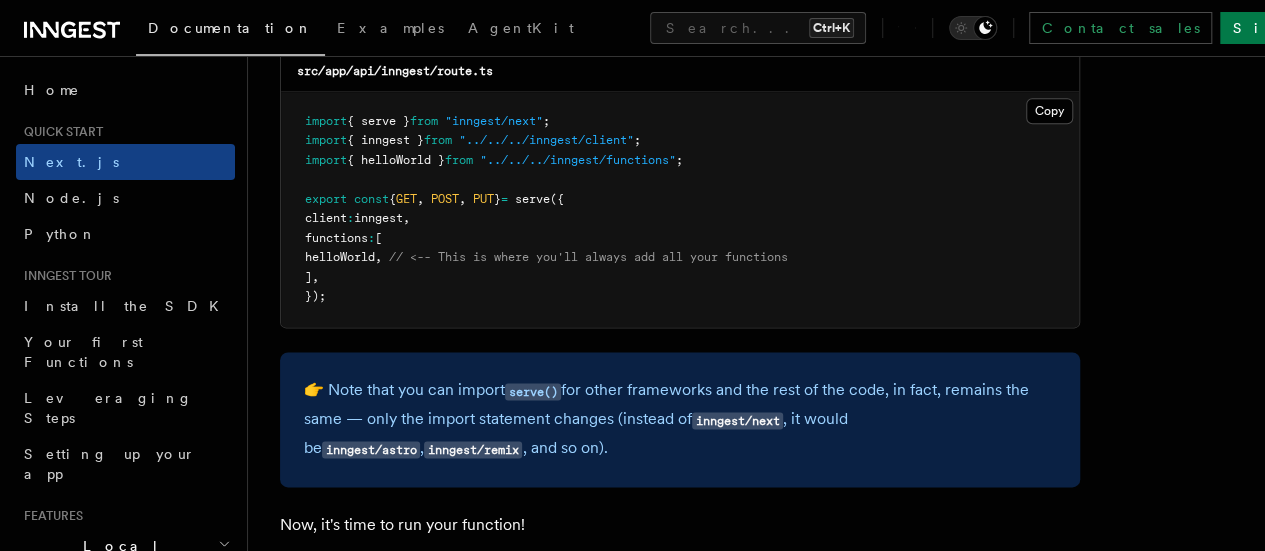 click on "👉 Note that you can import  serve()  for other frameworks and the rest of the code, in fact, remains the same — only the import statement changes (instead of  inngest/next , it would be  inngest/astro ,  inngest/remix , and so on)." at bounding box center (680, 419) 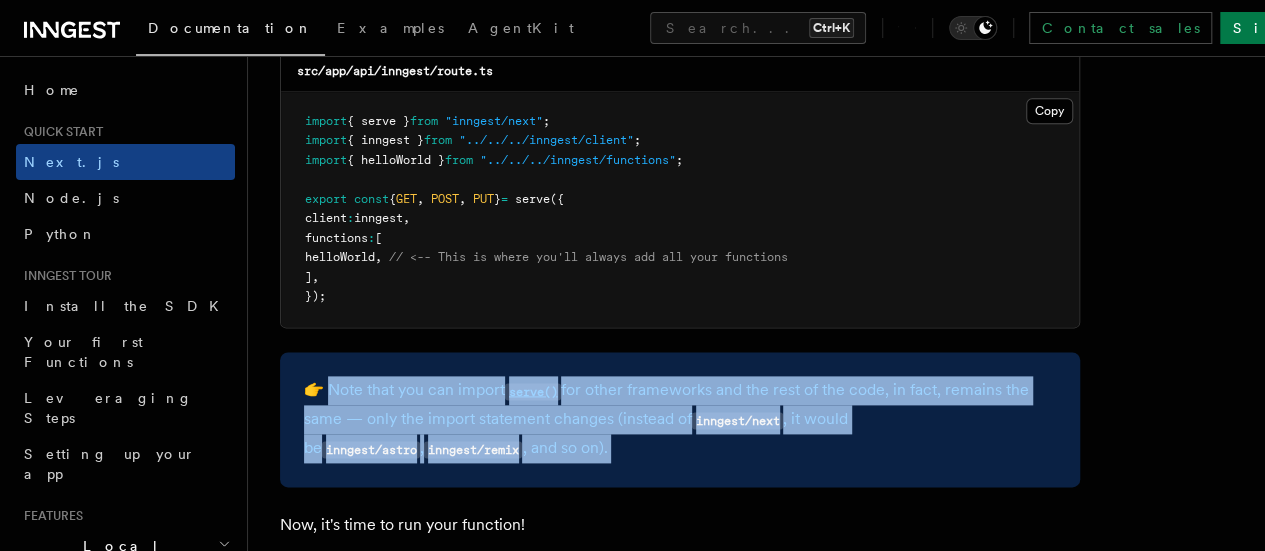 drag, startPoint x: 350, startPoint y: 341, endPoint x: 864, endPoint y: 403, distance: 517.72577 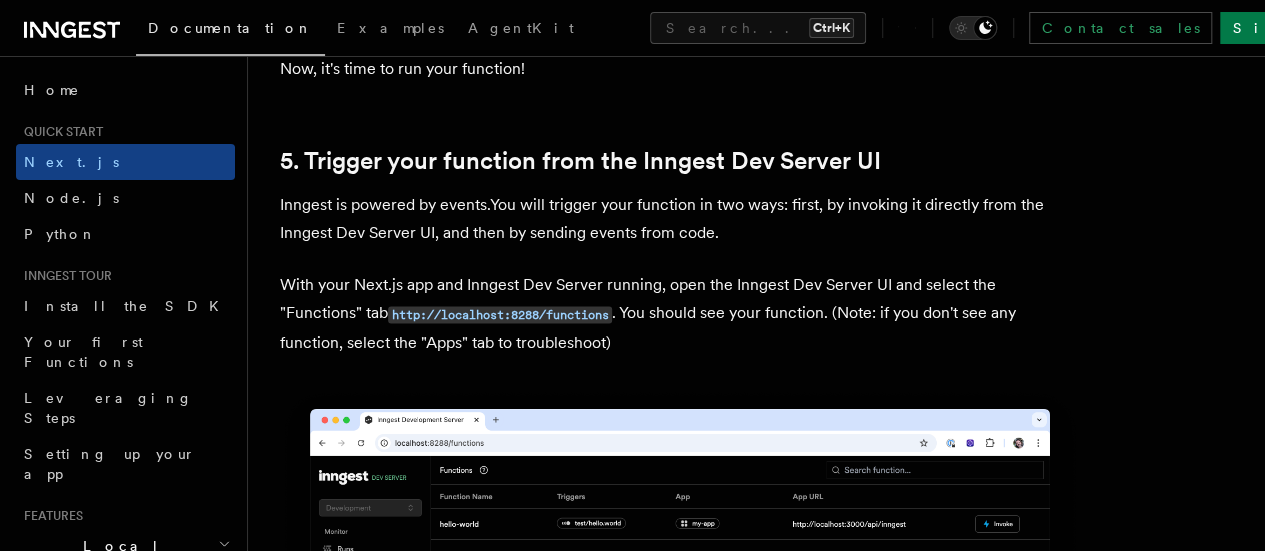 scroll, scrollTop: 5400, scrollLeft: 0, axis: vertical 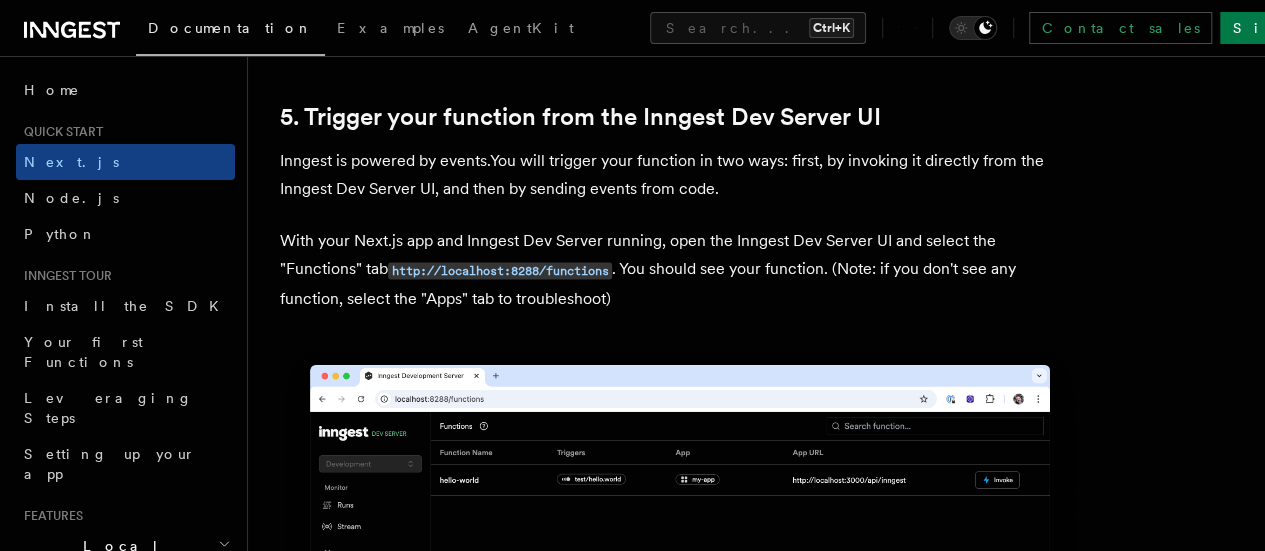 click on "Inngest is powered by events.You will trigger your function in two ways: first, by invoking it directly from the Inngest Dev Server UI, and then by sending events from code." at bounding box center (680, 175) 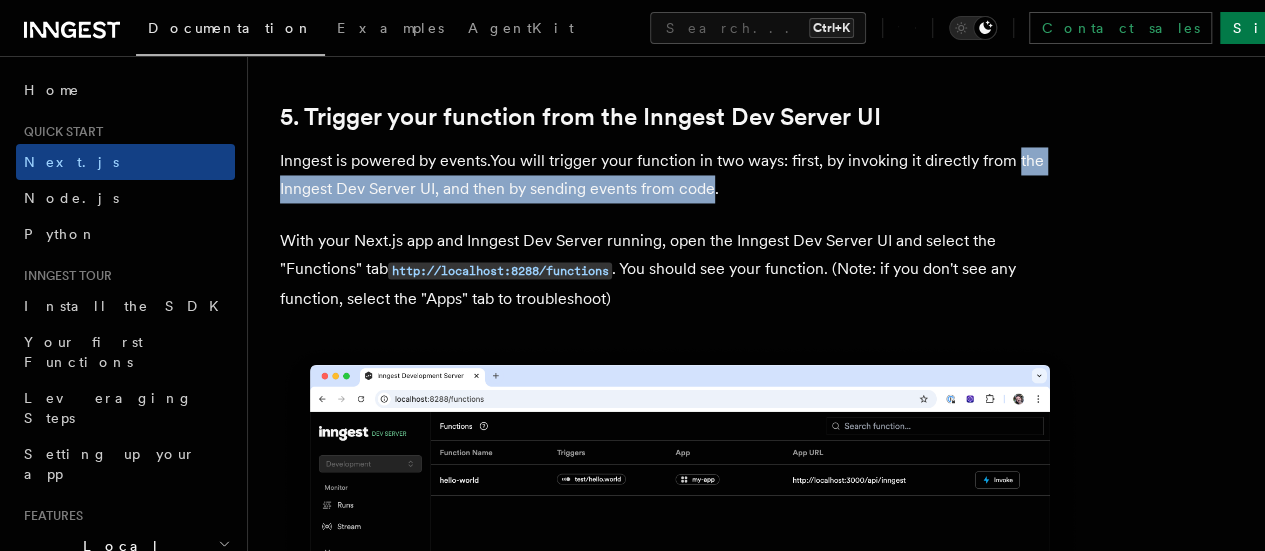 drag, startPoint x: 283, startPoint y: 143, endPoint x: 737, endPoint y: 145, distance: 454.0044 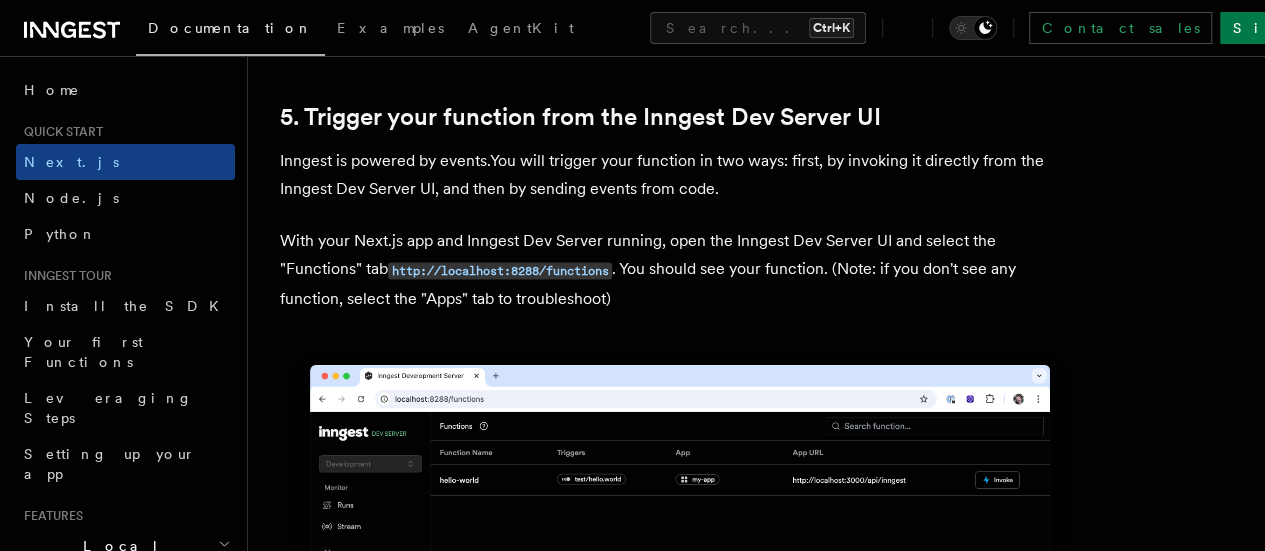 drag, startPoint x: 287, startPoint y: 197, endPoint x: 670, endPoint y: 251, distance: 386.78806 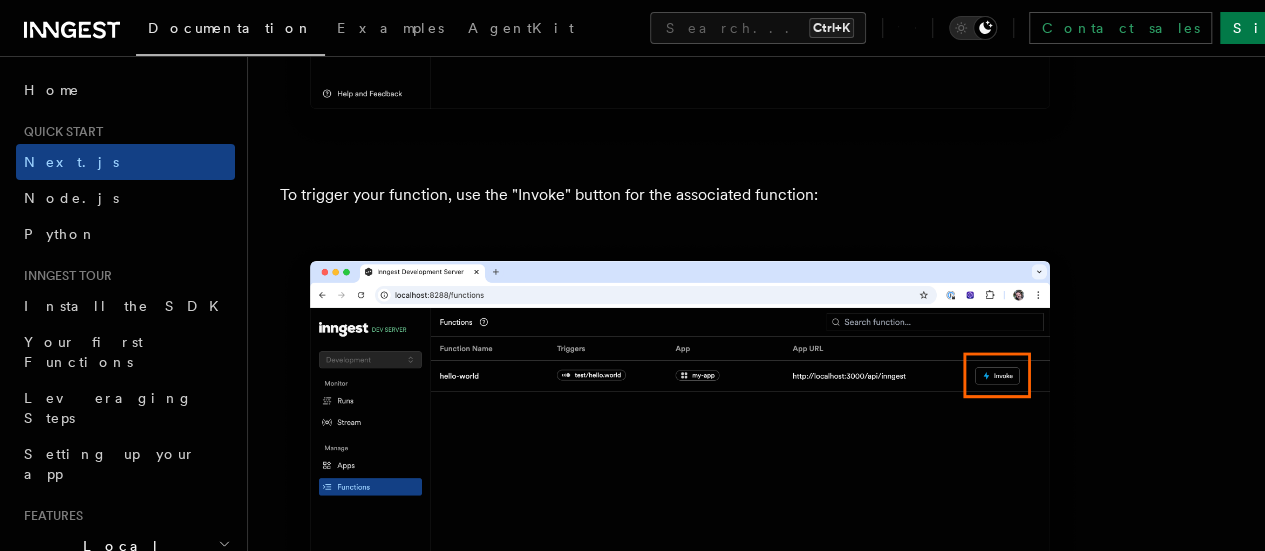 scroll, scrollTop: 6000, scrollLeft: 0, axis: vertical 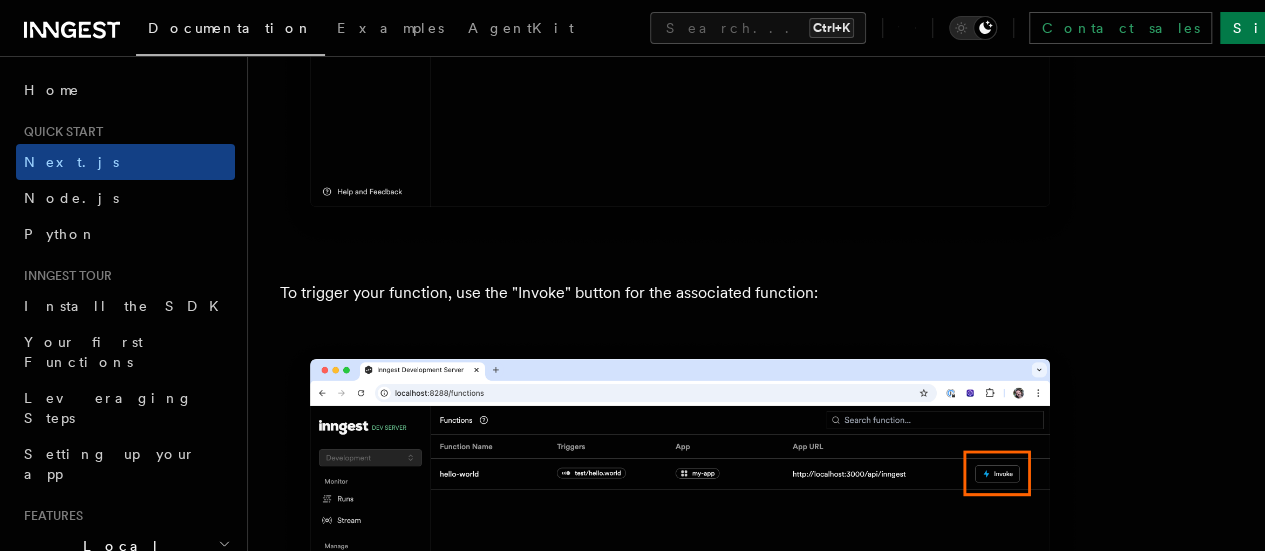 click on "To trigger your function, use the "Invoke" button for the associated function:" at bounding box center (680, 293) 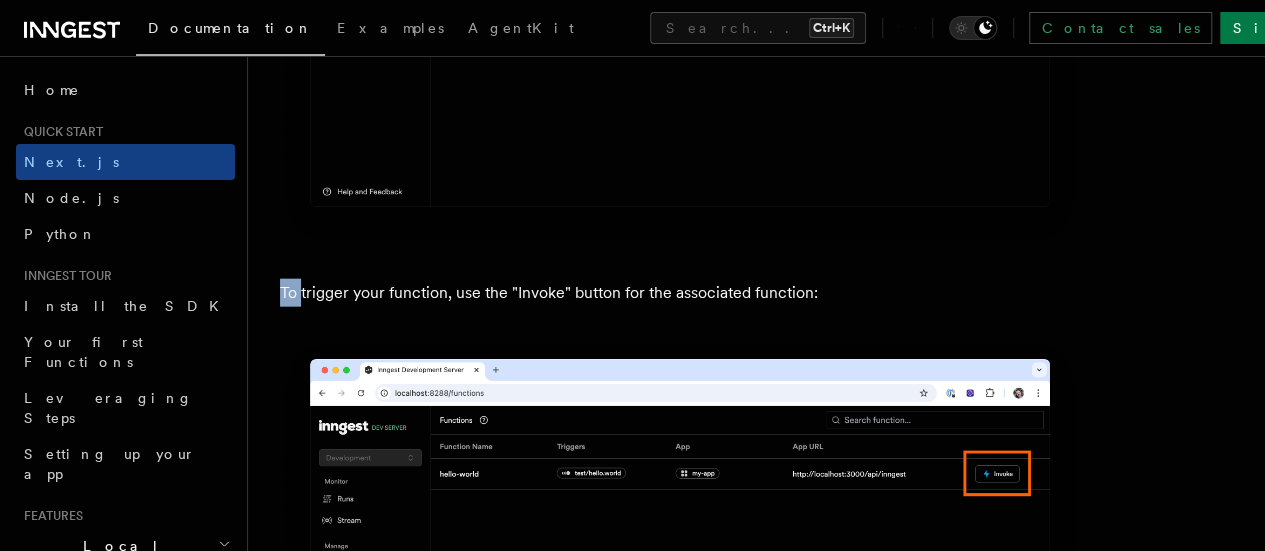 click on "To trigger your function, use the "Invoke" button for the associated function:" at bounding box center (680, 293) 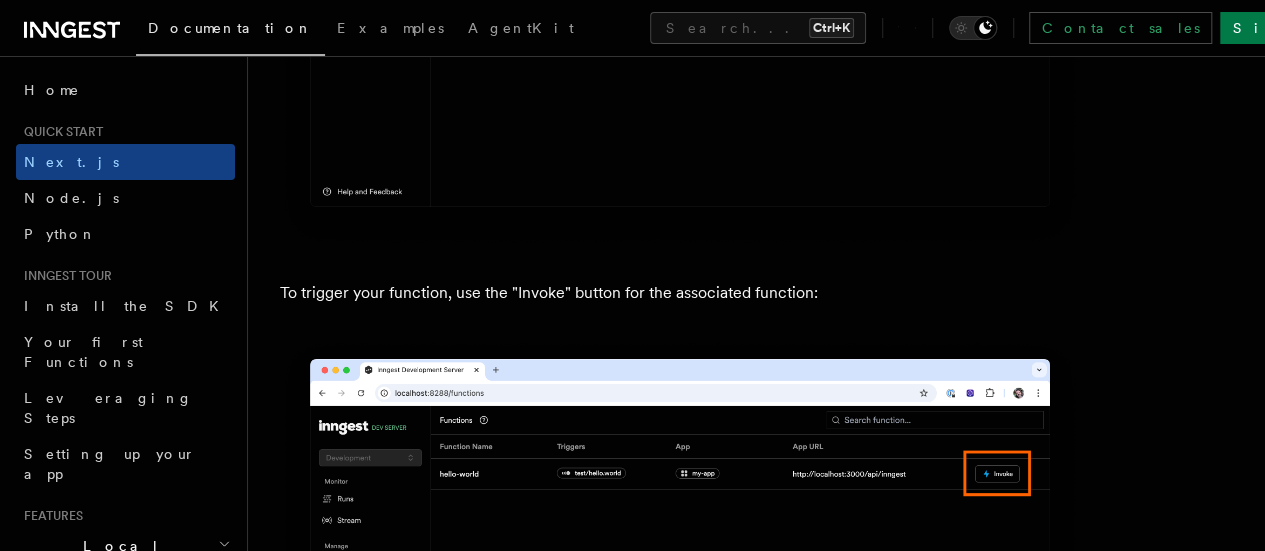 drag, startPoint x: 284, startPoint y: 193, endPoint x: 821, endPoint y: 214, distance: 537.41046 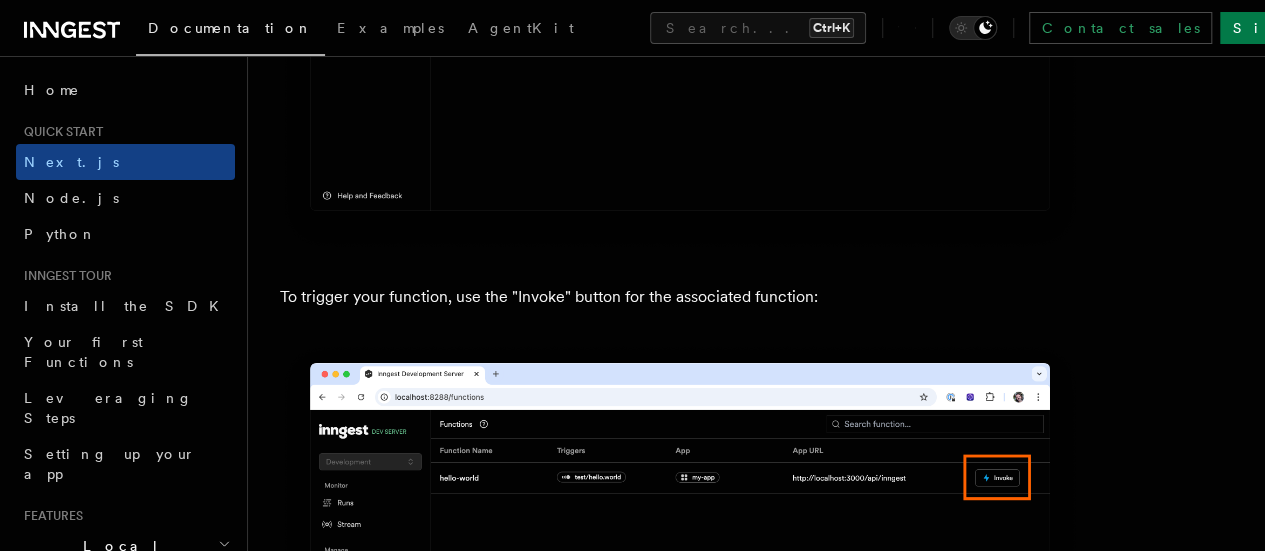 scroll, scrollTop: 6000, scrollLeft: 0, axis: vertical 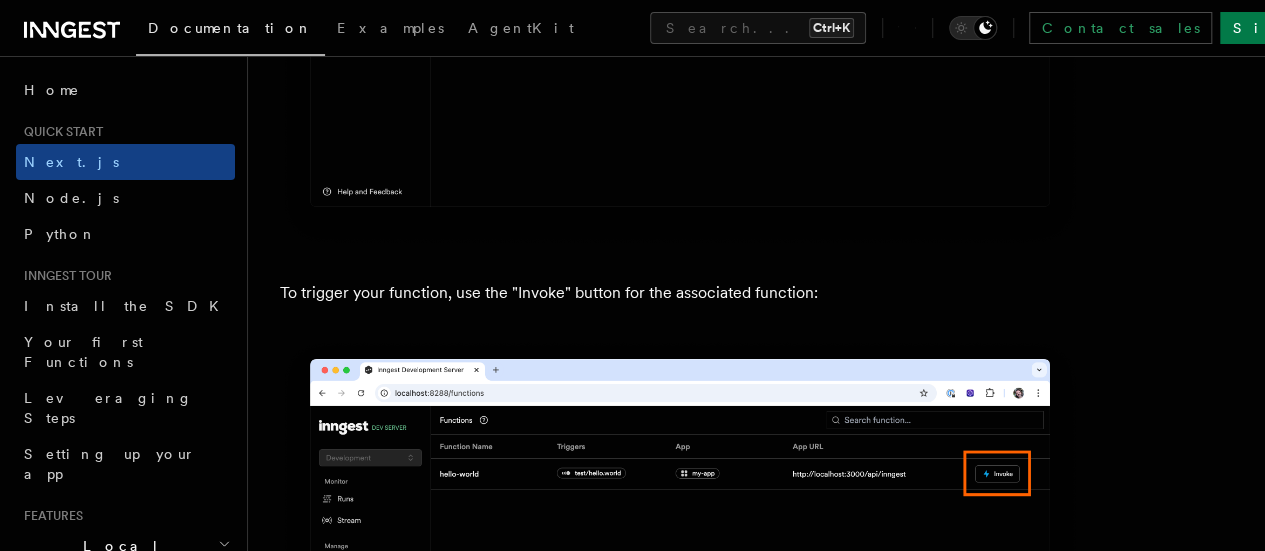 click on "To trigger your function, use the "Invoke" button for the associated function:" at bounding box center [680, 293] 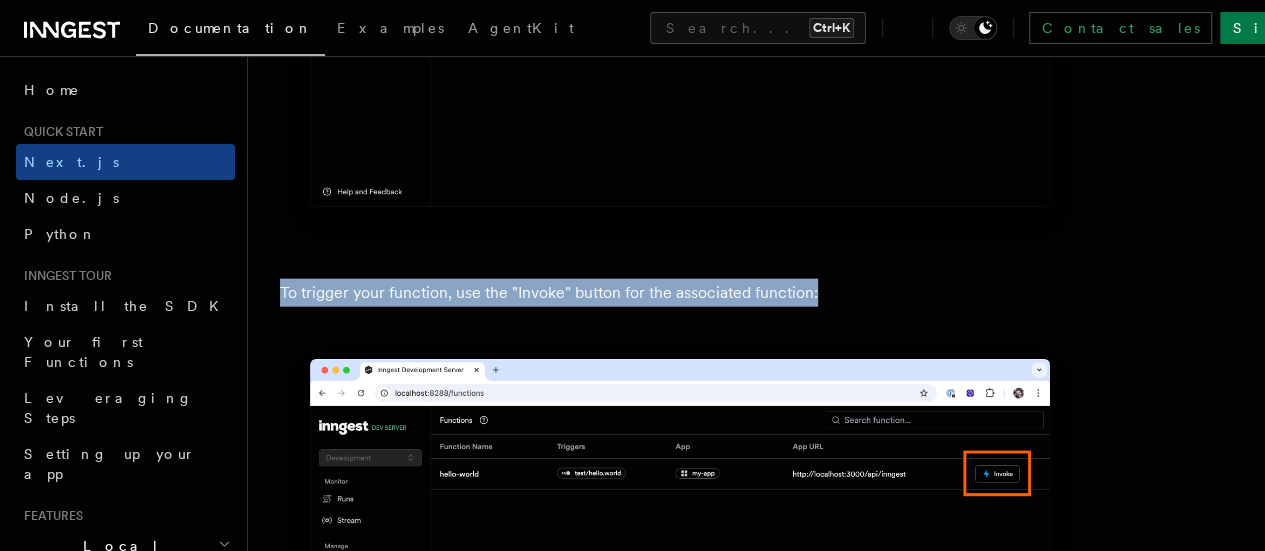 drag, startPoint x: 282, startPoint y: 204, endPoint x: 806, endPoint y: 207, distance: 524.0086 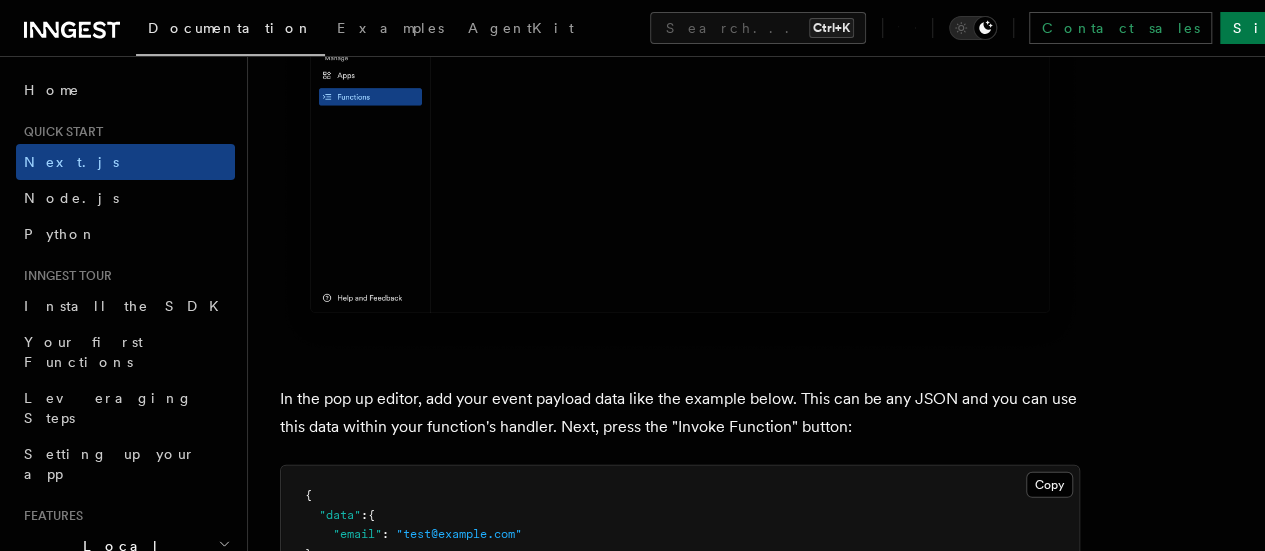scroll, scrollTop: 6500, scrollLeft: 0, axis: vertical 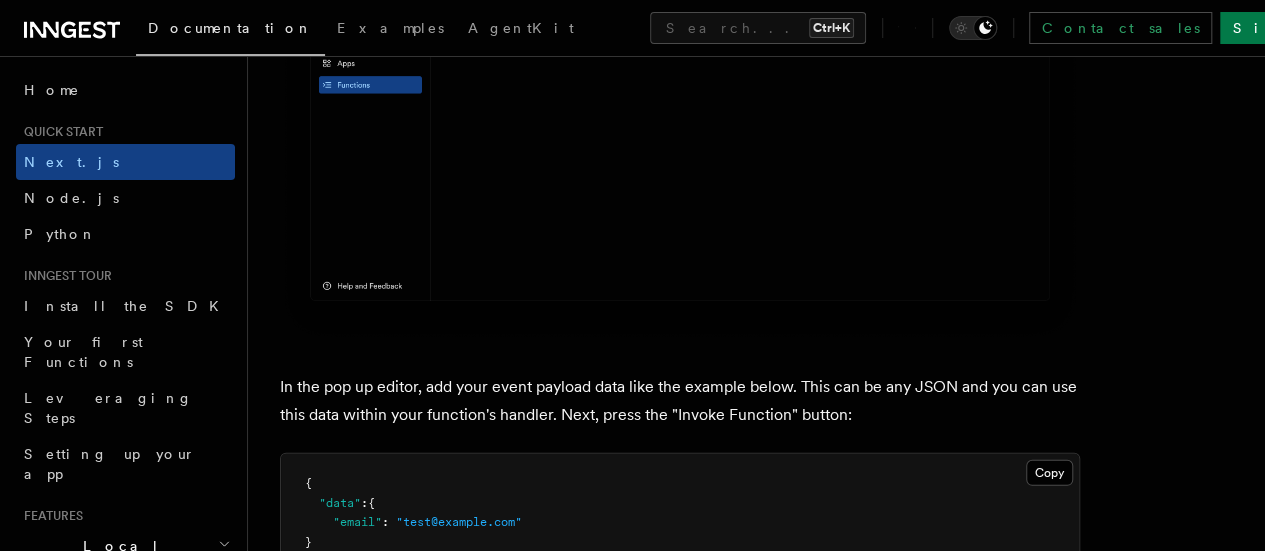click on "In the pop up editor, add your event payload data like the example below. This can be any JSON and you can use this data within your function's handler. Next, press the "Invoke Function" button:" at bounding box center [680, 401] 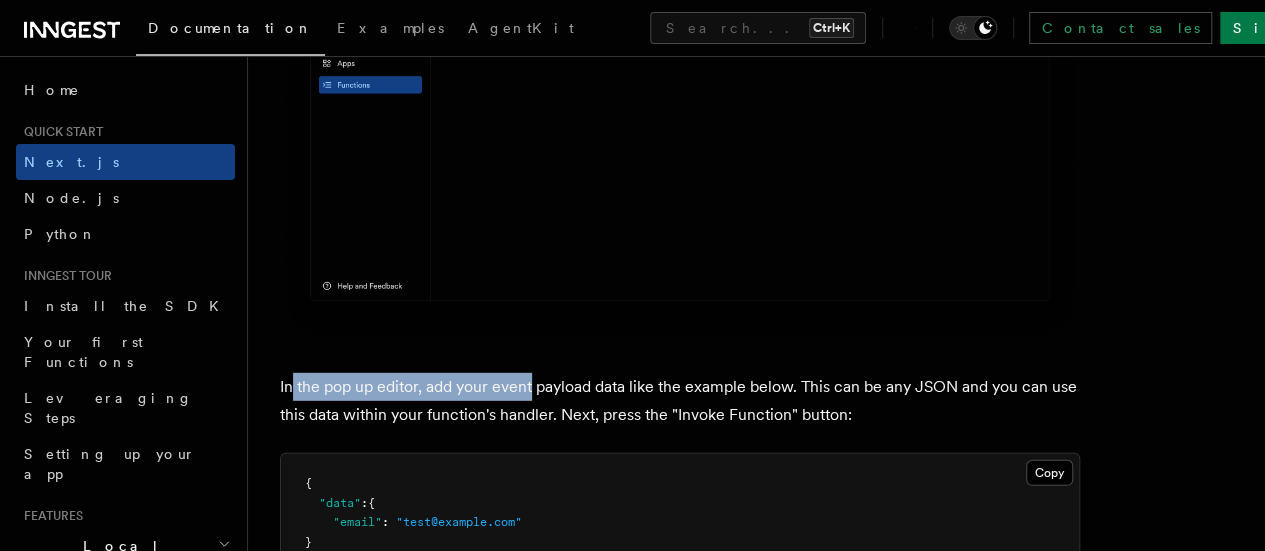 drag, startPoint x: 290, startPoint y: 243, endPoint x: 524, endPoint y: 249, distance: 234.0769 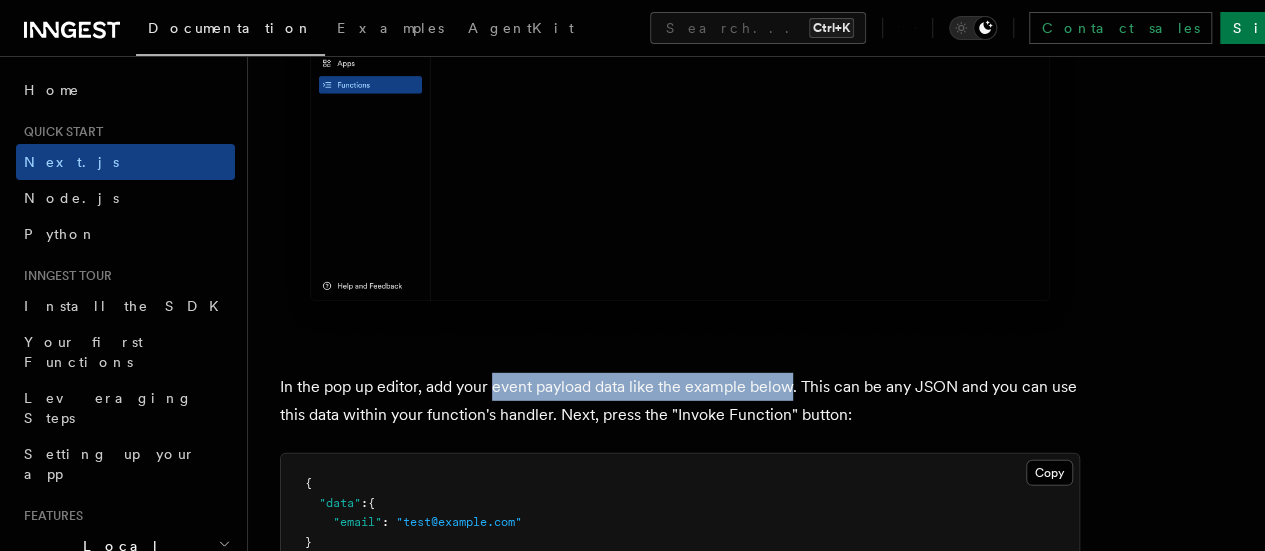 drag, startPoint x: 524, startPoint y: 249, endPoint x: 766, endPoint y: 255, distance: 242.07437 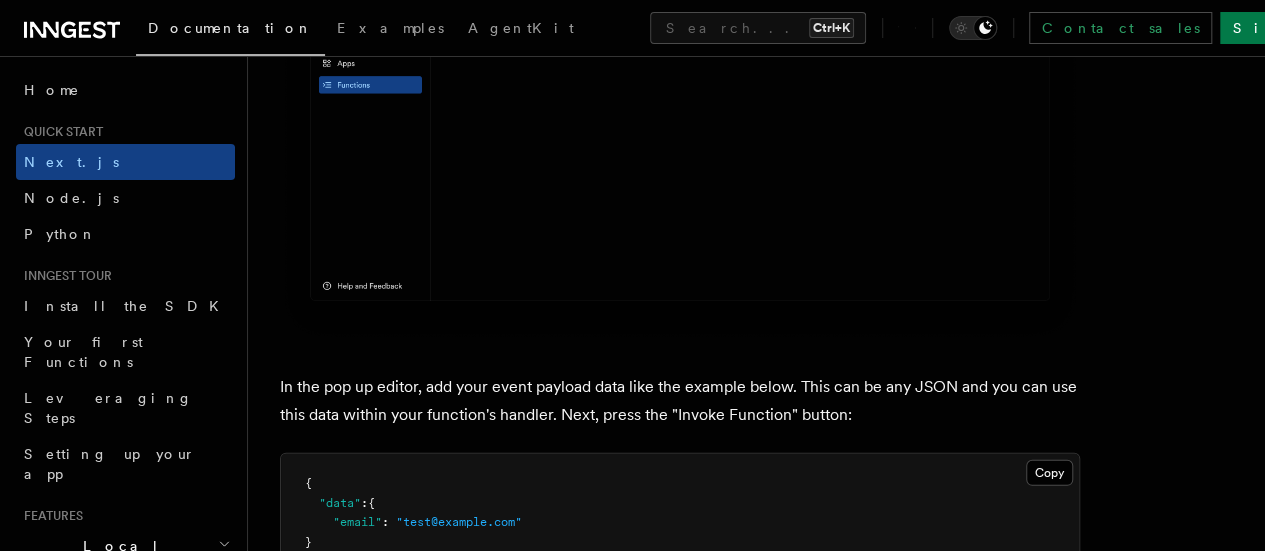 click on "In the pop up editor, add your event payload data like the example below. This can be any JSON and you can use this data within your function's handler. Next, press the "Invoke Function" button:" at bounding box center [680, 401] 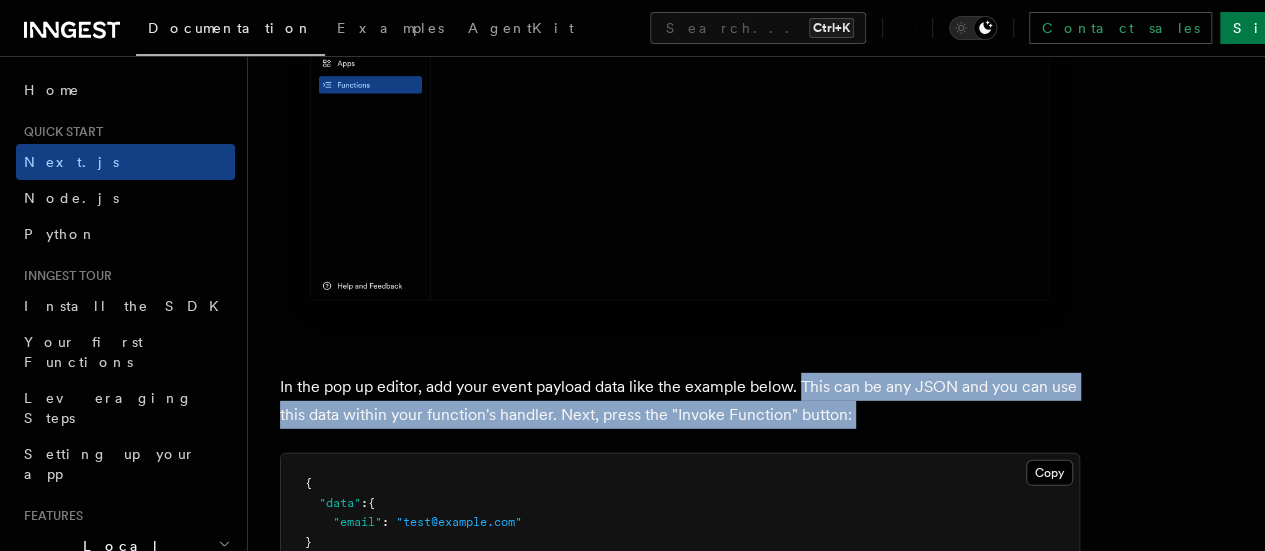 drag, startPoint x: 806, startPoint y: 249, endPoint x: 942, endPoint y: 271, distance: 137.76791 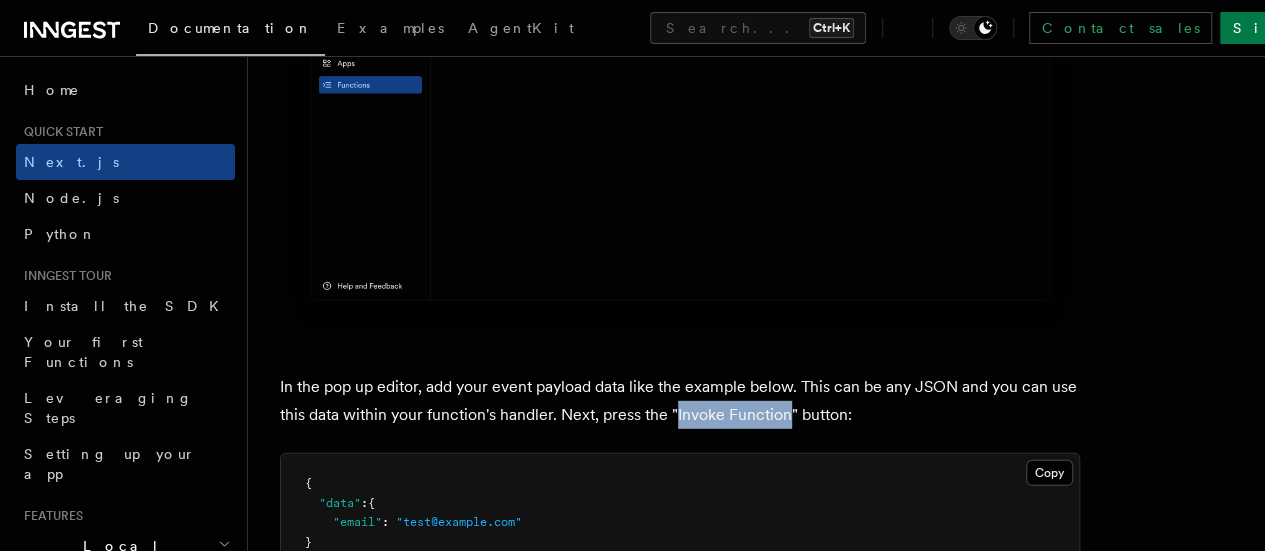 drag, startPoint x: 776, startPoint y: 280, endPoint x: 848, endPoint y: 275, distance: 72.1734 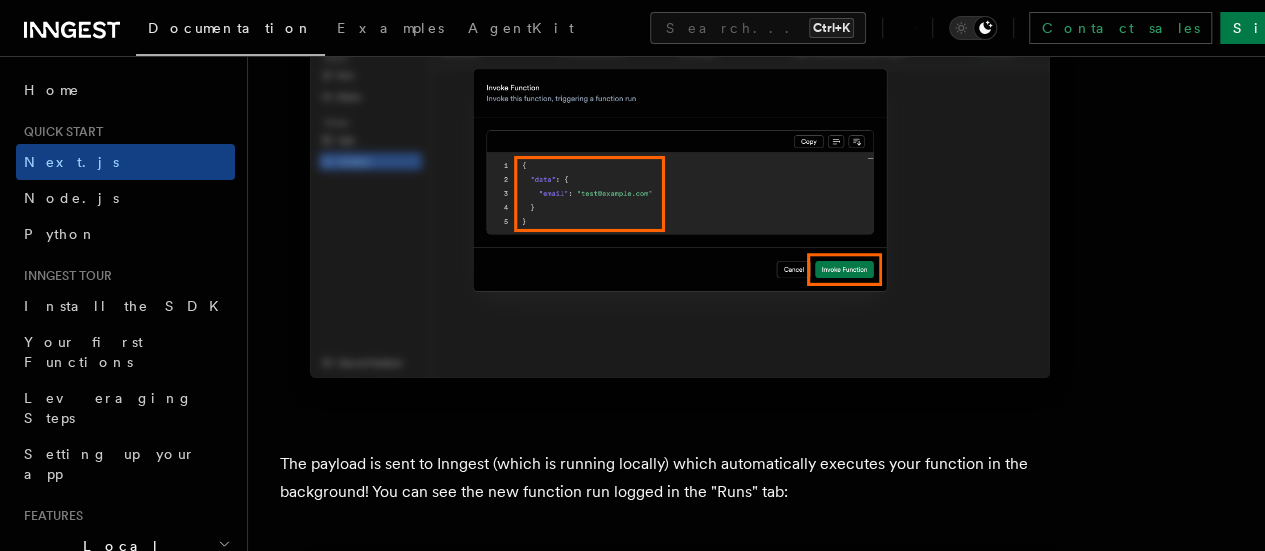scroll, scrollTop: 7300, scrollLeft: 0, axis: vertical 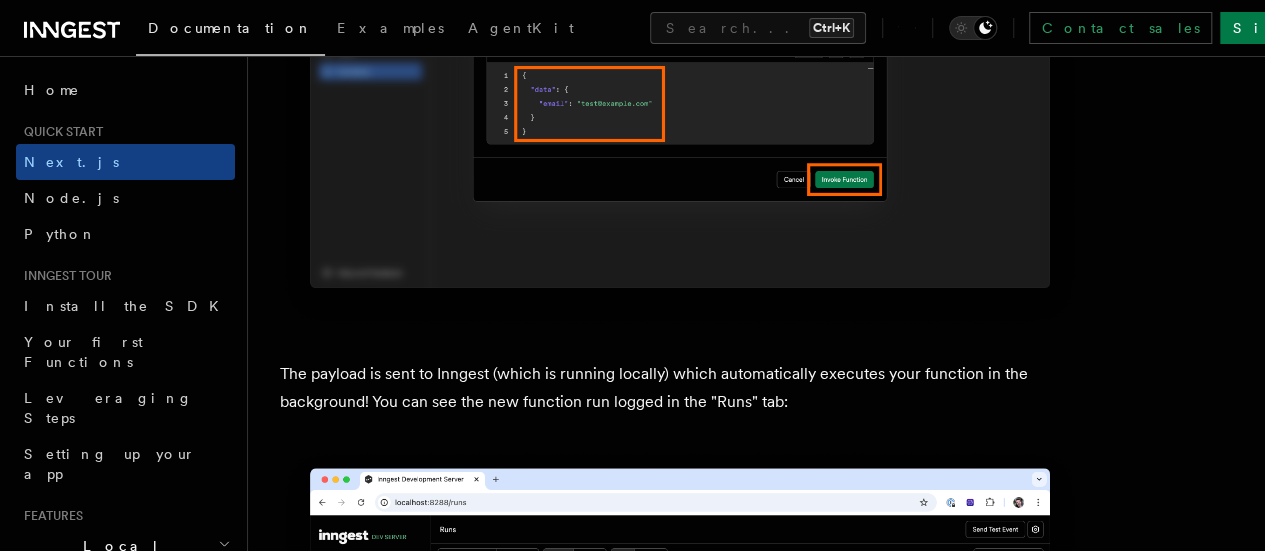 click on "The payload is sent to Inngest (which is running locally) which automatically executes your function in the background! You can see the new function run logged in the "Runs" tab:" at bounding box center [680, 388] 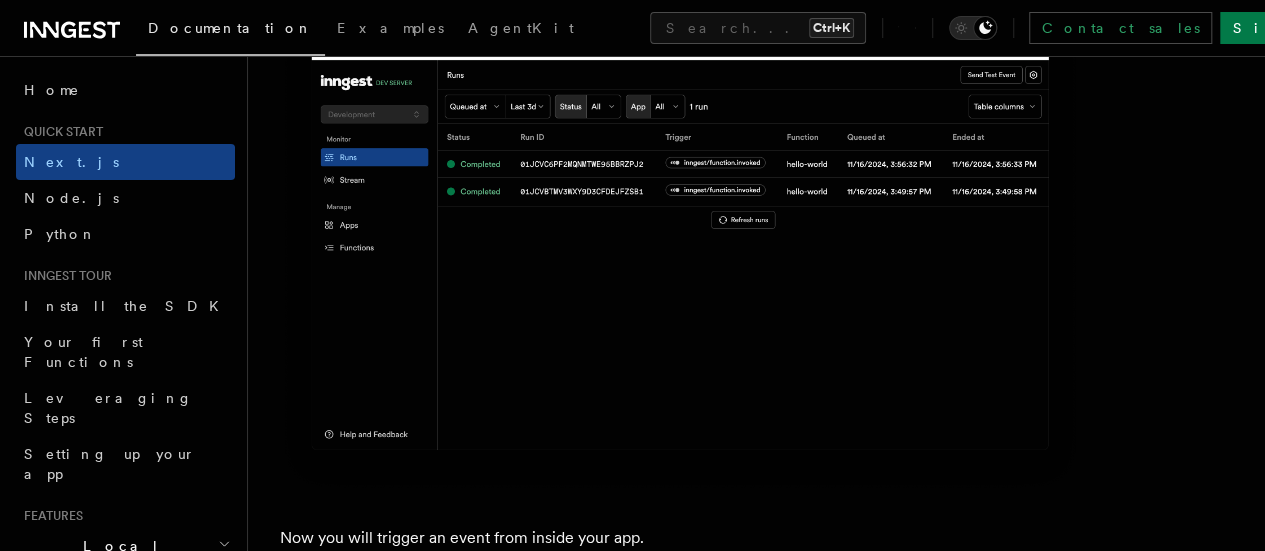 scroll, scrollTop: 10400, scrollLeft: 0, axis: vertical 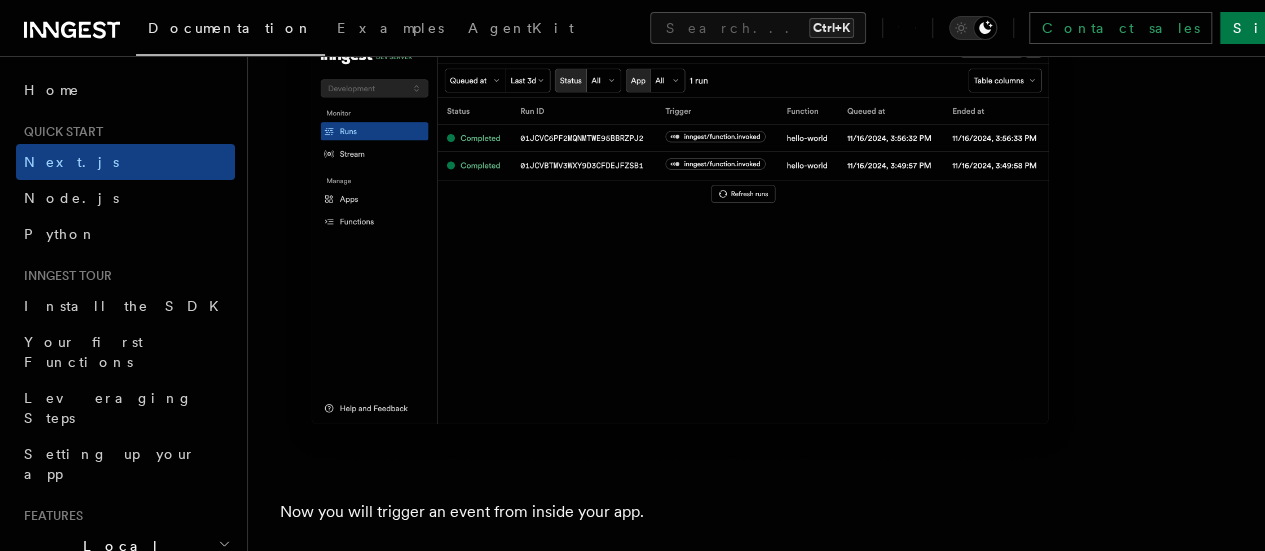 click on "Inngest is powered by events." at bounding box center [680, 648] 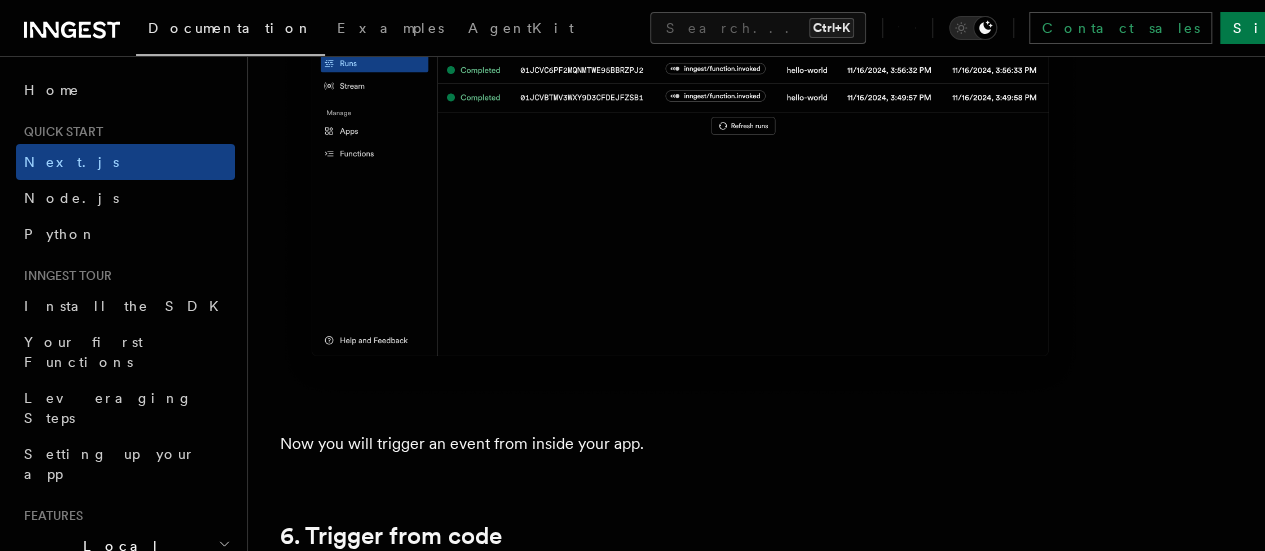 scroll, scrollTop: 10500, scrollLeft: 0, axis: vertical 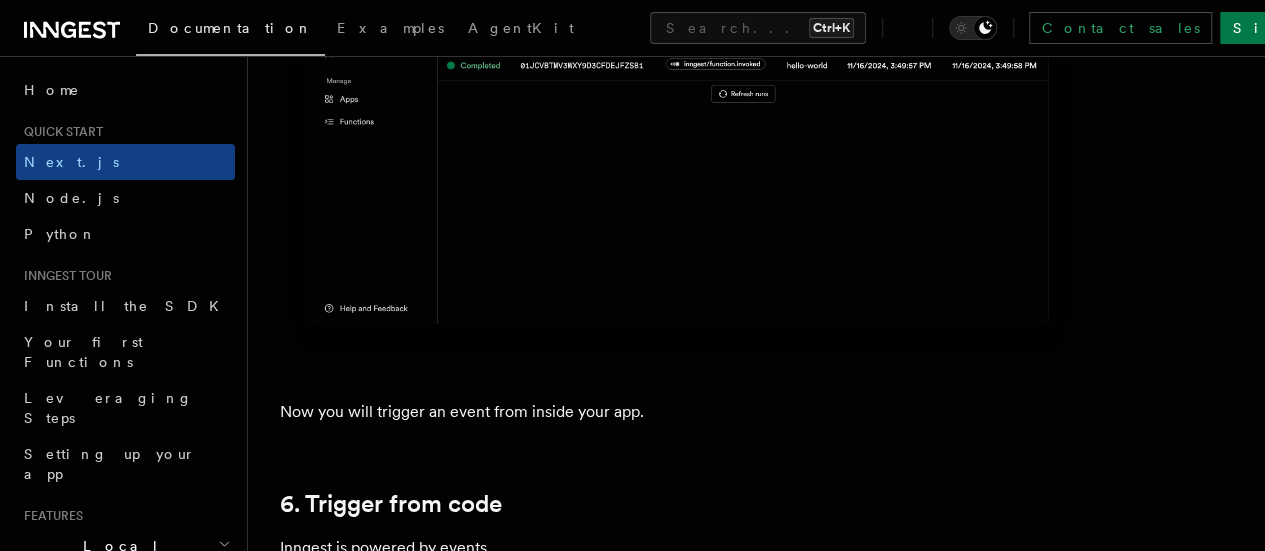 click on "Learn more: events in Inngest." at bounding box center (570, 599) 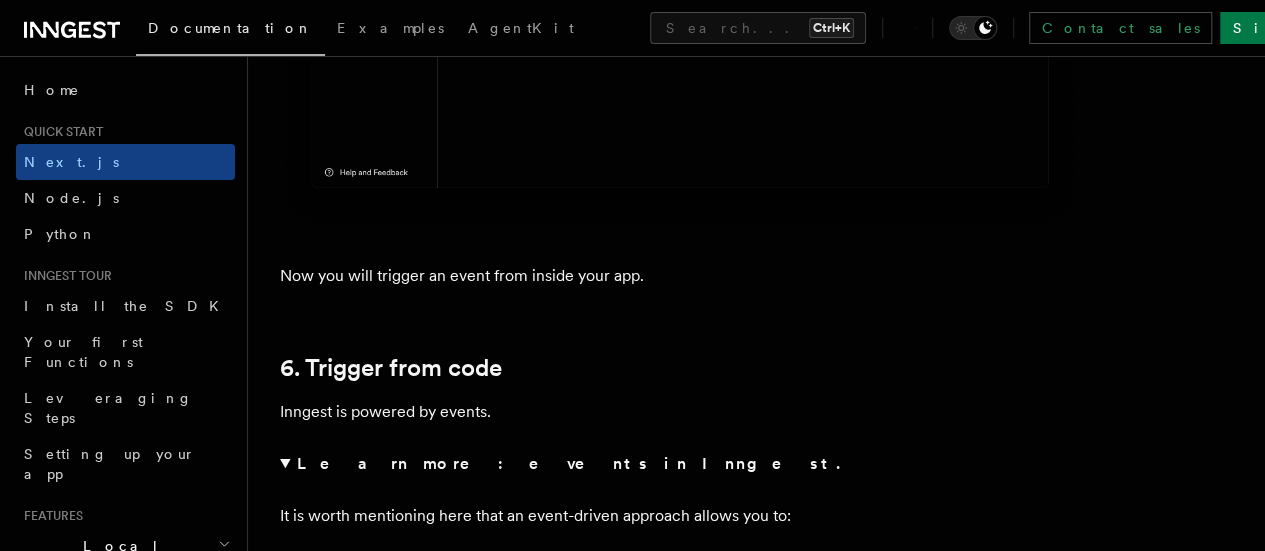 scroll, scrollTop: 10700, scrollLeft: 0, axis: vertical 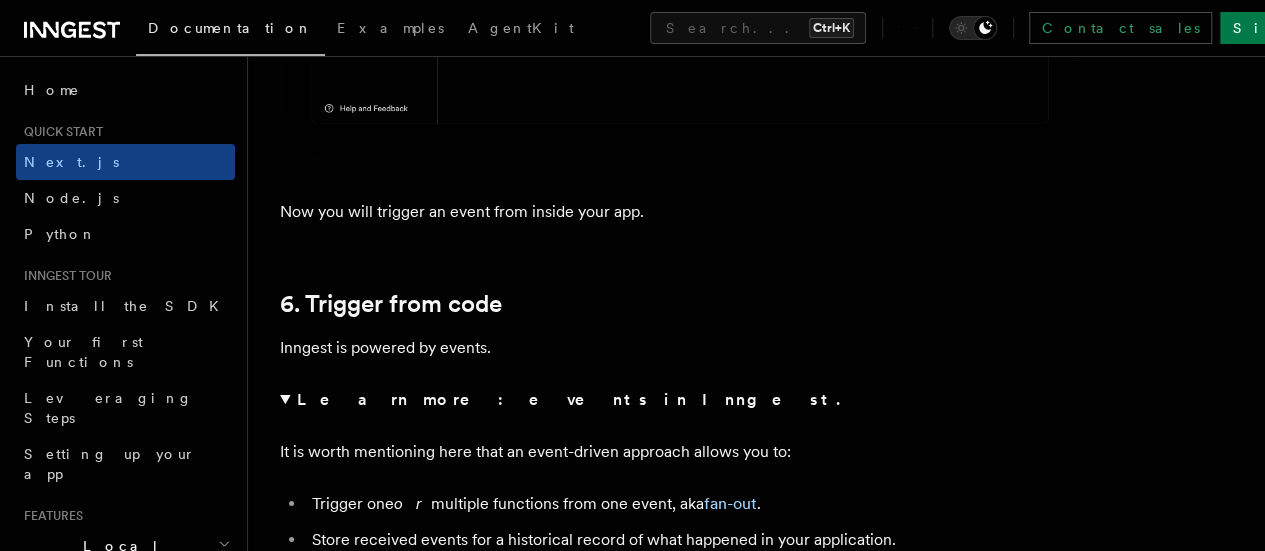 click on "To trigger Inngest functions to run in the background, you will need to send events from your application to Inngest. Once the event is received, it will automatically invoke all functions that are configured to be triggered by it." at bounding box center (680, 692) 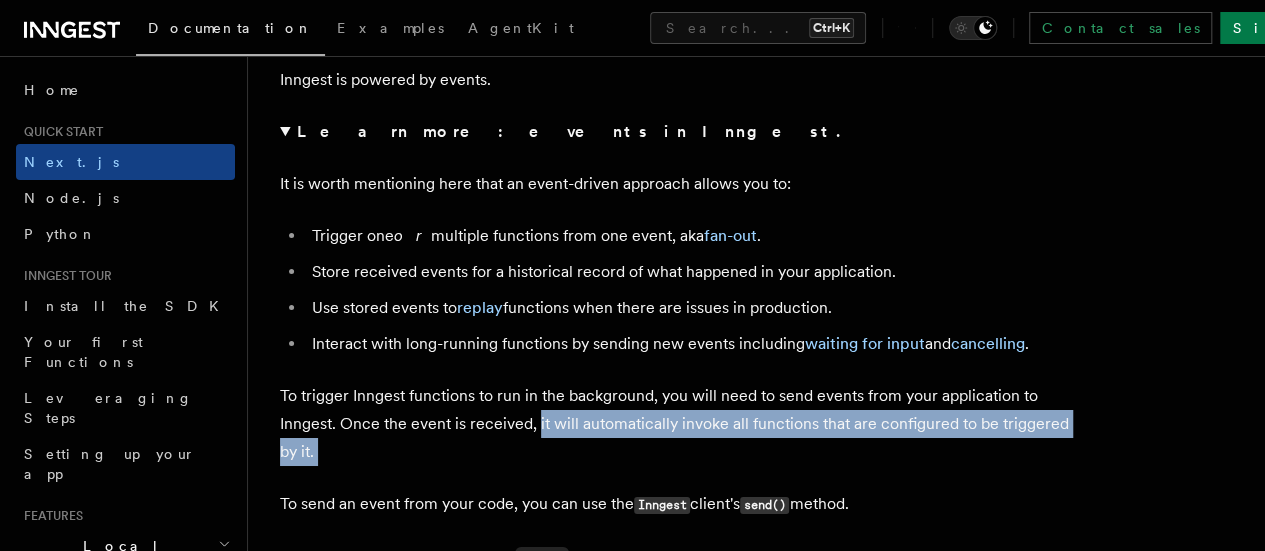 scroll, scrollTop: 11000, scrollLeft: 0, axis: vertical 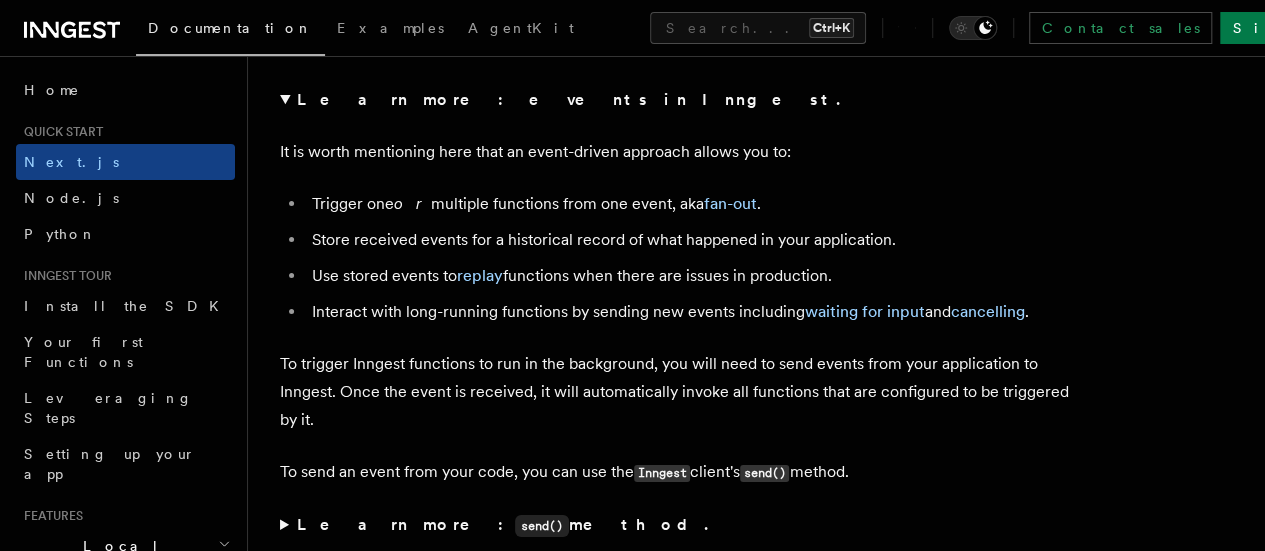 click on "You will now send an event from within your Next.js app: from the “hello” Next.js API function. To do so, create a new API handler in the  src/app/api/hello/route.ts  file:" at bounding box center [680, 592] 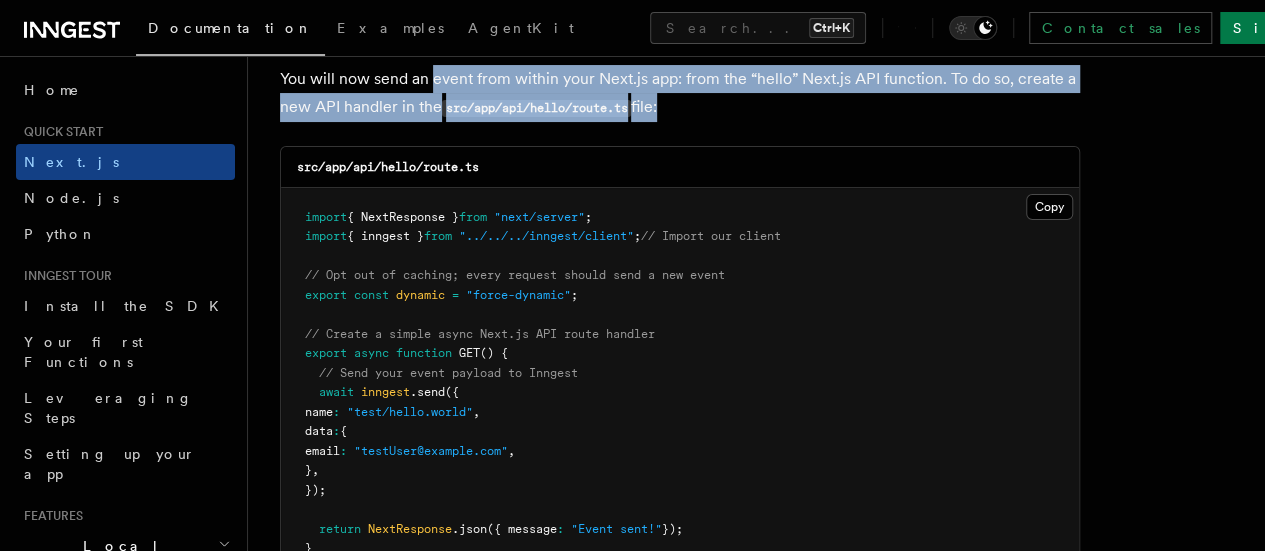 scroll, scrollTop: 11500, scrollLeft: 0, axis: vertical 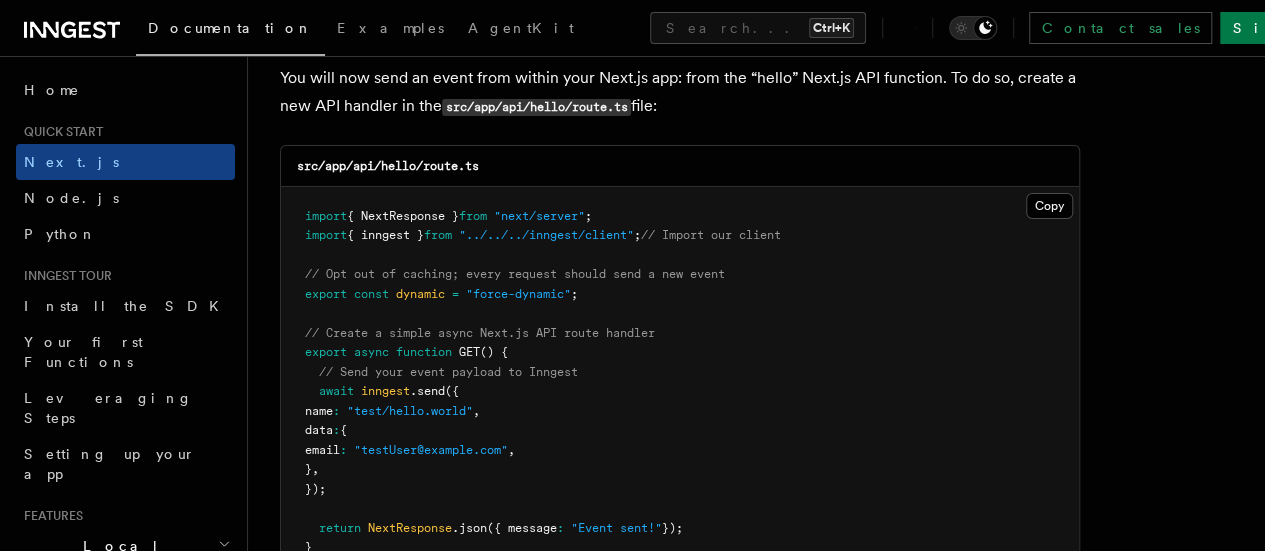 click on "👉 Note that we use  "force-dynamic"  to ensure we always send a new event on every request. In most situations, you'll probably want to send an event during a  POST  request so that you don't need this config option." at bounding box center (680, 670) 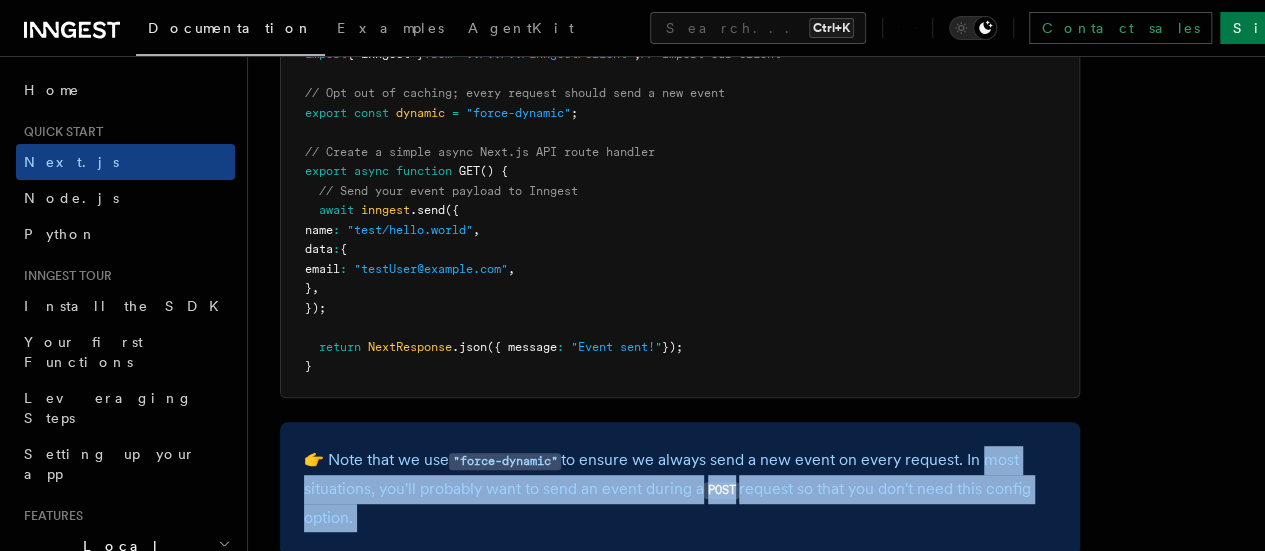 scroll, scrollTop: 11700, scrollLeft: 0, axis: vertical 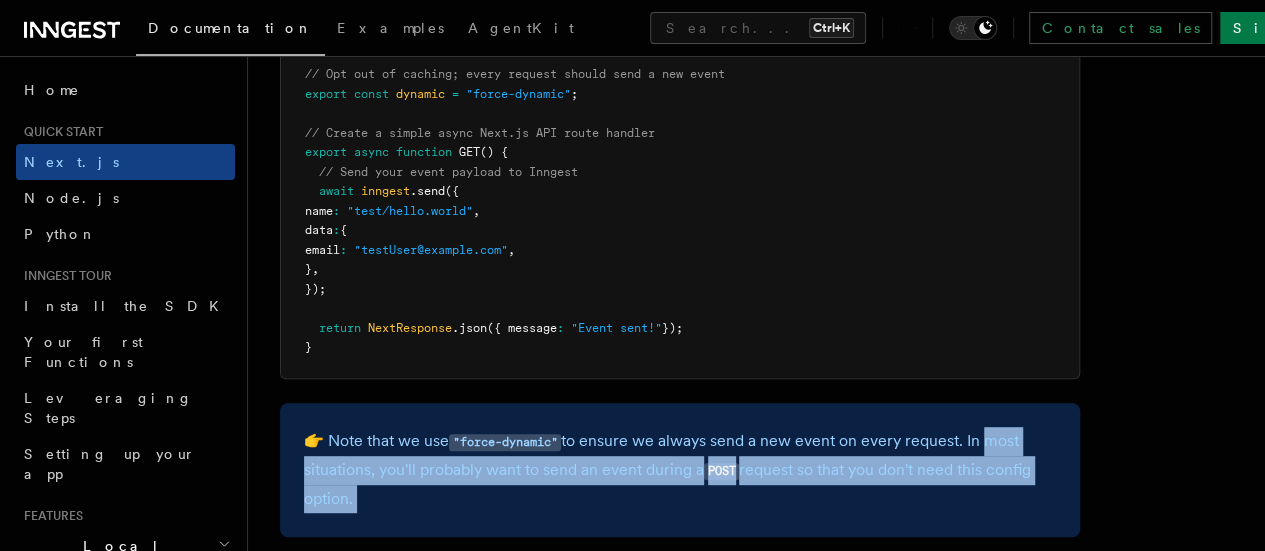click on "Quick start Next.js Quick Start
In this tutorial you will add Inngest to a Next.js app to see how easy it can be to build complex workflows.
Inngest makes it easy to build, manage, and execute reliable workflows. Some use cases include scheduling drip marketing campaigns, building payment flows, or chaining LLM interactions.
By the end of this ten-minute tutorial you will:
Set up and run Inngest on your machine.
Write your first Inngest function.
Trigger your function from your app and through Inngest Dev Server.
Let's get started!
Choose Next.js version
Choose your preferred Next.js version for this tutorial:
Next.js - App Router Next.js - Pages Router Before you start: choose a project In this tutorial you can use any existing Next.js project, or you can create a new one. Instructions for creating a new Next.js project  Run the following command in your terminal to create a new Next.js project: Copy Copied npx  create-next-app@latest   --ts   --eslint   --tailwind   --src-dir   --app" at bounding box center [756, -4465] 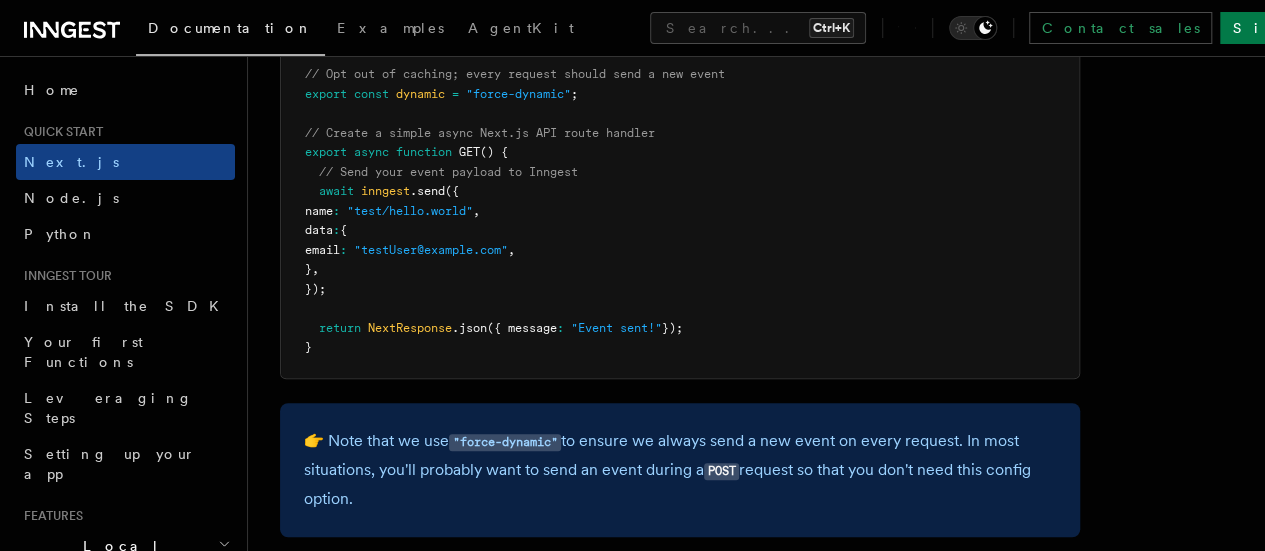 drag, startPoint x: 278, startPoint y: 183, endPoint x: 949, endPoint y: 251, distance: 674.4368 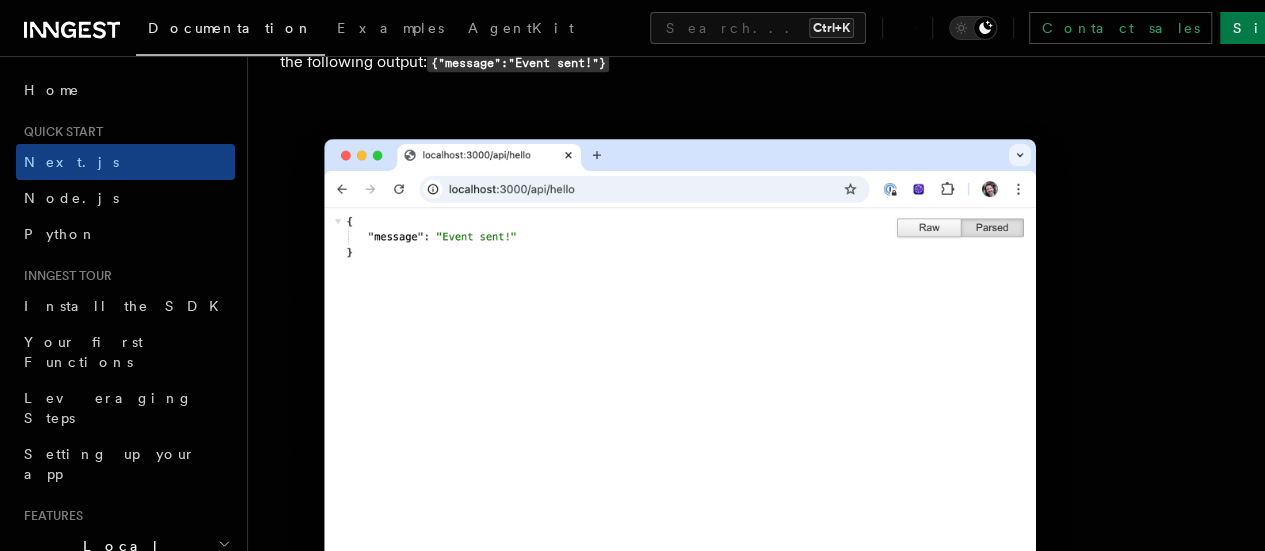 scroll, scrollTop: 12400, scrollLeft: 0, axis: vertical 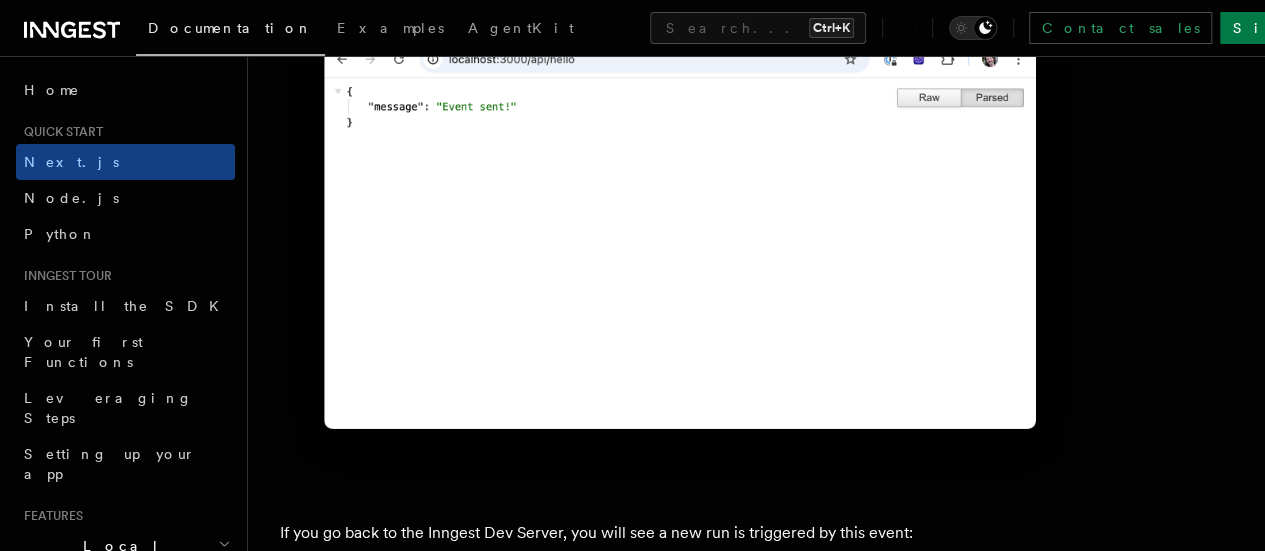 click on "If you go back to the Inngest Dev Server, you will see a new run is triggered by this event:" at bounding box center (680, 533) 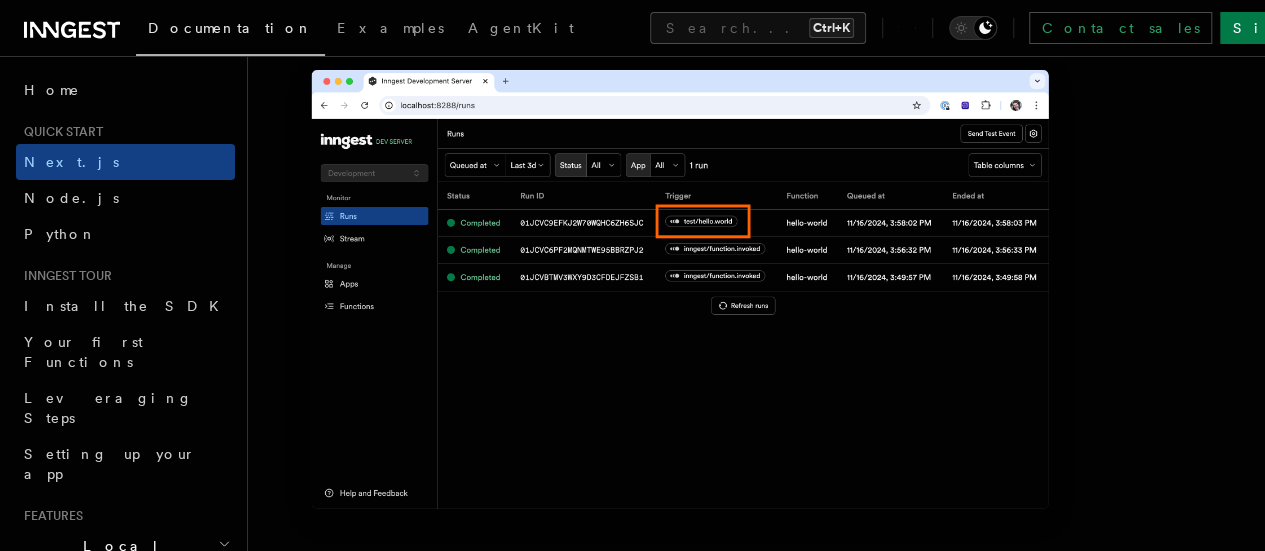 scroll, scrollTop: 12900, scrollLeft: 0, axis: vertical 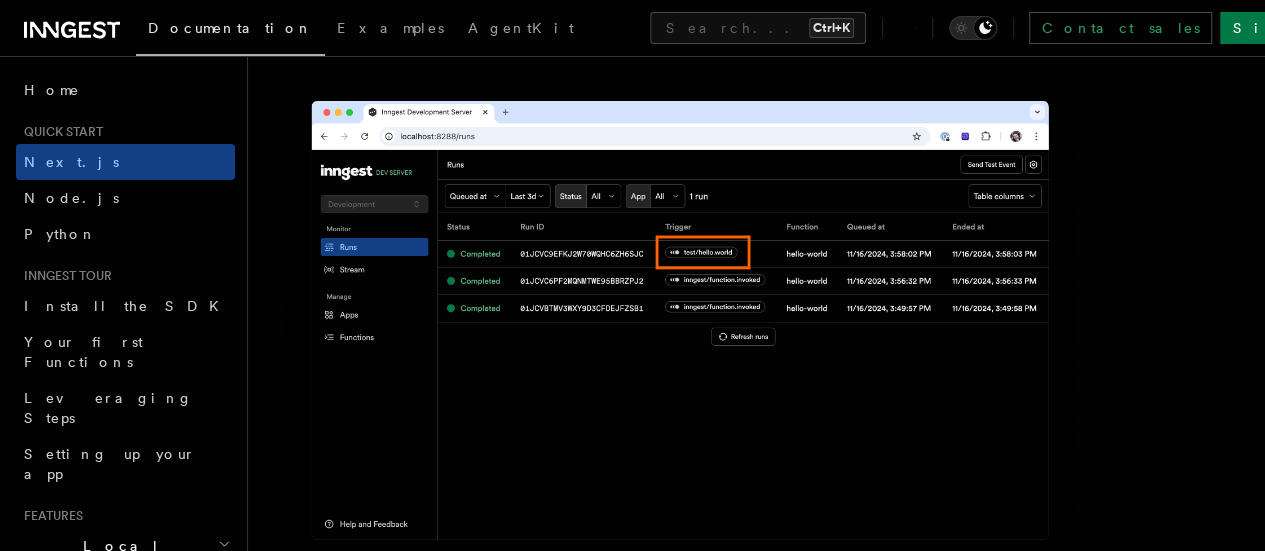 click on "And - that's it! You now have learned how to create Inngest functions and you have sent events to trigger those functions. Congratulations 🥳" at bounding box center [680, 641] 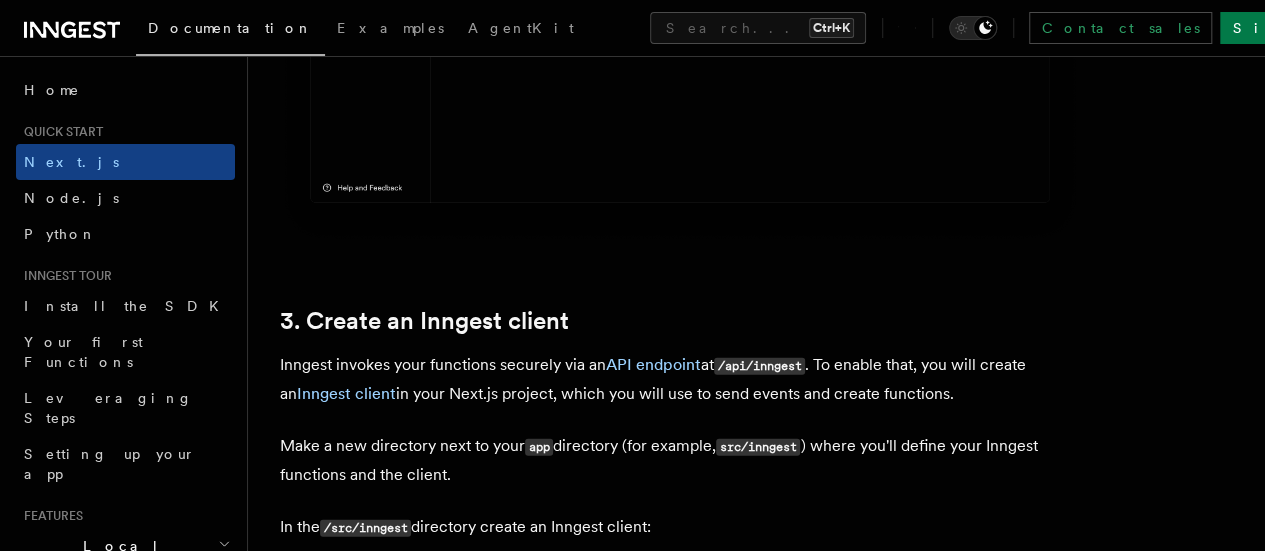 scroll, scrollTop: 2500, scrollLeft: 0, axis: vertical 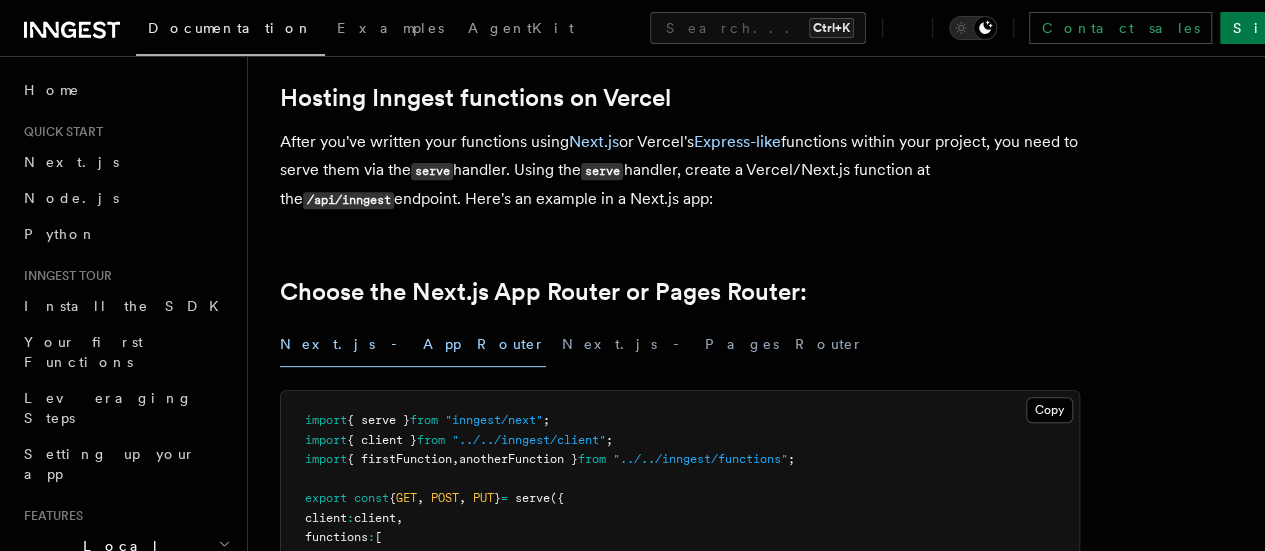 click on "After you've written your functions using  Next.js  or Vercel's  Express-like  functions within your project, you need to serve them via the  serve  handler. Using the  serve  handler, create a Vercel/Next.js function at the  /api/inngest  endpoint. Here's an example in a Next.js app:" at bounding box center [680, 171] 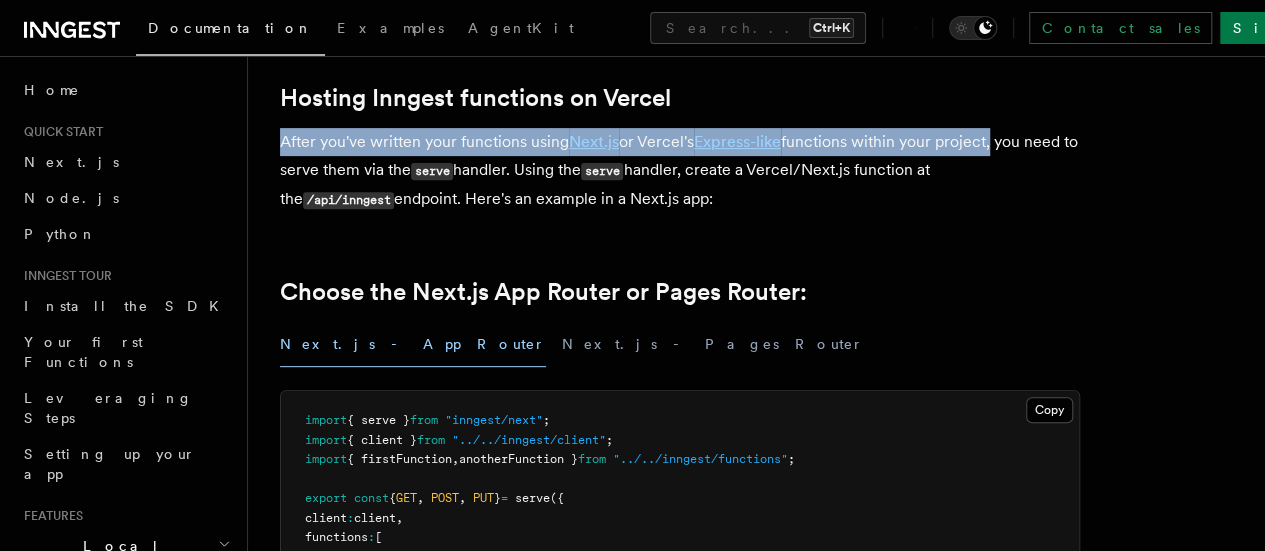 drag, startPoint x: 296, startPoint y: 173, endPoint x: 975, endPoint y: 165, distance: 679.0471 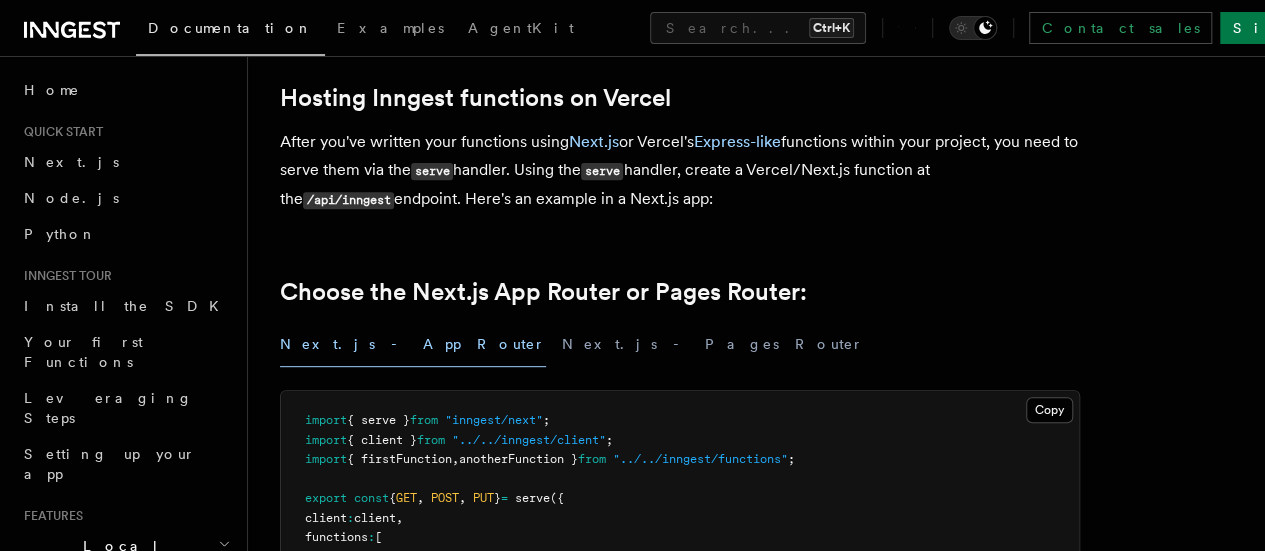 click on "After you've written your functions using  Next.js  or Vercel's  Express-like  functions within your project, you need to serve them via the  serve  handler. Using the  serve  handler, create a Vercel/Next.js function at the  /api/inngest  endpoint. Here's an example in a Next.js app:" at bounding box center (680, 171) 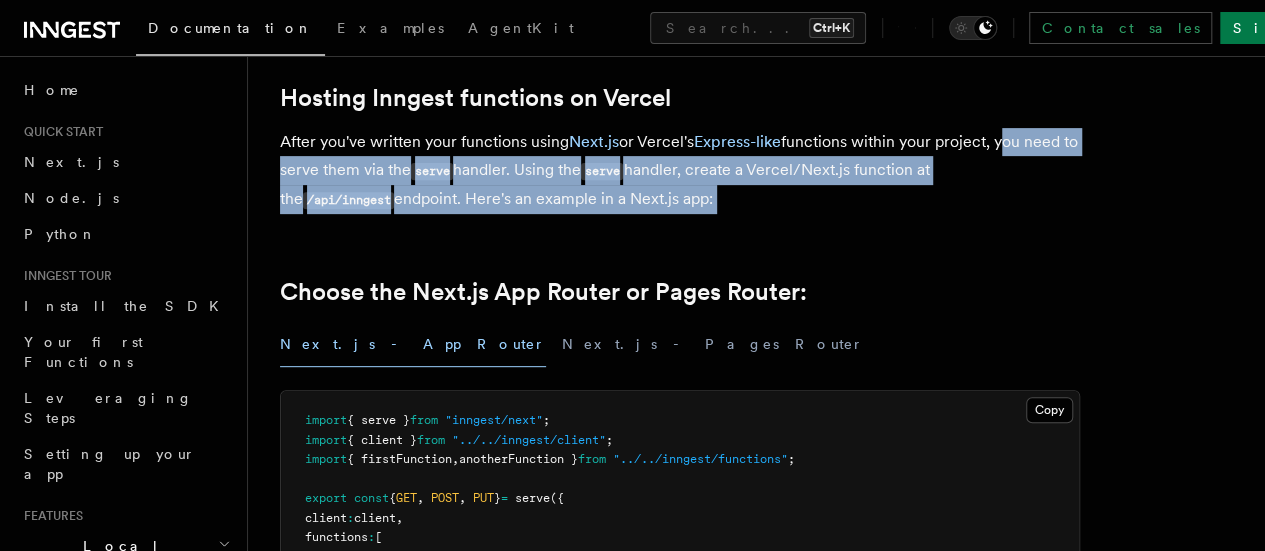 drag, startPoint x: 297, startPoint y: 198, endPoint x: 902, endPoint y: 221, distance: 605.437 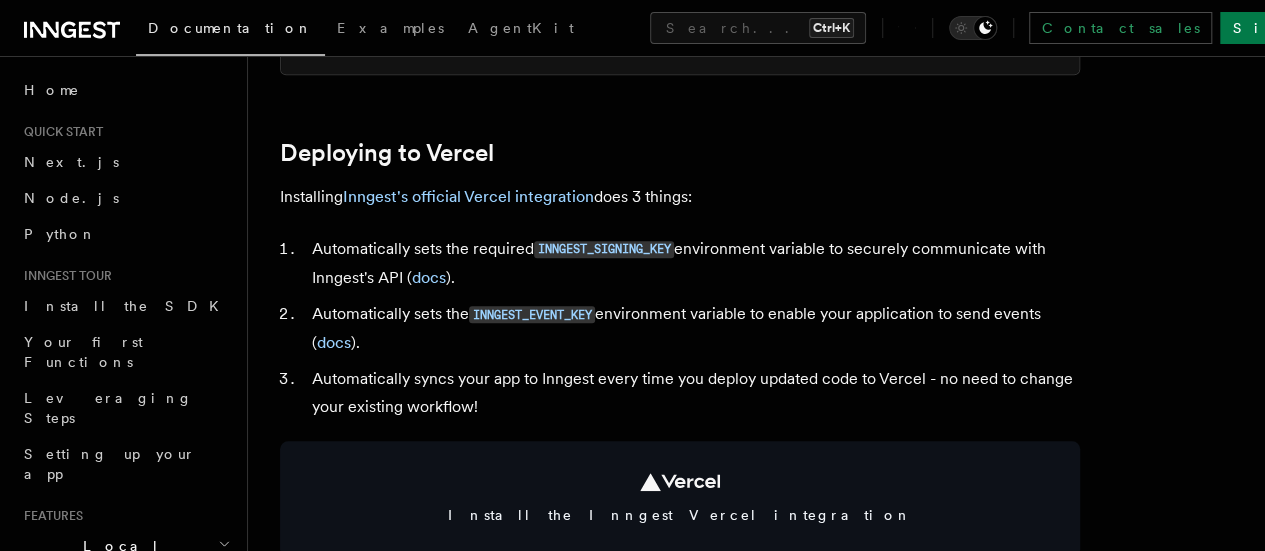 scroll, scrollTop: 900, scrollLeft: 0, axis: vertical 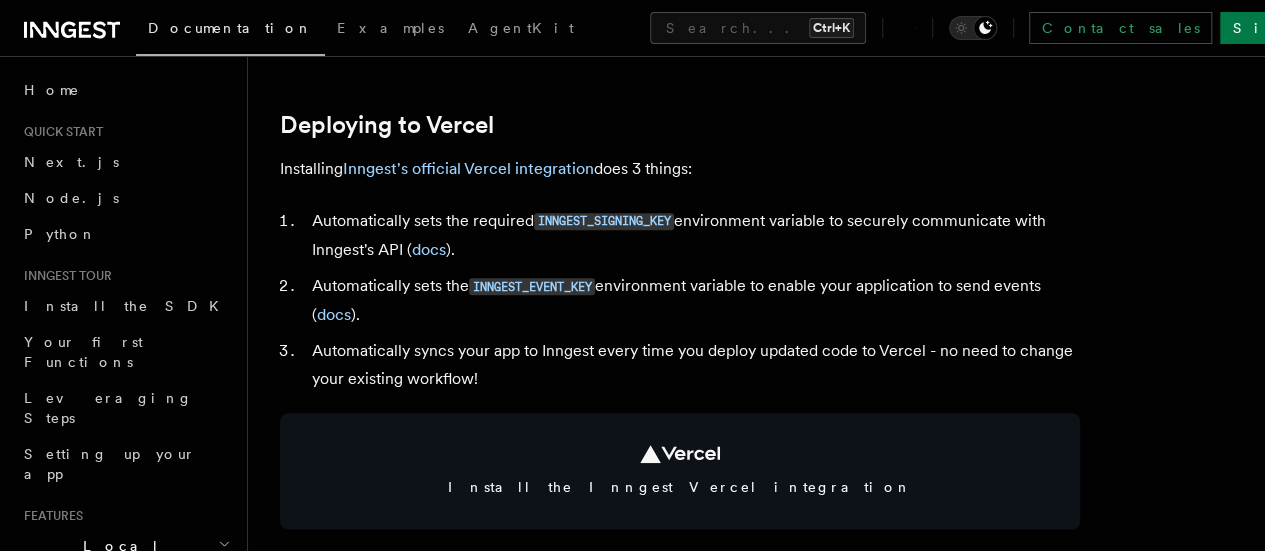 click on "Installing  Inngest's official Vercel integration  does 3 things:" at bounding box center (680, 169) 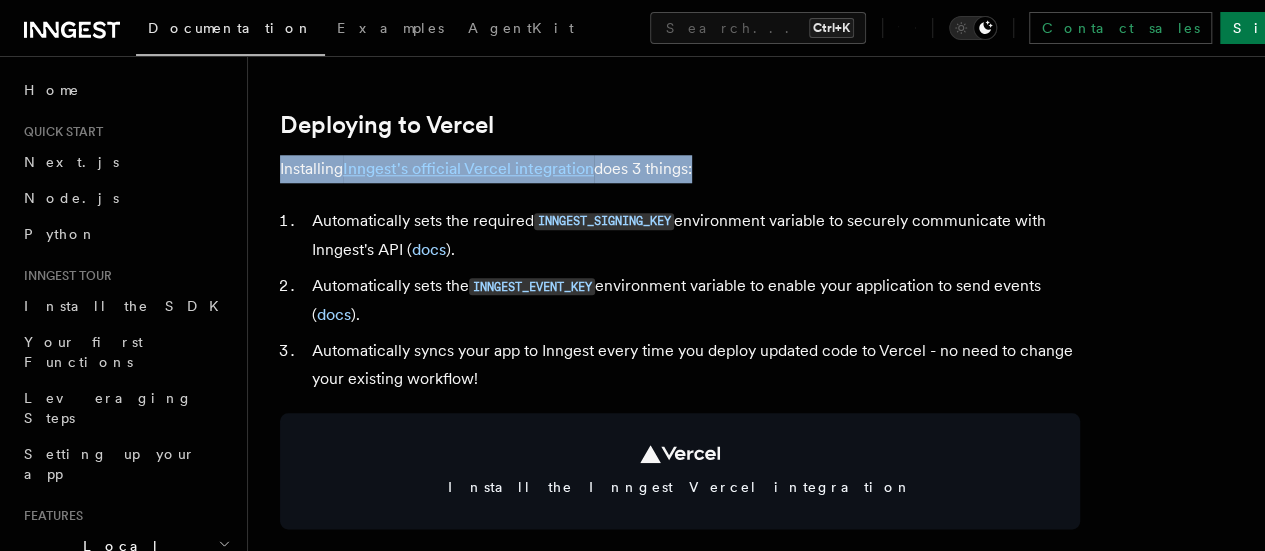 drag, startPoint x: 306, startPoint y: 191, endPoint x: 680, endPoint y: 197, distance: 374.04813 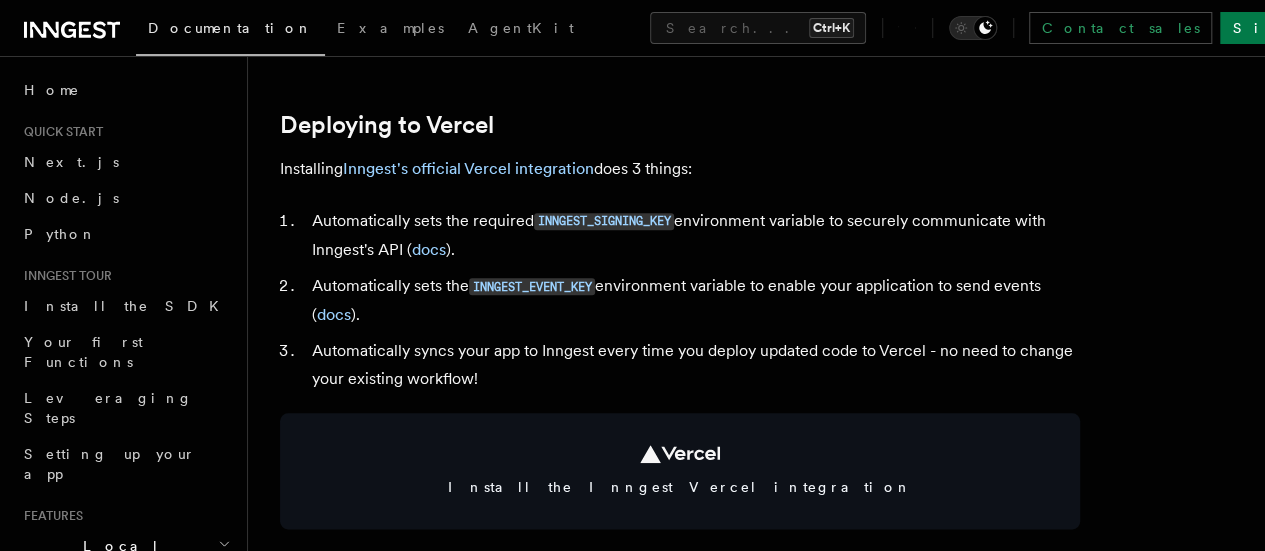 click on "Automatically sets the required  INNGEST_SIGNING_KEY  environment variable to securely communicate with Inngest's API ( docs )." at bounding box center (693, 235) 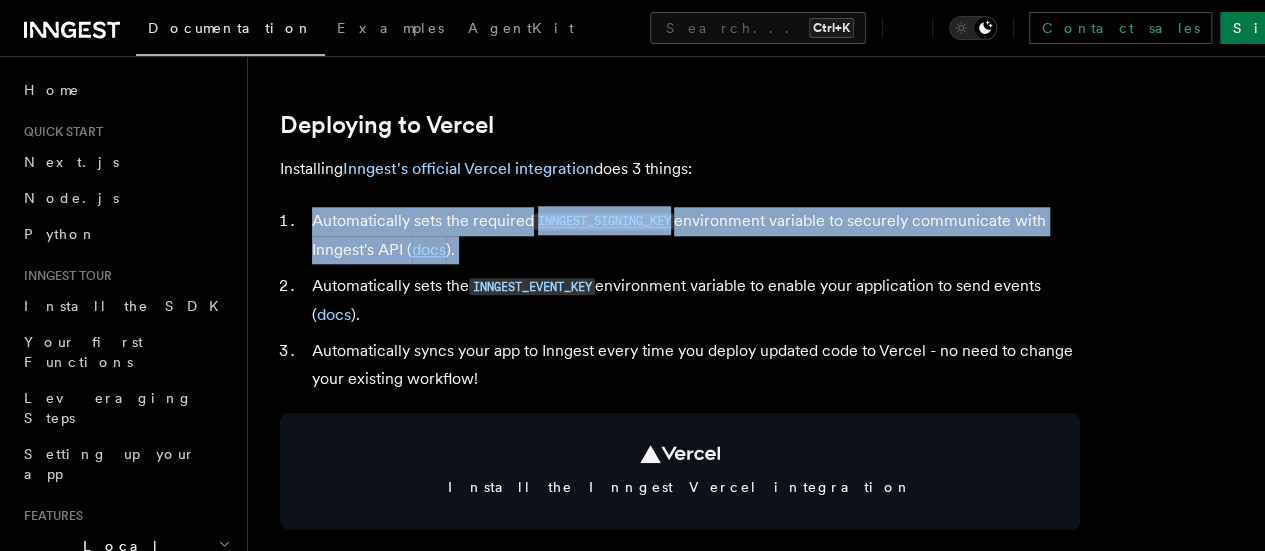drag, startPoint x: 327, startPoint y: 243, endPoint x: 478, endPoint y: 301, distance: 161.75598 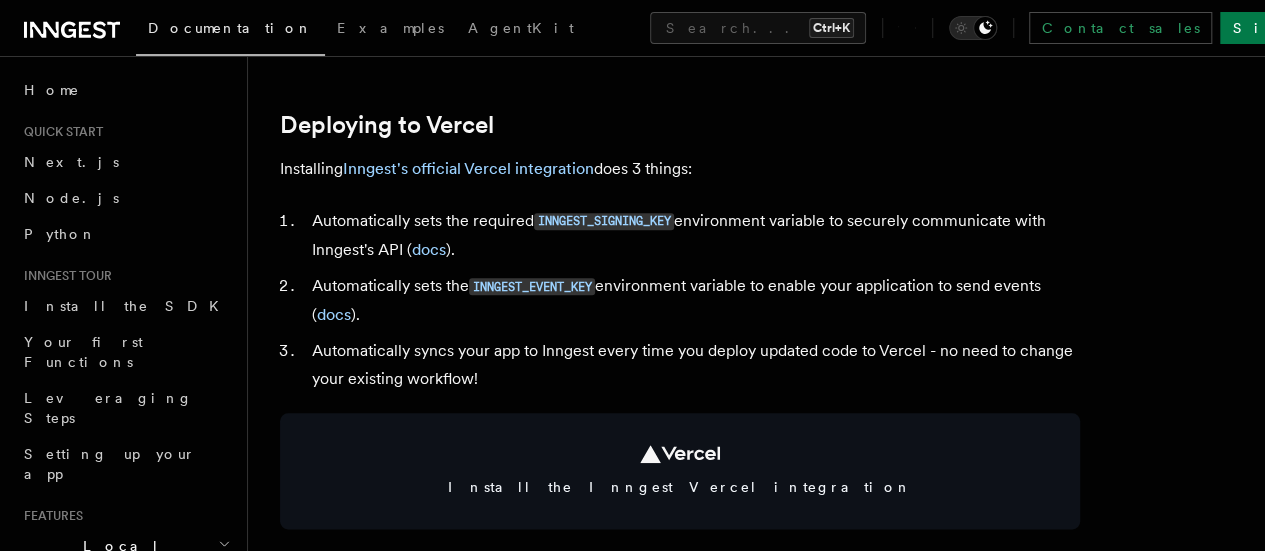 click on "Automatically sets the  INNGEST_EVENT_KEY  environment variable to enable your application to send events ( docs )." at bounding box center (693, 300) 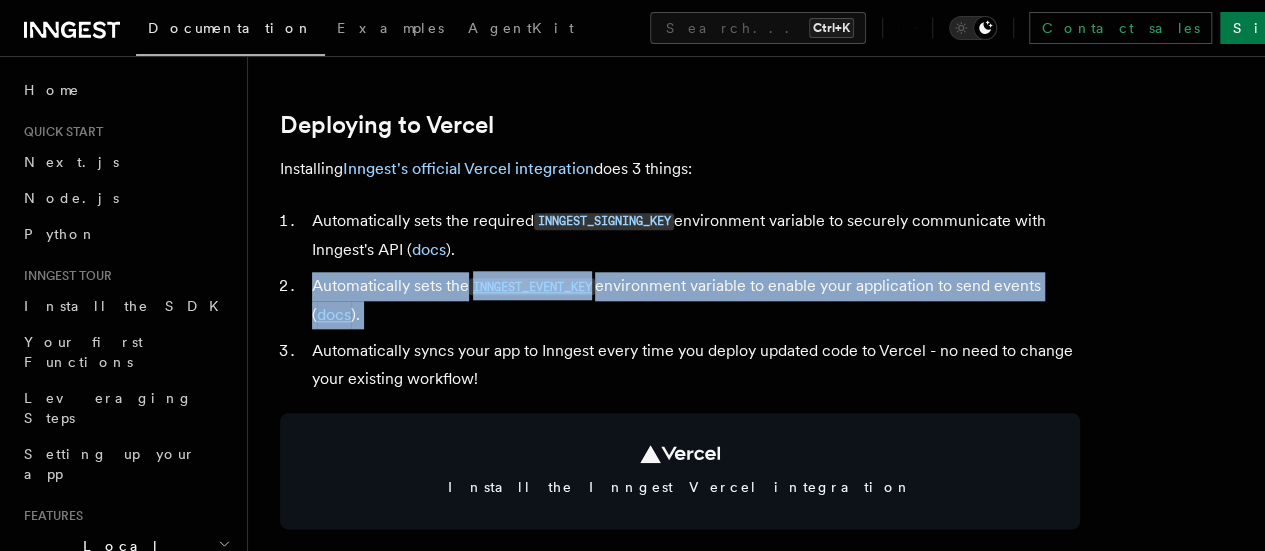 drag, startPoint x: 331, startPoint y: 308, endPoint x: 952, endPoint y: 333, distance: 621.503 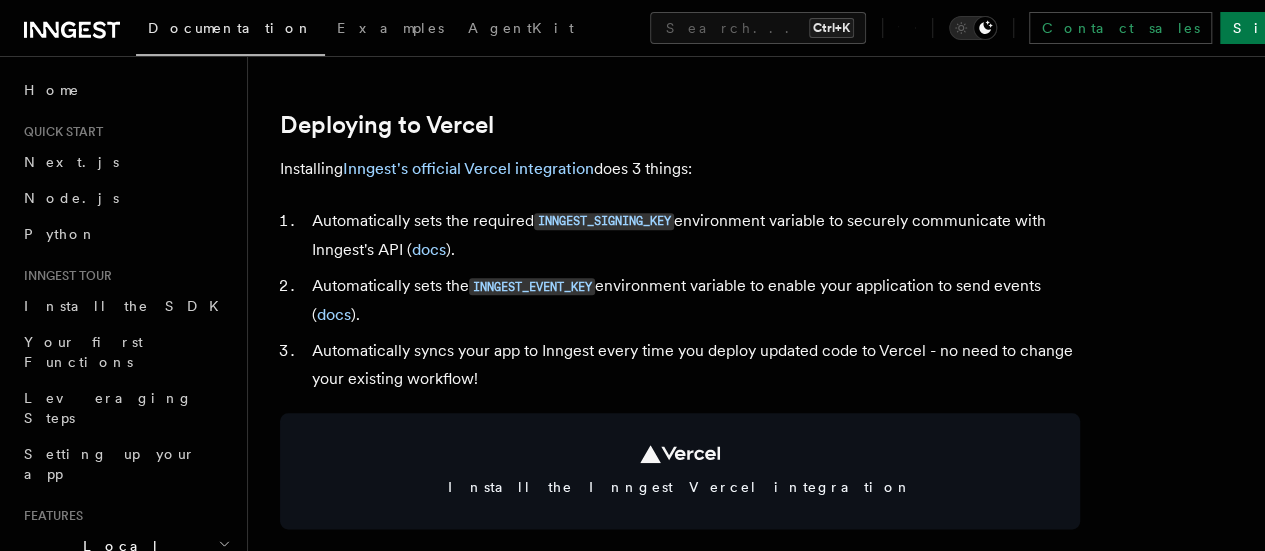 click on "Automatically syncs your app to Inngest every time you deploy updated code to Vercel - no need to change your existing workflow!" at bounding box center (693, 365) 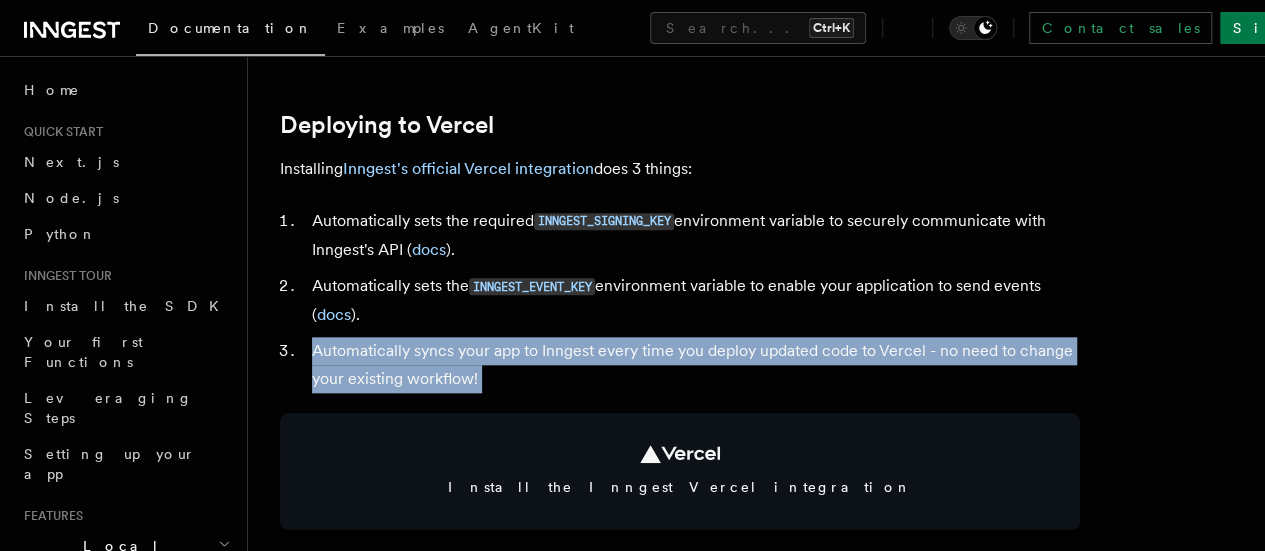 drag, startPoint x: 358, startPoint y: 377, endPoint x: 964, endPoint y: 403, distance: 606.5575 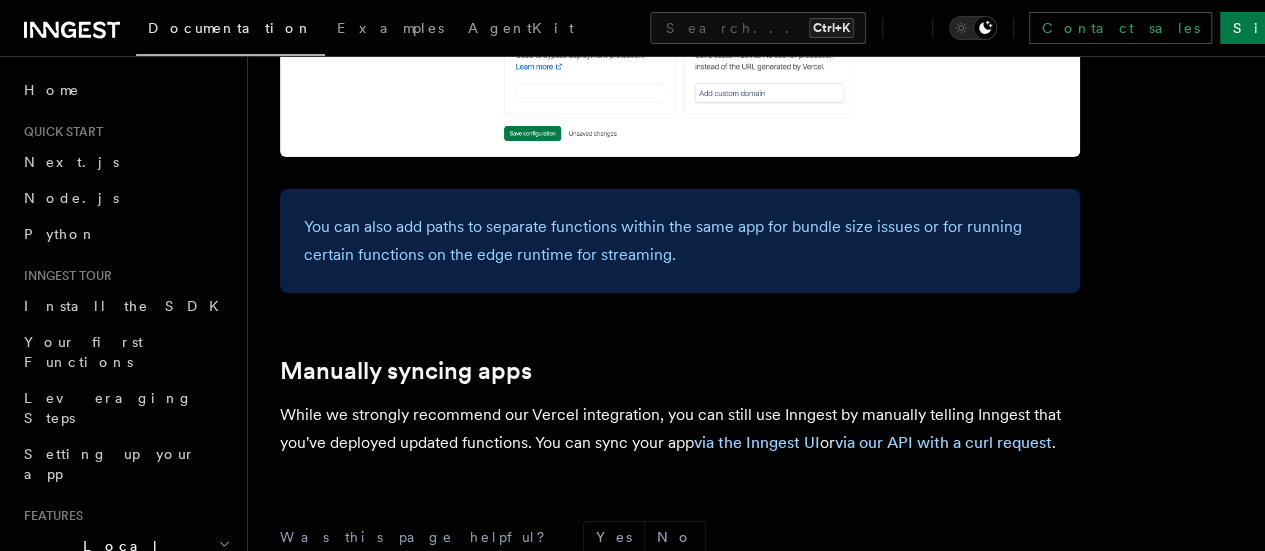 scroll, scrollTop: 3500, scrollLeft: 0, axis: vertical 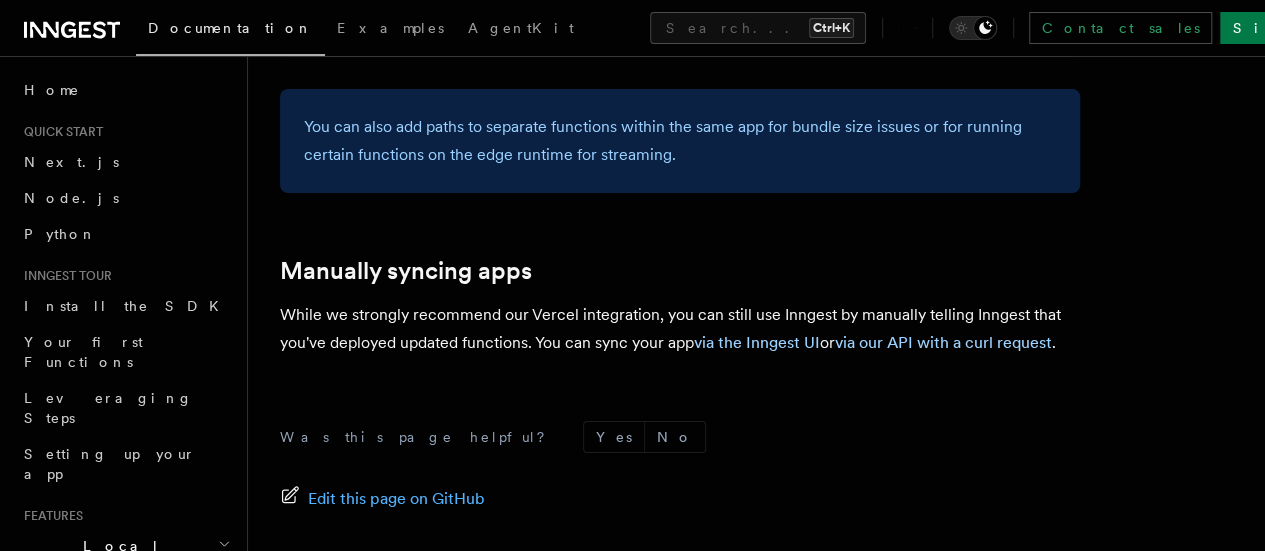 click on "While we strongly recommend our Vercel integration, you can still use Inngest by manually telling Inngest that you've deployed updated functions. You can sync your app  via the Inngest UI  or  via our API with a curl request ." at bounding box center (680, 329) 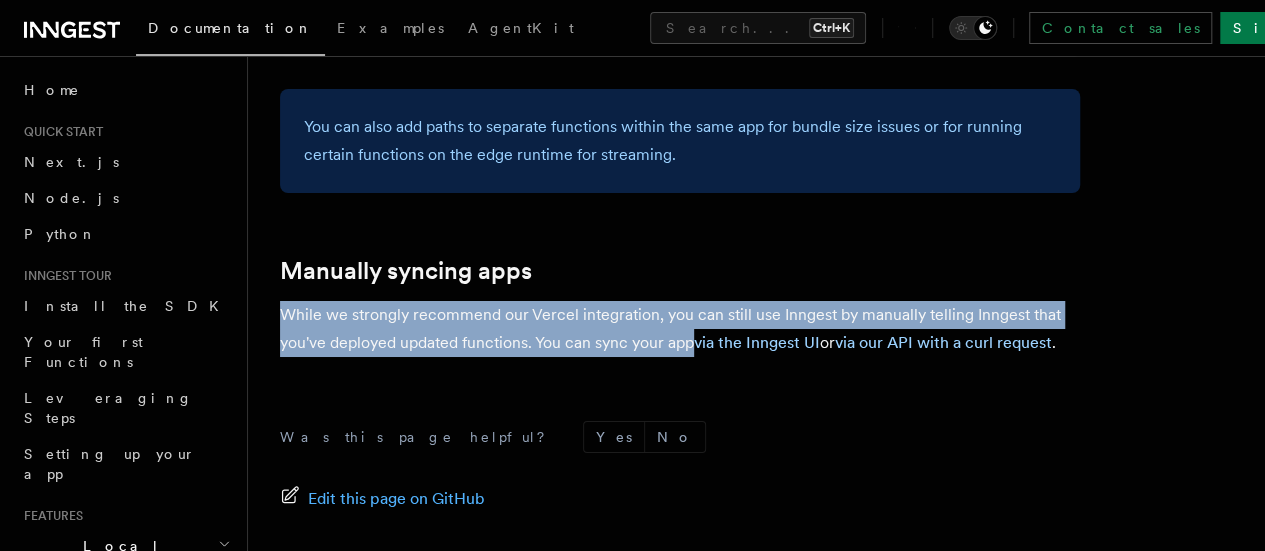 drag, startPoint x: 300, startPoint y: 252, endPoint x: 759, endPoint y: 285, distance: 460.18475 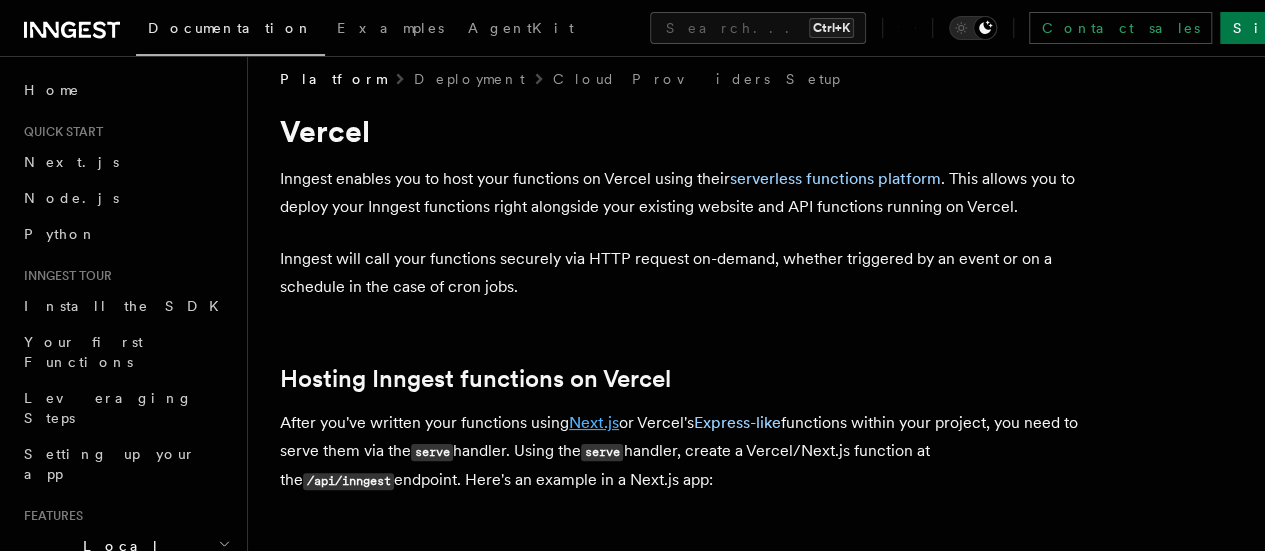 scroll, scrollTop: 0, scrollLeft: 0, axis: both 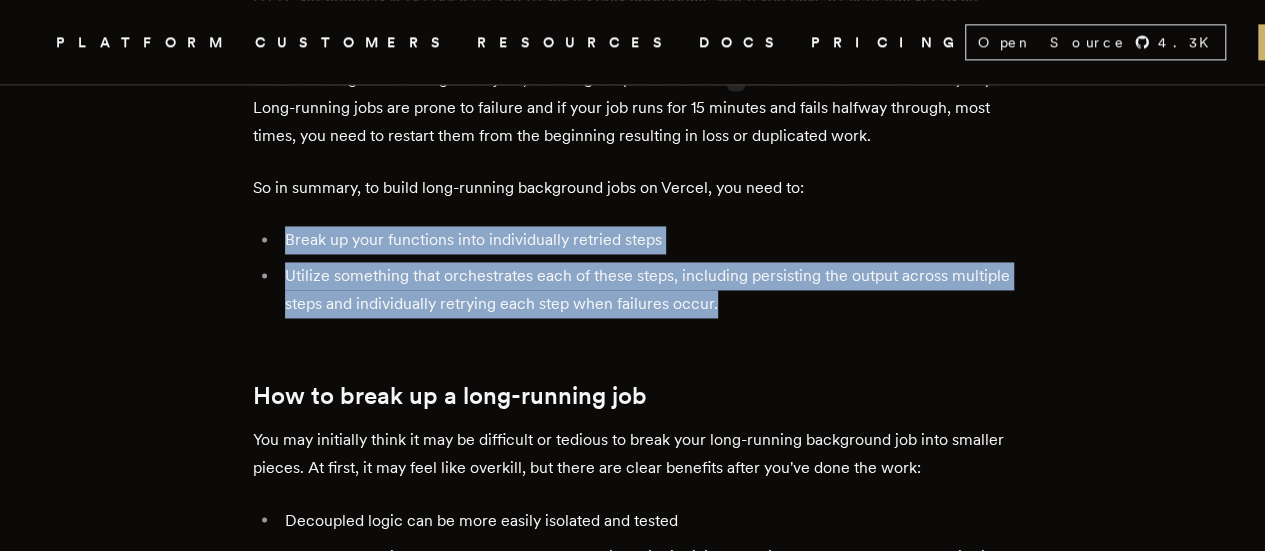 drag, startPoint x: 256, startPoint y: 307, endPoint x: 806, endPoint y: 363, distance: 552.84357 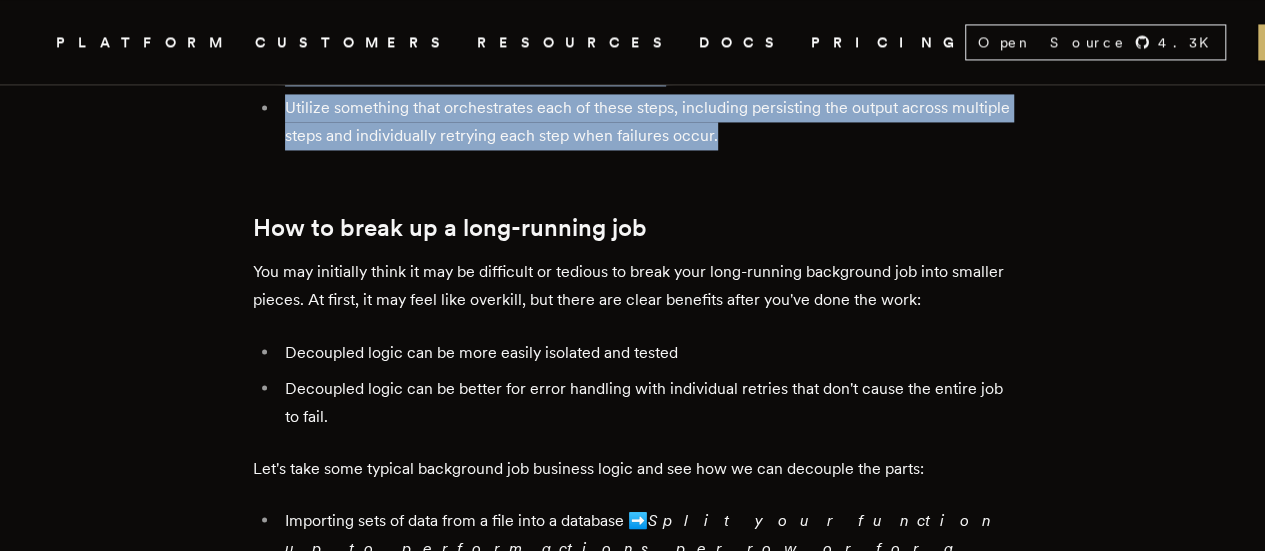scroll, scrollTop: 1700, scrollLeft: 0, axis: vertical 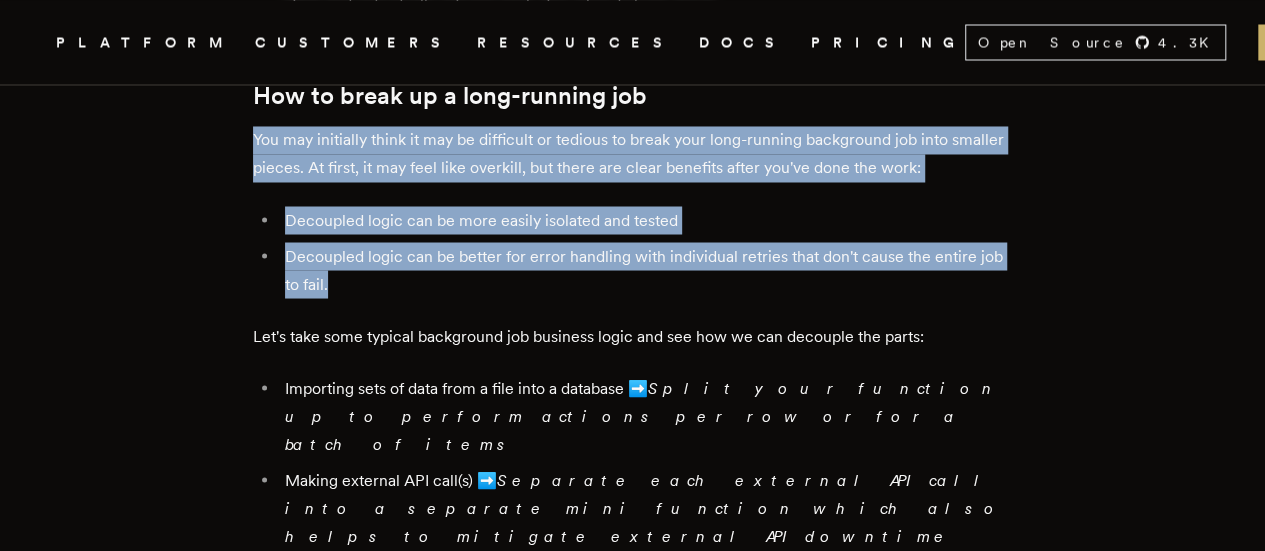 drag, startPoint x: 251, startPoint y: 200, endPoint x: 934, endPoint y: 344, distance: 698.015 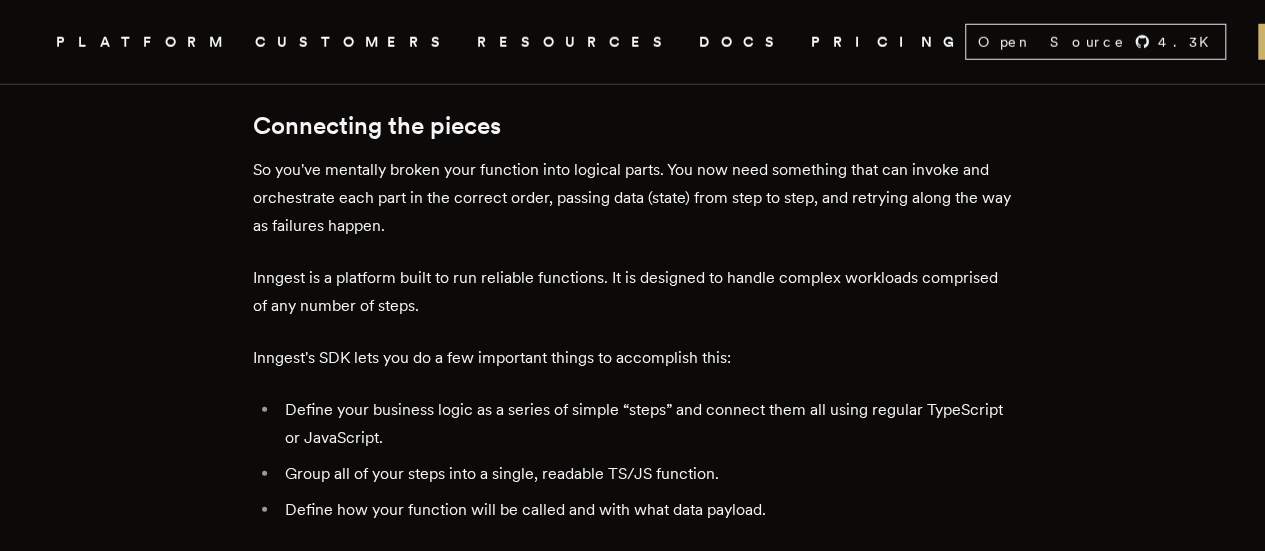 scroll, scrollTop: 2600, scrollLeft: 0, axis: vertical 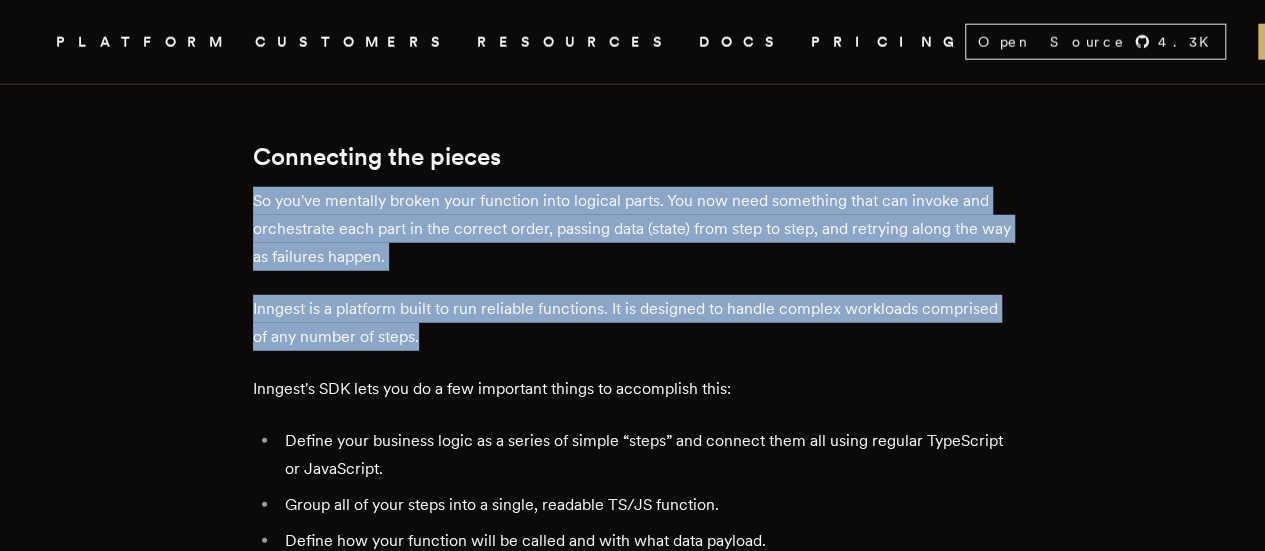 drag, startPoint x: 243, startPoint y: 181, endPoint x: 626, endPoint y: 345, distance: 416.63535 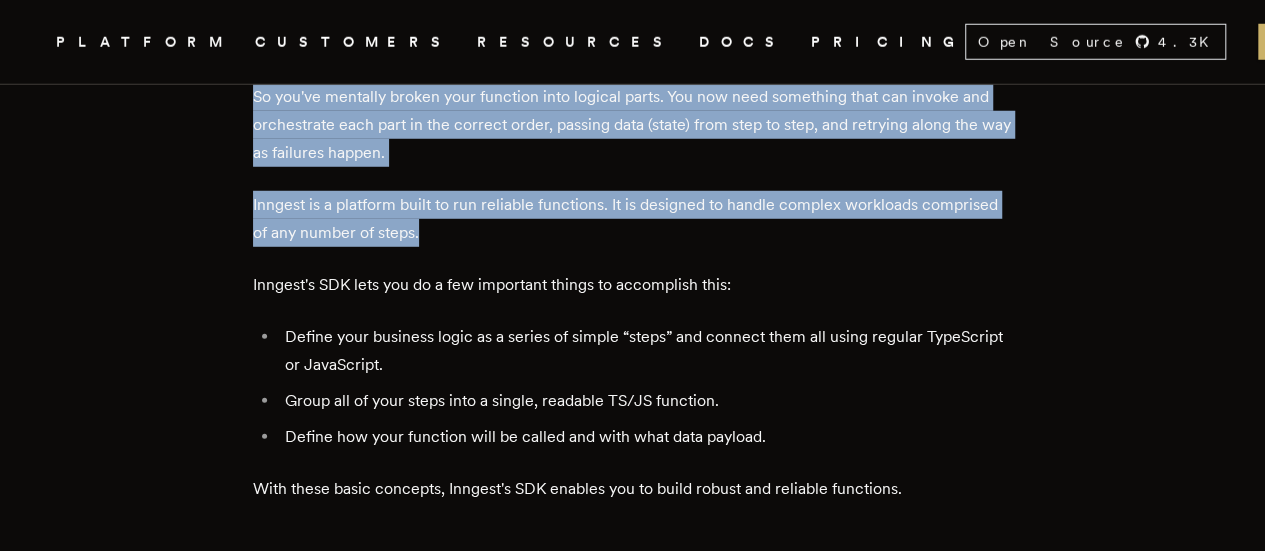 scroll, scrollTop: 2800, scrollLeft: 0, axis: vertical 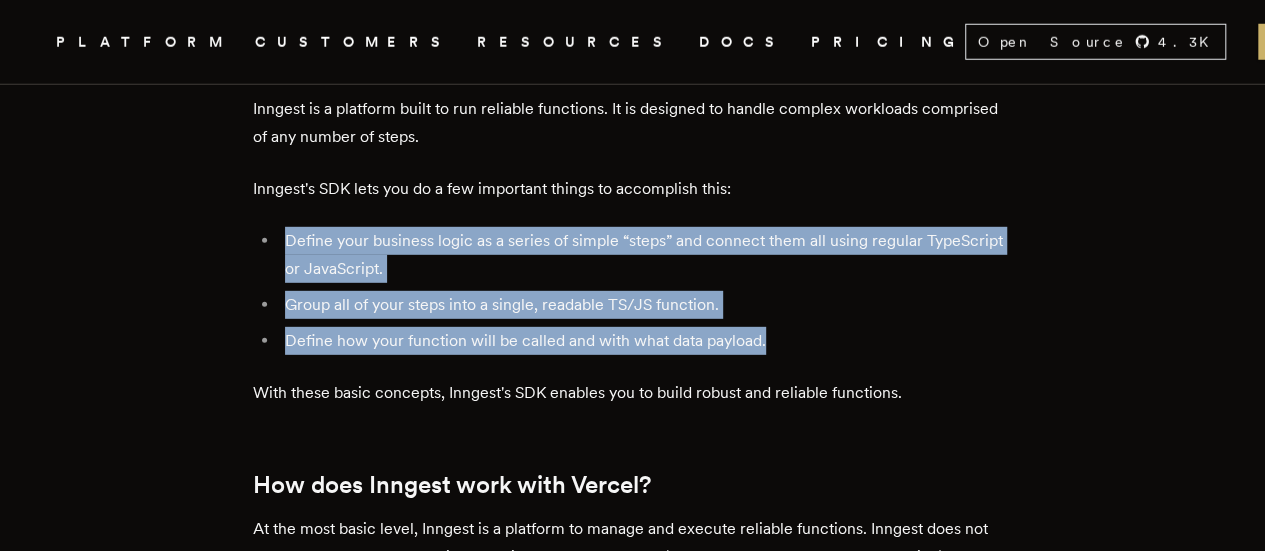 drag, startPoint x: 292, startPoint y: 233, endPoint x: 841, endPoint y: 330, distance: 557.50336 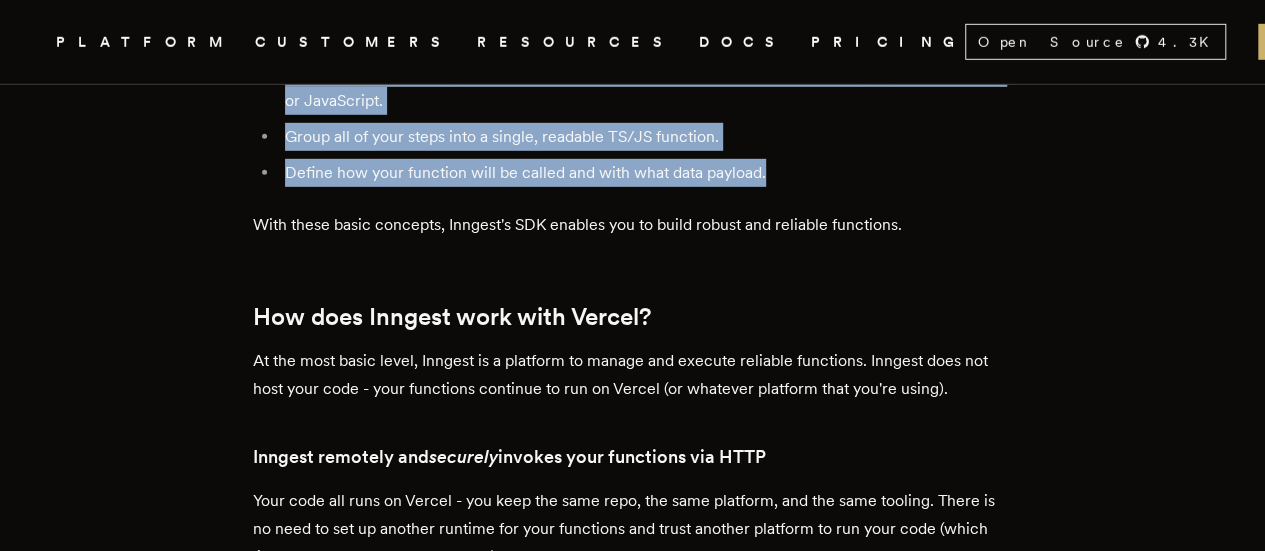 scroll, scrollTop: 3000, scrollLeft: 0, axis: vertical 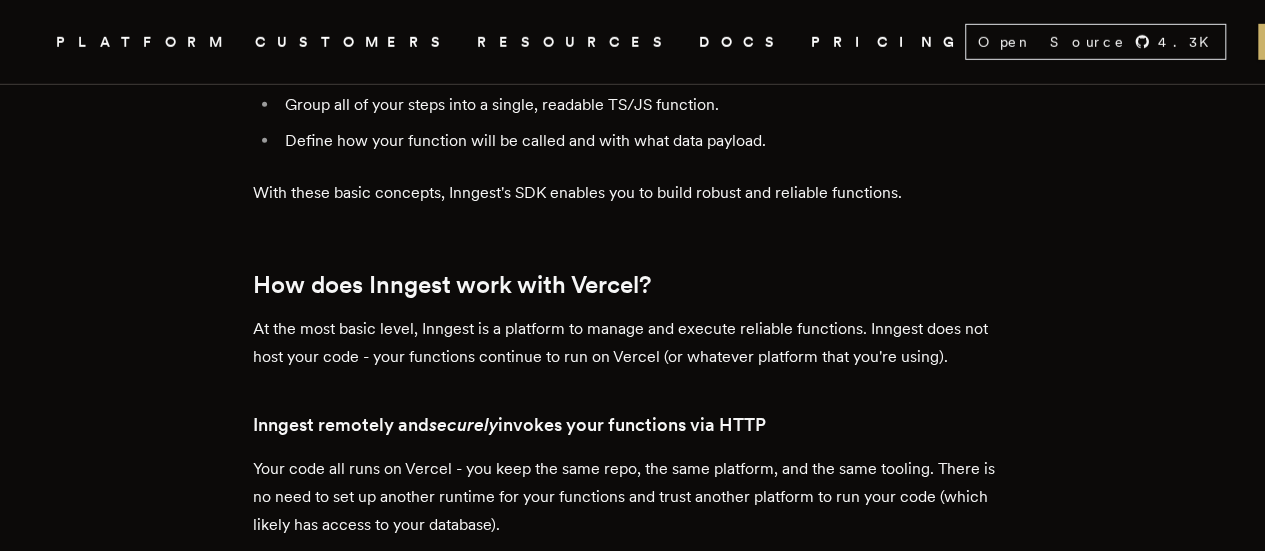 click on "With these basic concepts, Inngest's SDK enables you to build robust and reliable functions." at bounding box center [633, 193] 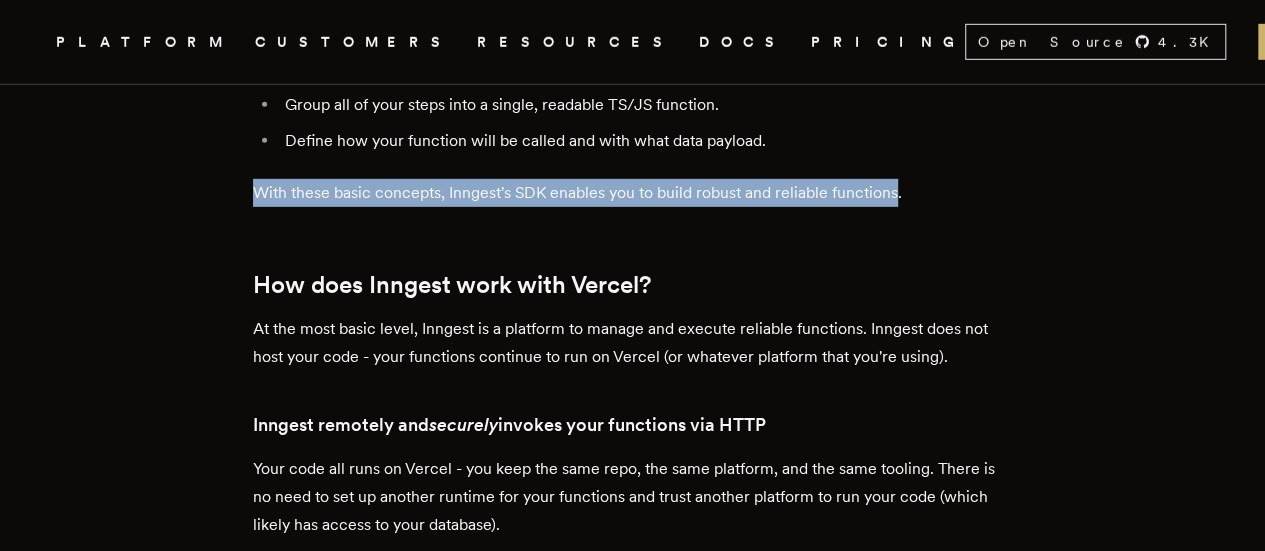 drag, startPoint x: 268, startPoint y: 187, endPoint x: 887, endPoint y: 204, distance: 619.2334 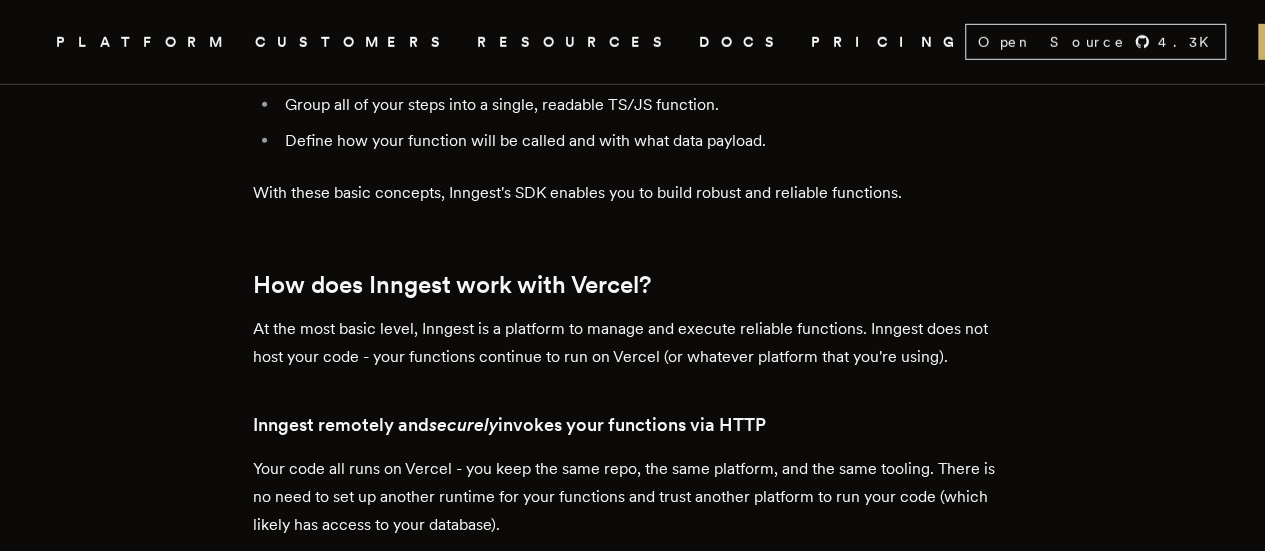 click on "How does Inngest work with Vercel?" at bounding box center (633, 285) 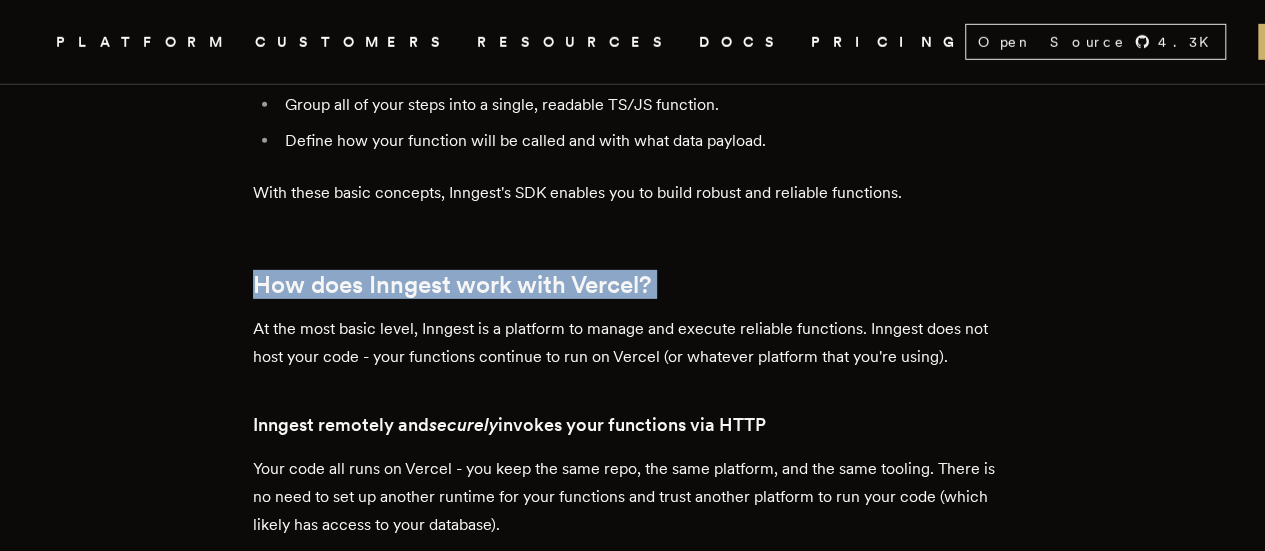 drag, startPoint x: 270, startPoint y: 281, endPoint x: 649, endPoint y: 282, distance: 379.0013 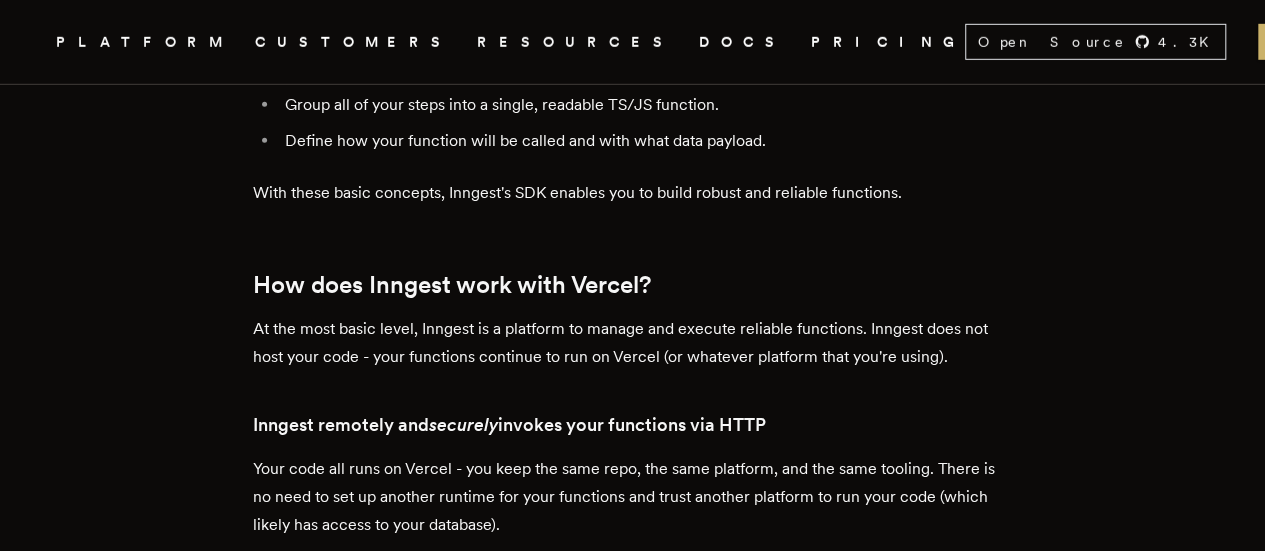 click on "At the most basic level, Inngest is a platform to manage and execute reliable functions. Inngest does not host your code - your functions continue to run on Vercel (or whatever platform that you're using)." at bounding box center [633, 343] 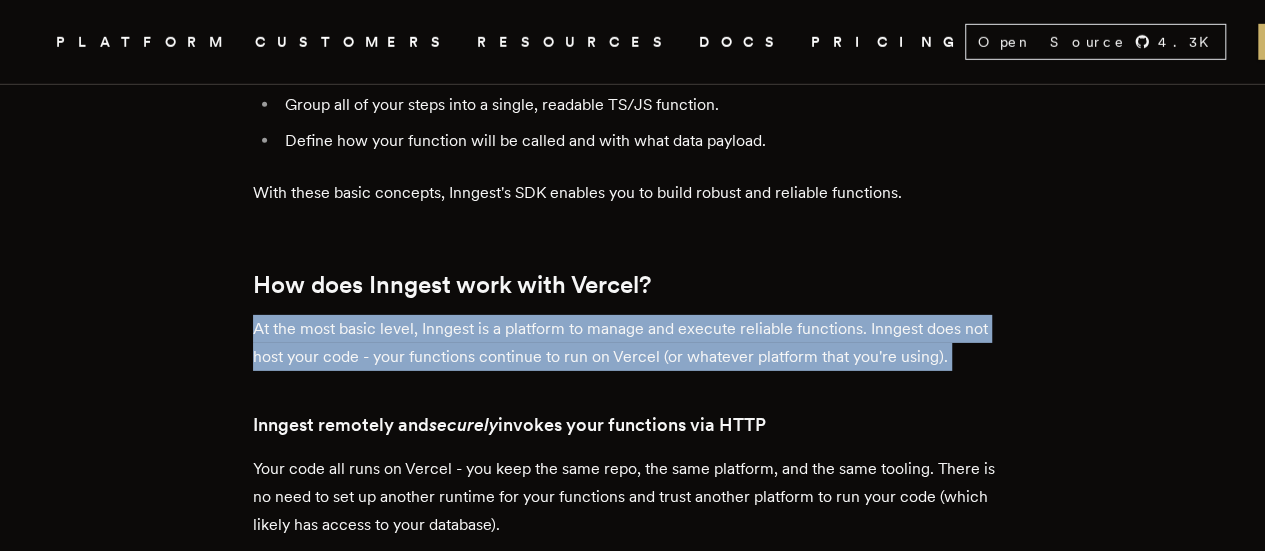 drag, startPoint x: 266, startPoint y: 327, endPoint x: 956, endPoint y: 359, distance: 690.74164 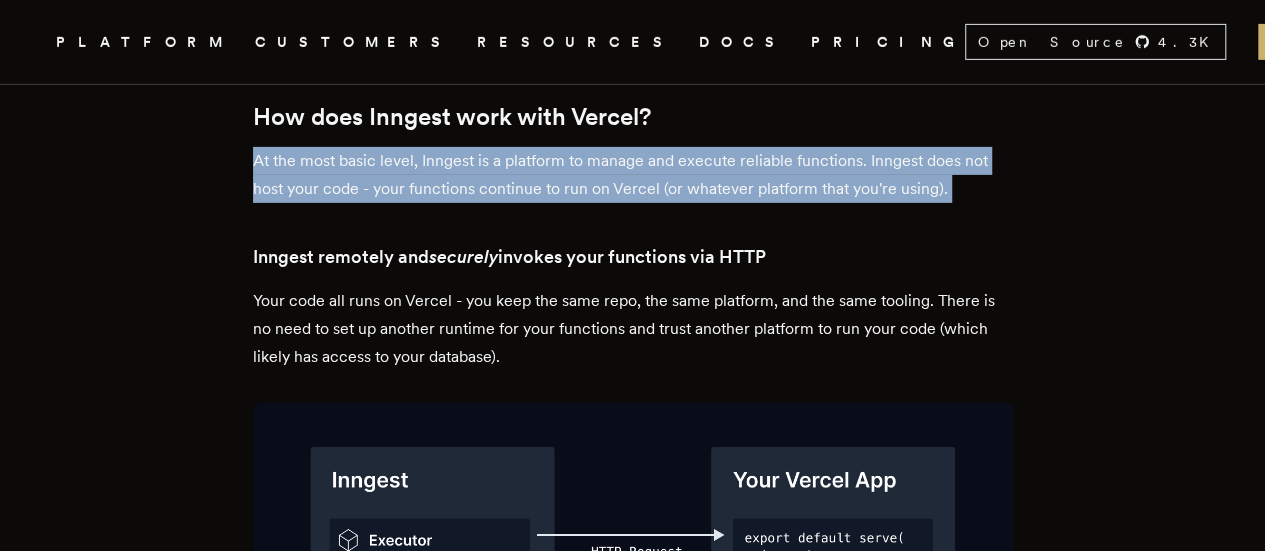 scroll, scrollTop: 3200, scrollLeft: 0, axis: vertical 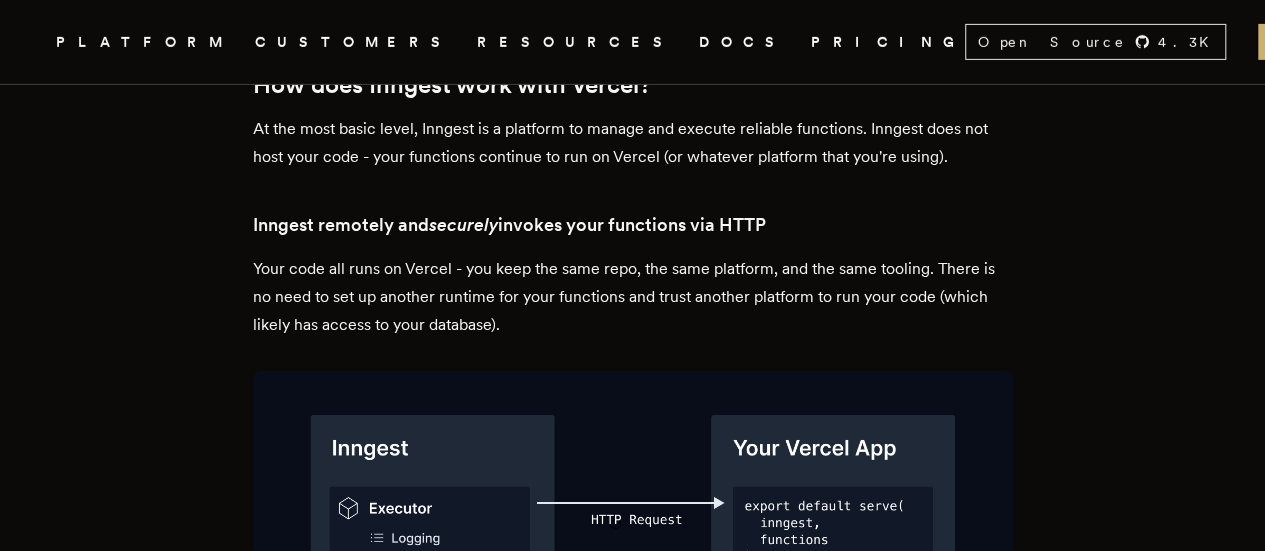 click on "Inngest remotely and  securely  invokes your functions via HTTP" at bounding box center (633, 225) 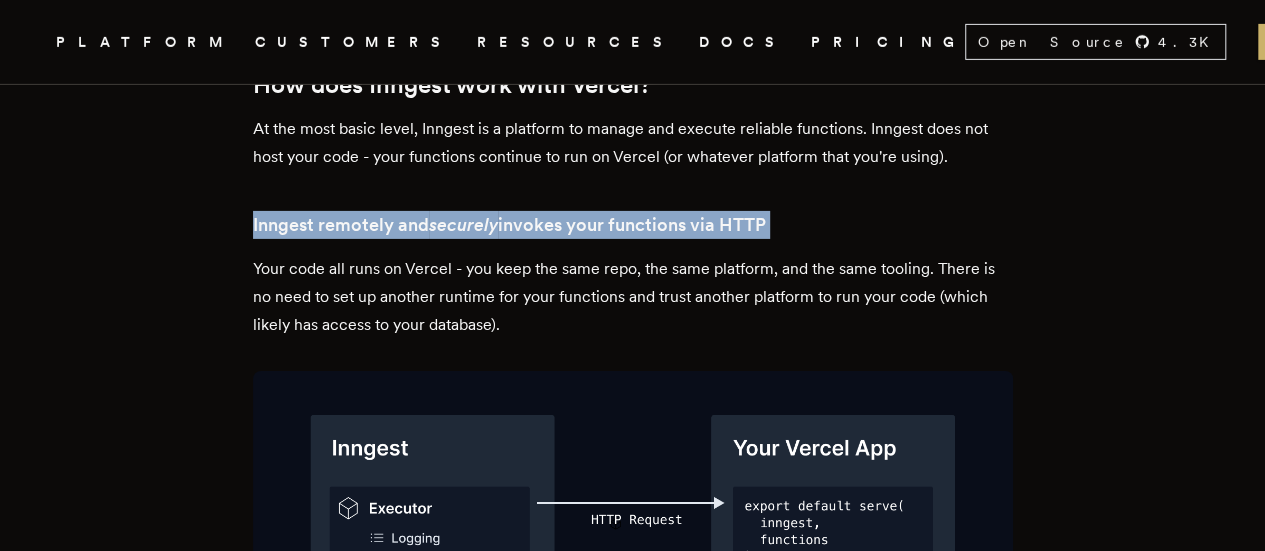 drag, startPoint x: 284, startPoint y: 216, endPoint x: 818, endPoint y: 221, distance: 534.02344 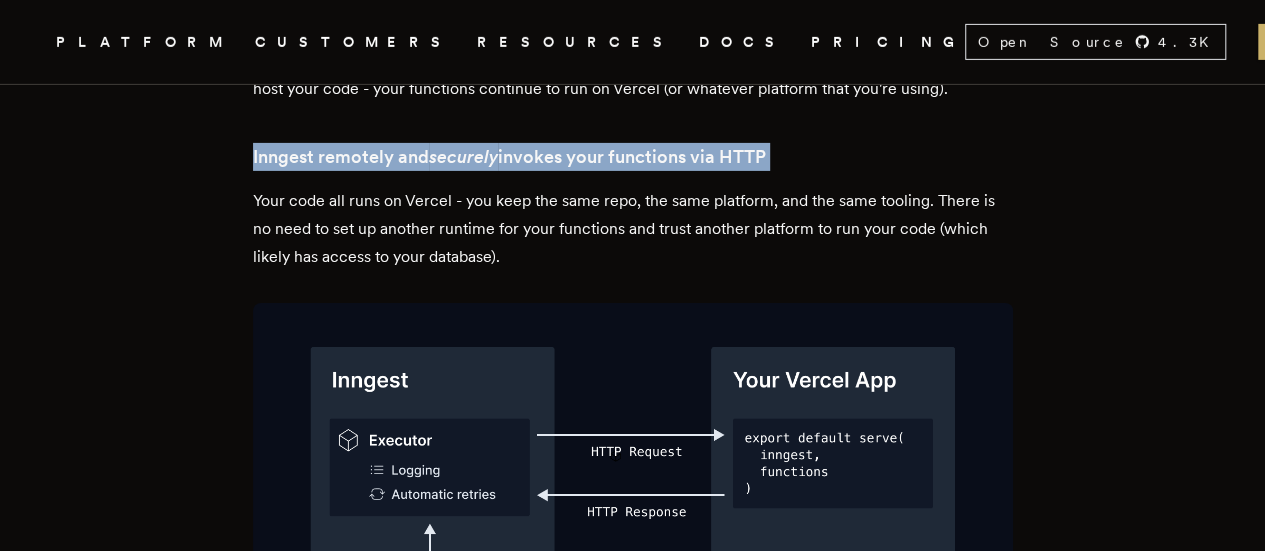 scroll, scrollTop: 3300, scrollLeft: 0, axis: vertical 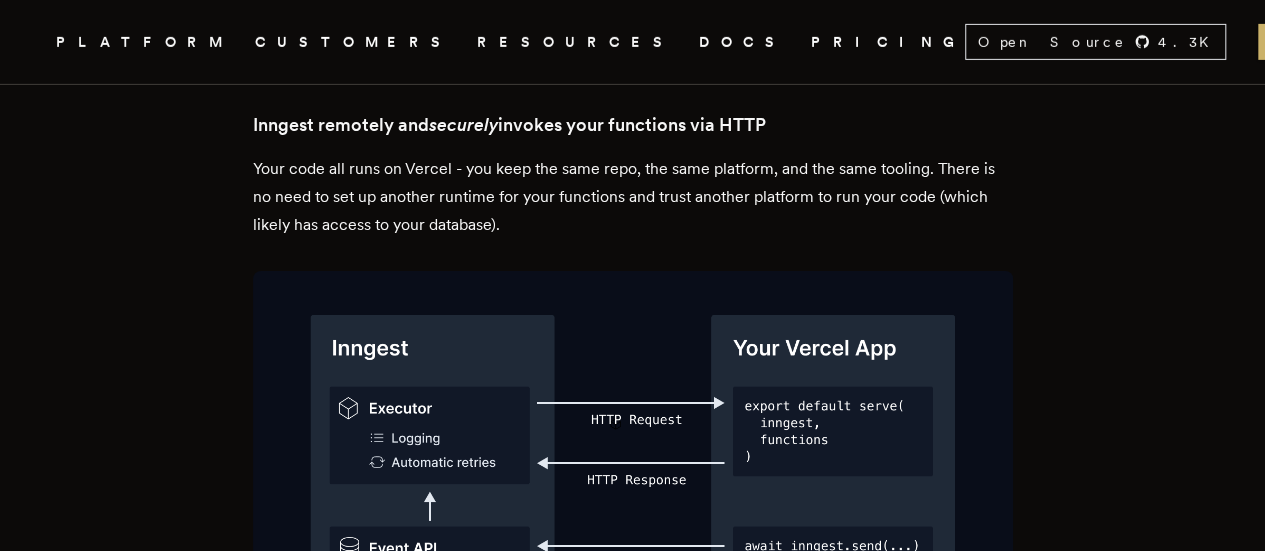 click on "Your code all runs on Vercel - you keep the same repo, the same platform, and the same tooling. There is no need to set up another runtime for your functions and trust another platform to run your code (which likely has access to your database)." at bounding box center (633, 197) 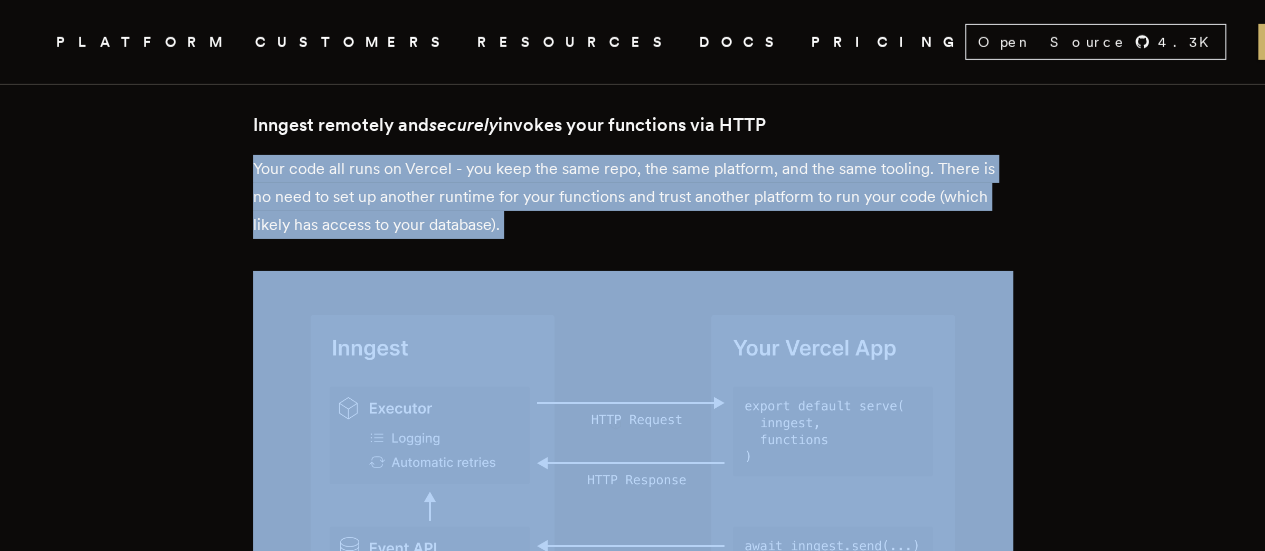 drag, startPoint x: 266, startPoint y: 164, endPoint x: 702, endPoint y: 221, distance: 439.71014 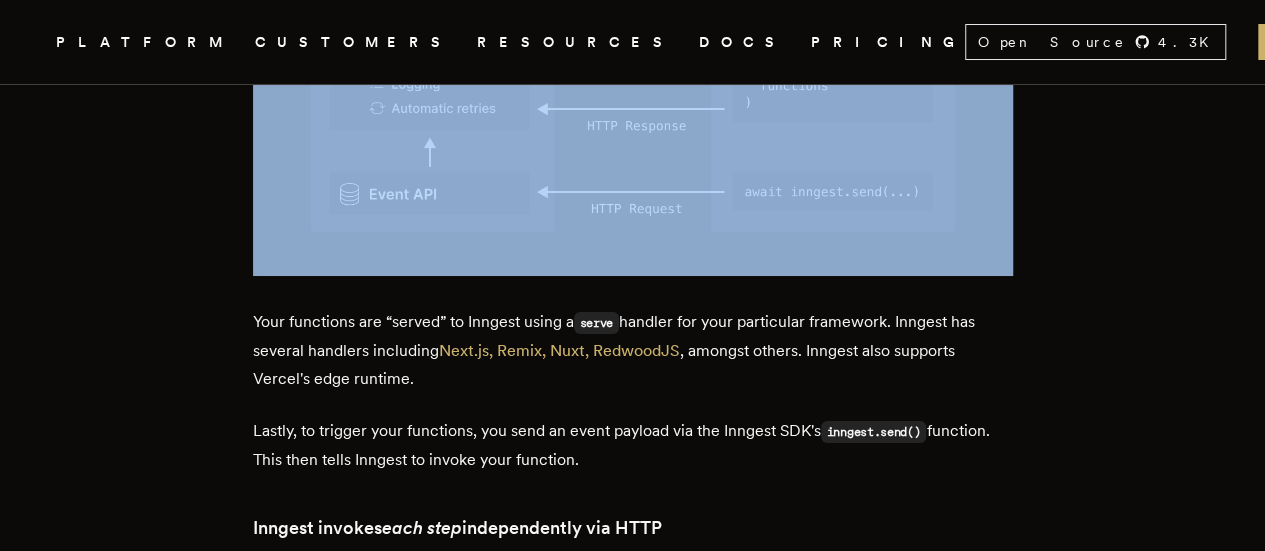 scroll, scrollTop: 3700, scrollLeft: 0, axis: vertical 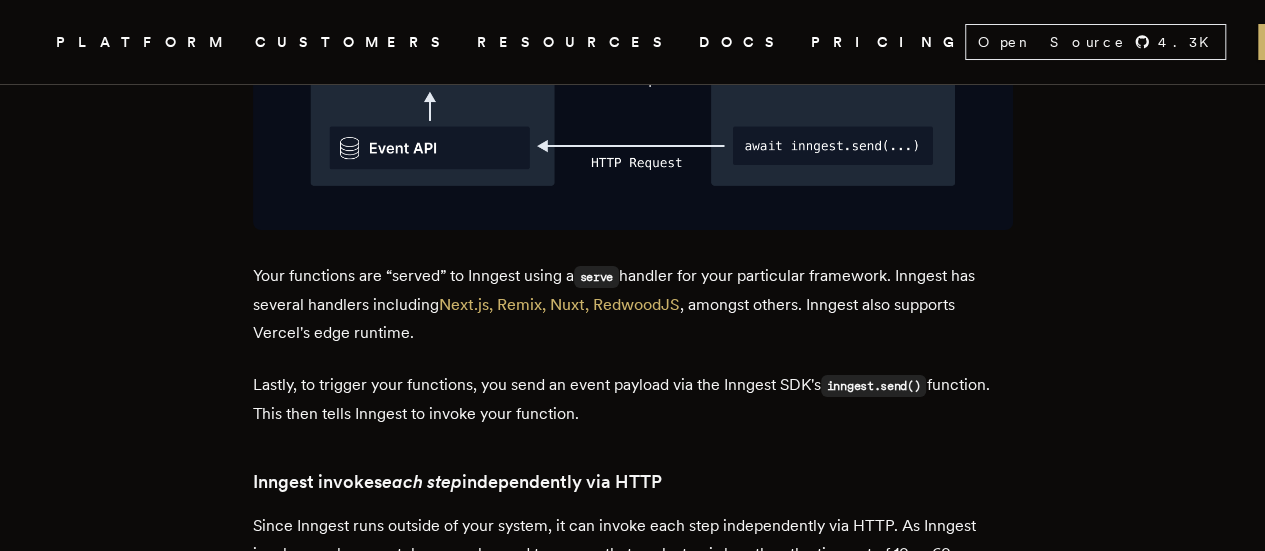 click on "Your functions are “served” to Inngest using a  serve  handler for your particular framework. Inngest has several handlers including  Next.js, Remix, Nuxt, RedwoodJS , amongst others. Inngest also supports Vercel's edge runtime." at bounding box center [633, 304] 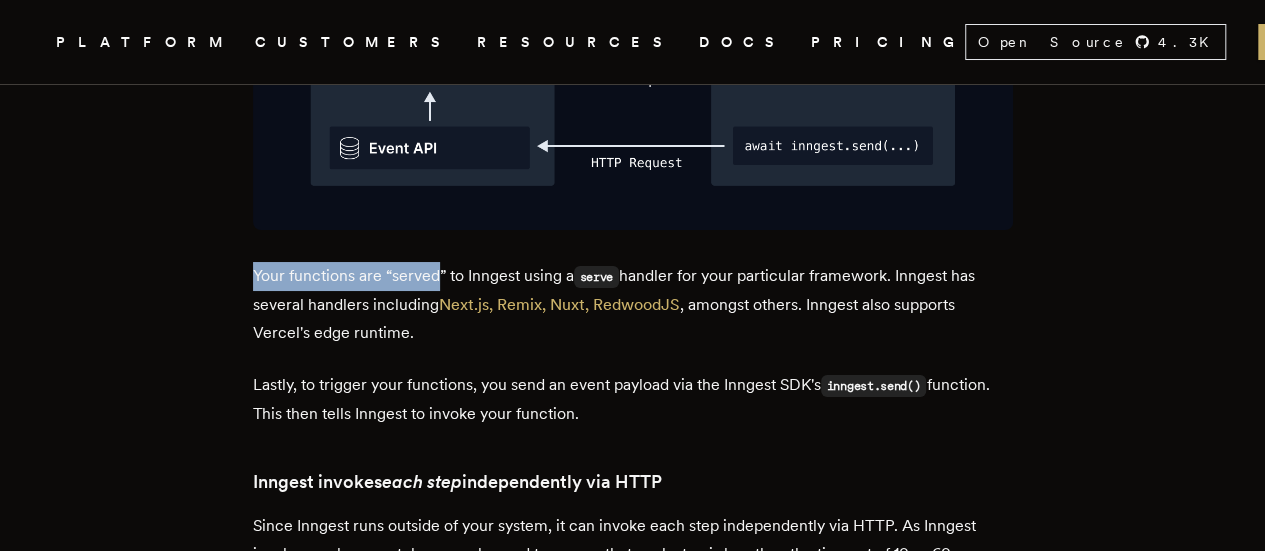 drag, startPoint x: 260, startPoint y: 260, endPoint x: 406, endPoint y: 256, distance: 146.05478 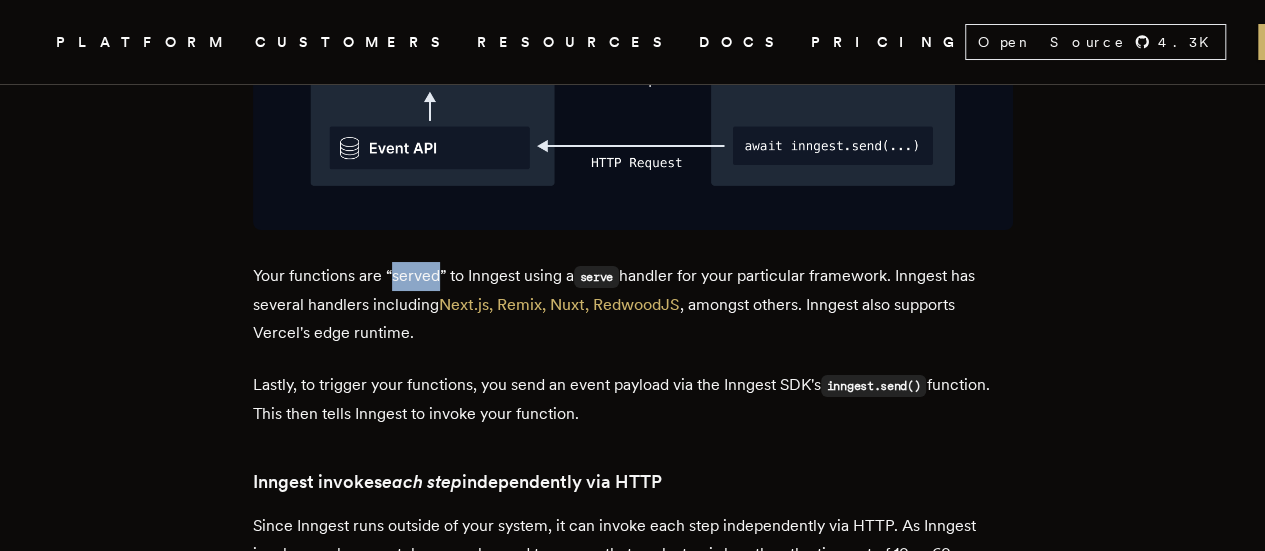 click on "Your functions are “served” to Inngest using a  serve  handler for your particular framework. Inngest has several handlers including  Next.js, Remix, Nuxt, RedwoodJS , amongst others. Inngest also supports Vercel's edge runtime." at bounding box center [633, 304] 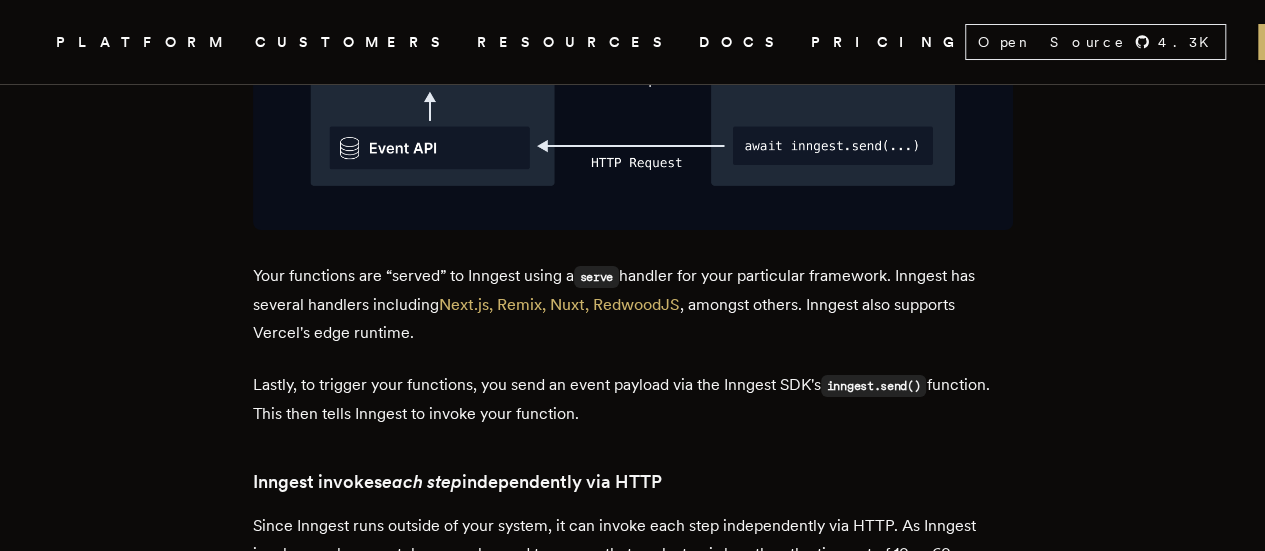 click on "Your functions are “served” to Inngest using a  serve  handler for your particular framework. Inngest has several handlers including  Next.js, Remix, Nuxt, RedwoodJS , amongst others. Inngest also supports Vercel's edge runtime." at bounding box center (633, 304) 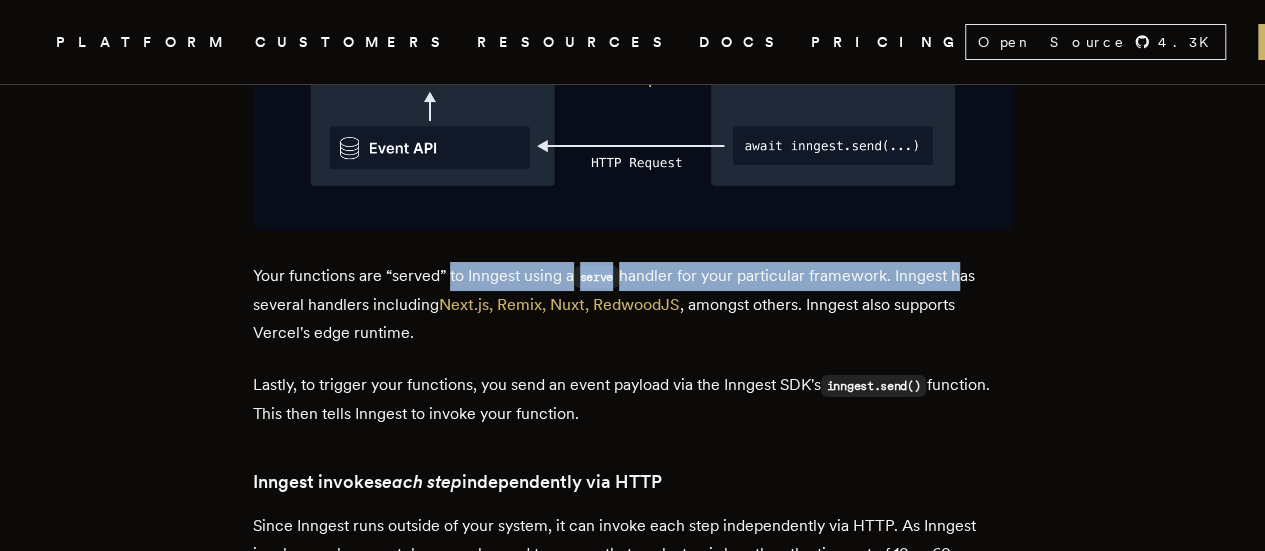 drag, startPoint x: 455, startPoint y: 261, endPoint x: 958, endPoint y: 250, distance: 503.12027 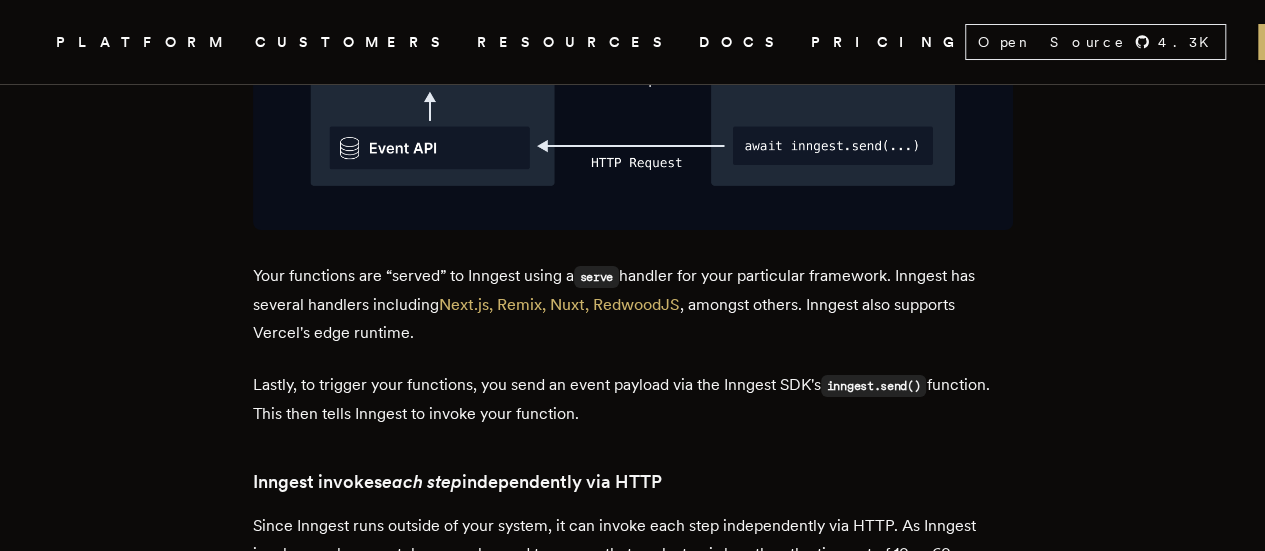 click on "Your functions are “served” to Inngest using a  serve  handler for your particular framework. Inngest has several handlers including  Next.js, Remix, Nuxt, RedwoodJS , amongst others. Inngest also supports Vercel's edge runtime." at bounding box center [633, 304] 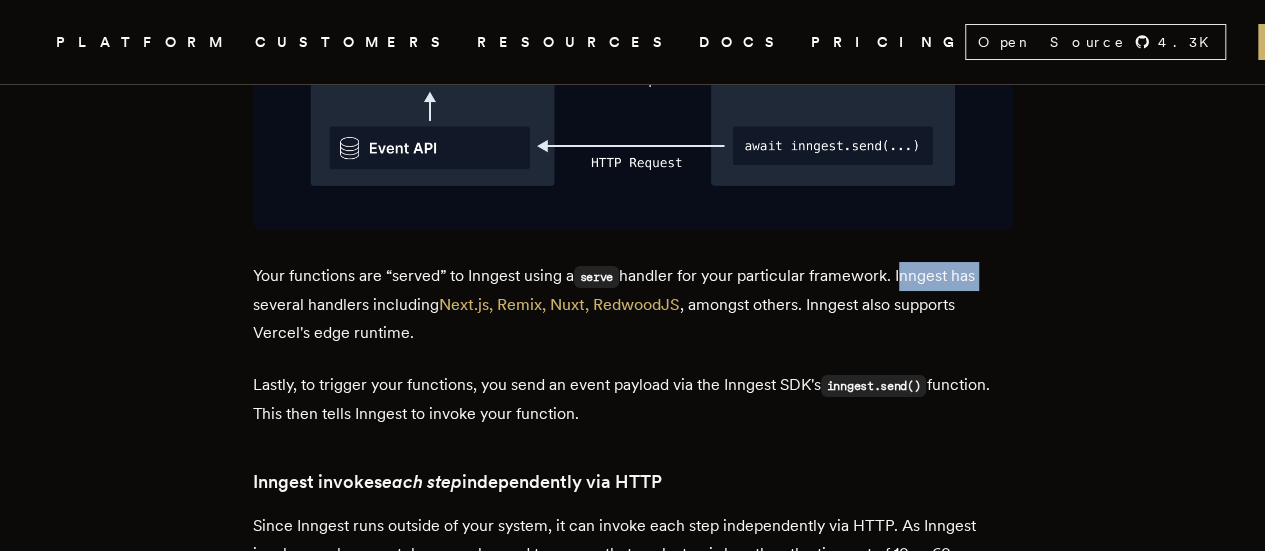 drag, startPoint x: 920, startPoint y: 261, endPoint x: 972, endPoint y: 262, distance: 52.009613 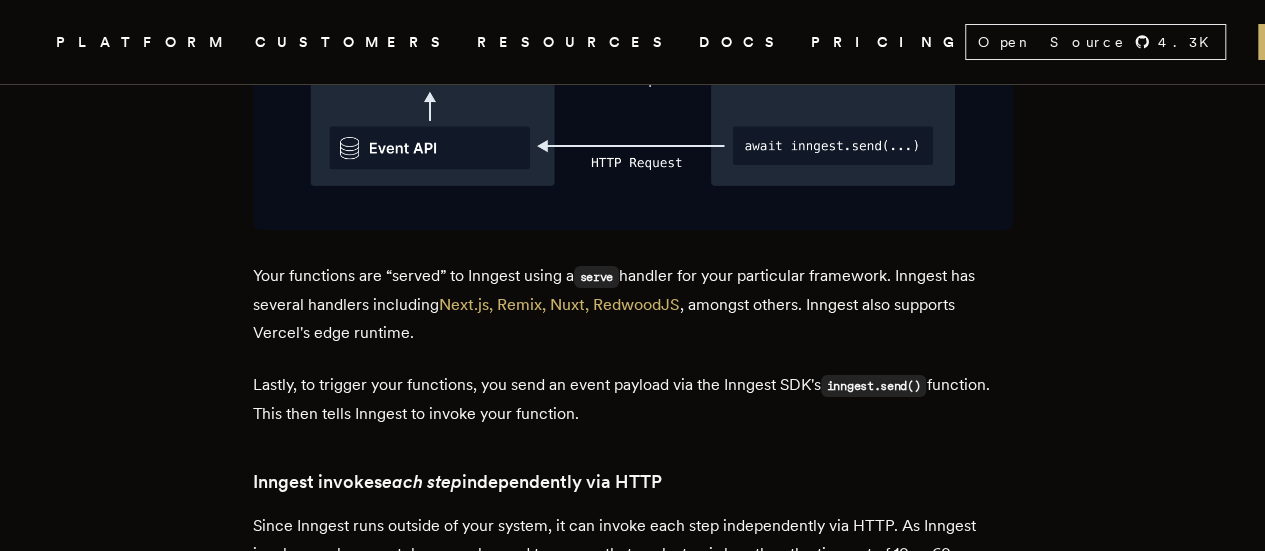 click on "Your functions are “served” to Inngest using a  serve  handler for your particular framework. Inngest has several handlers including  Next.js, Remix, Nuxt, RedwoodJS , amongst others. Inngest also supports Vercel's edge runtime." at bounding box center (633, 304) 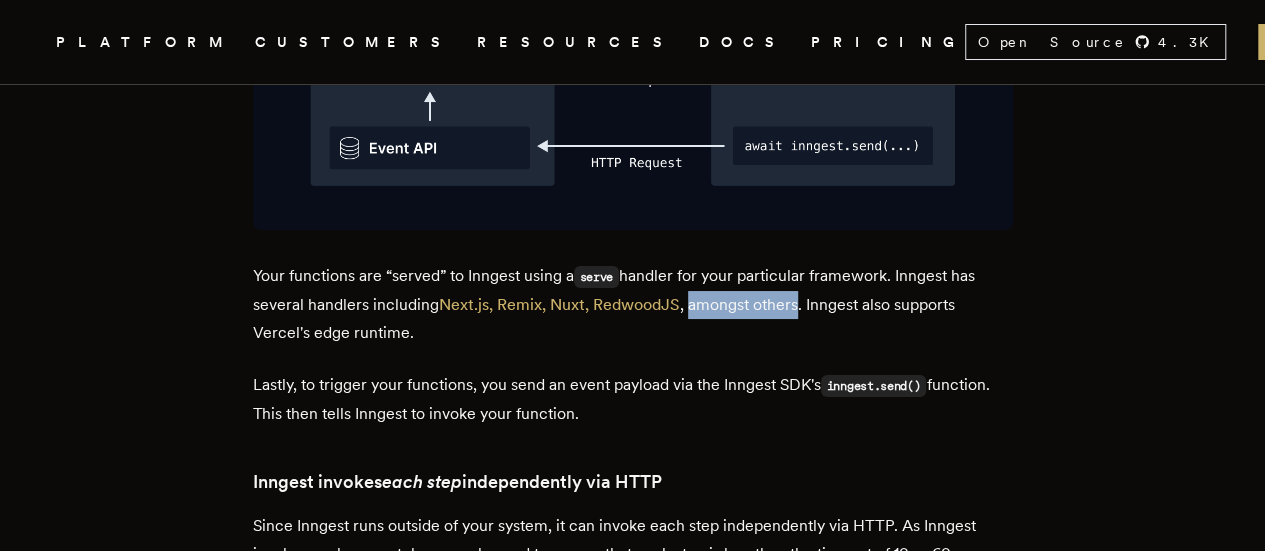 drag, startPoint x: 722, startPoint y: 292, endPoint x: 792, endPoint y: 290, distance: 70.028564 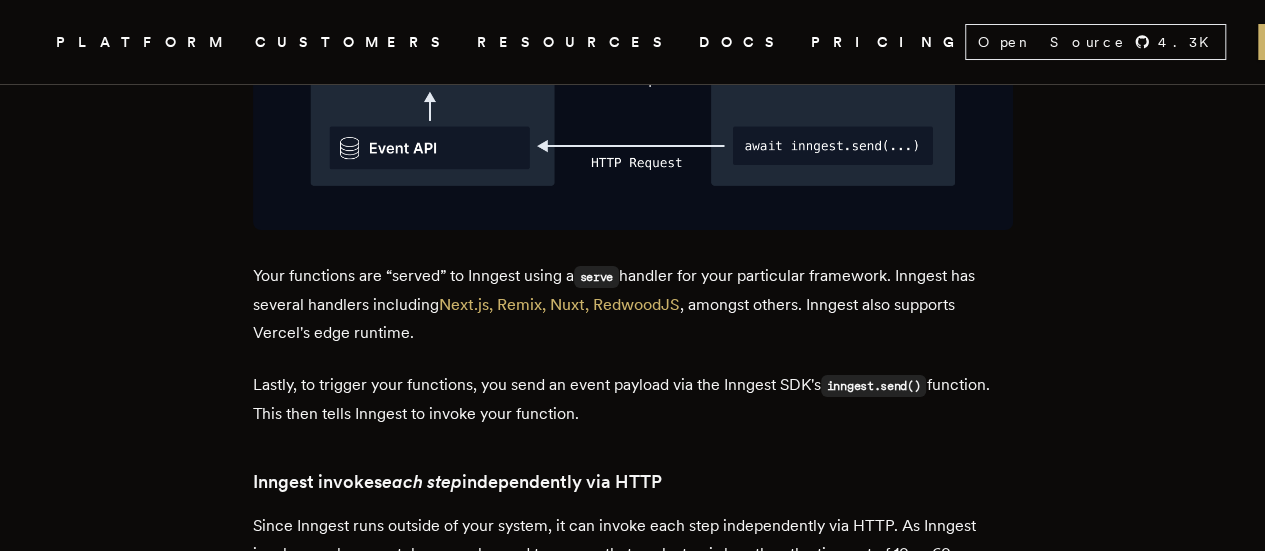 click on "Your functions are “served” to Inngest using a  serve  handler for your particular framework. Inngest has several handlers including  Next.js, Remix, Nuxt, RedwoodJS , amongst others. Inngest also supports Vercel's edge runtime." at bounding box center (633, 304) 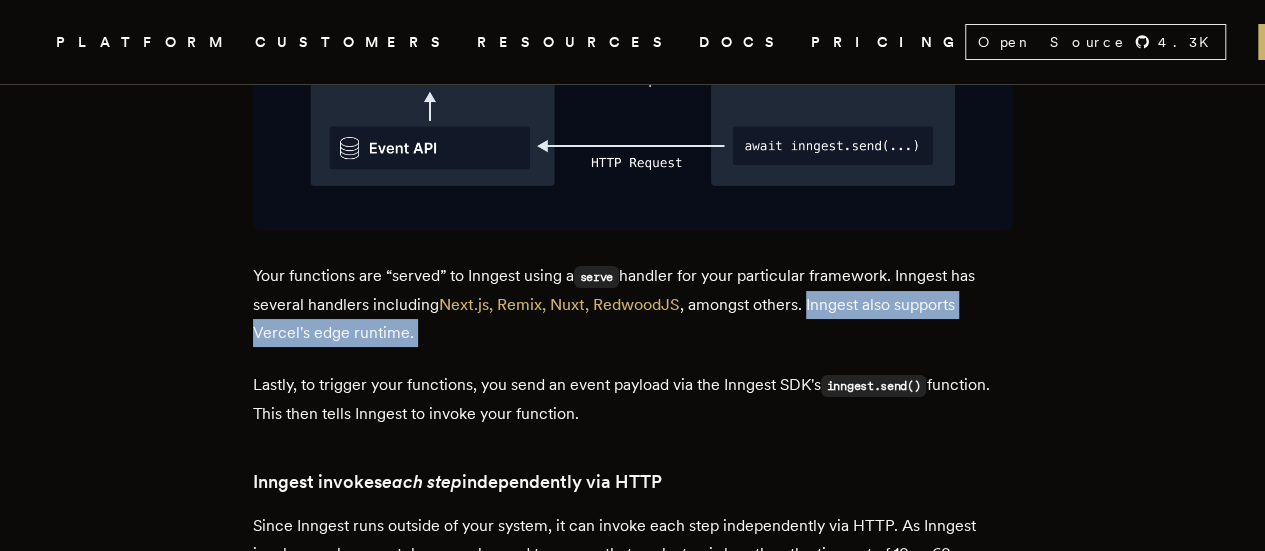 drag, startPoint x: 844, startPoint y: 298, endPoint x: 798, endPoint y: 335, distance: 59.03389 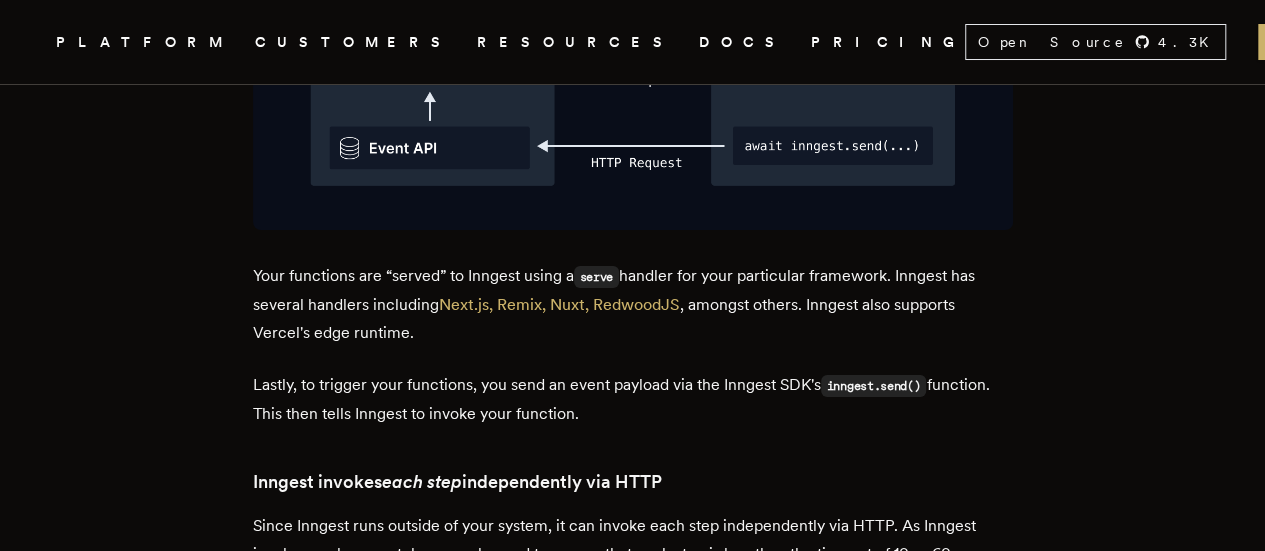 click on "Lastly, to trigger your functions, you send an event payload via the Inngest SDK's  inngest.send()  function. This then tells Inngest to invoke your function." at bounding box center (633, 399) 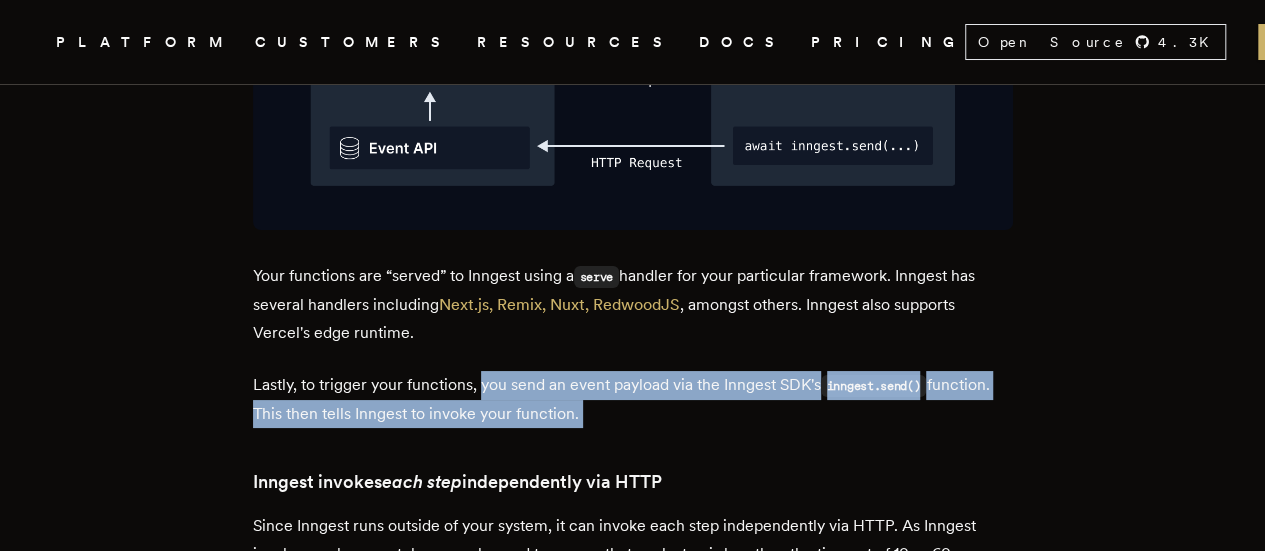 drag, startPoint x: 496, startPoint y: 379, endPoint x: 688, endPoint y: 399, distance: 193.03885 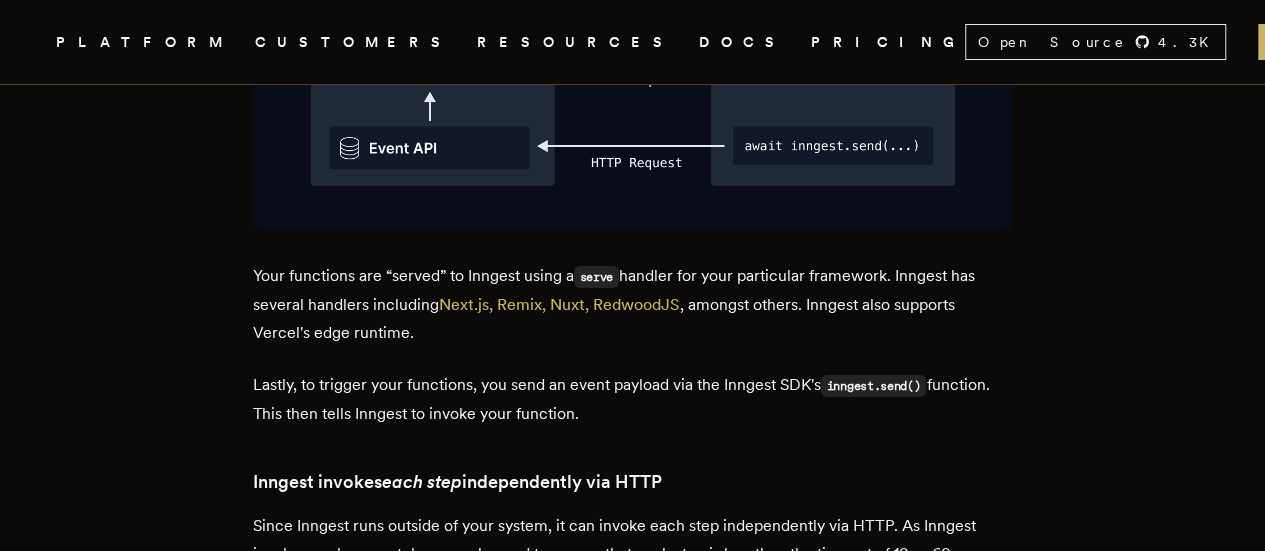drag, startPoint x: 706, startPoint y: 417, endPoint x: 488, endPoint y: 368, distance: 223.43903 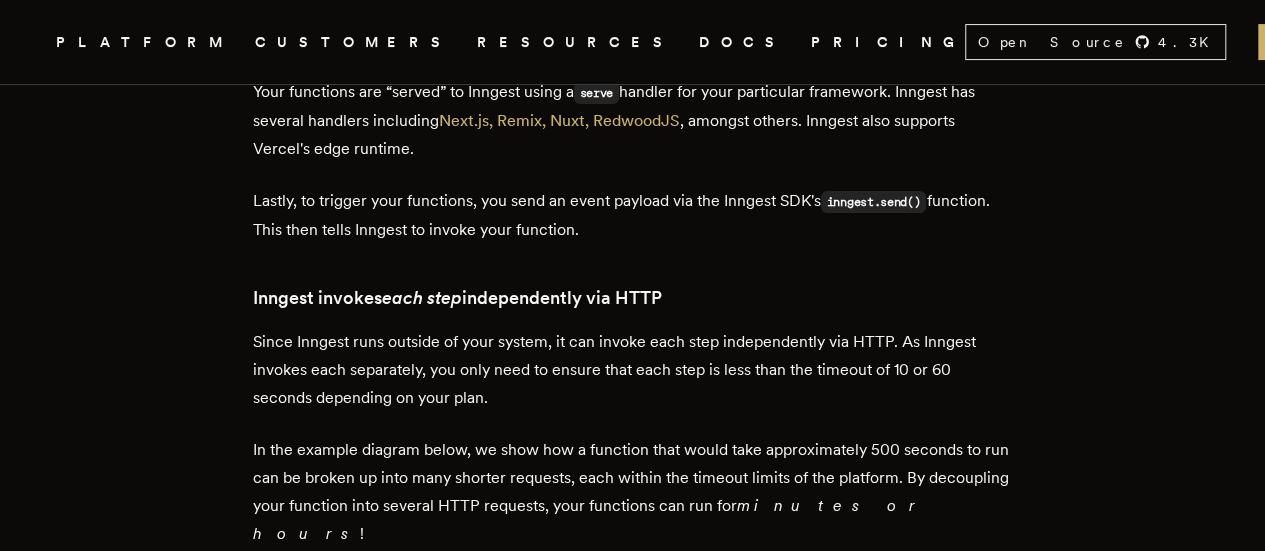 scroll, scrollTop: 4000, scrollLeft: 0, axis: vertical 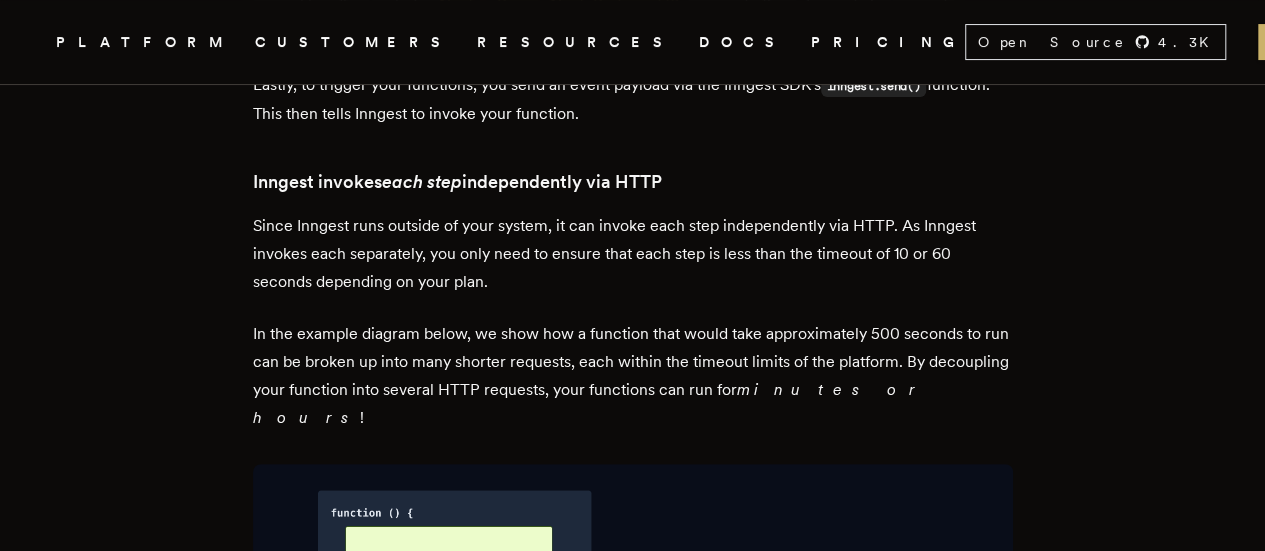 click on "Since Inngest runs outside of your system, it can invoke each step independently via HTTP.  As Inngest invokes each separately, you only need to ensure that each step is less than the timeout of 10 or 60 seconds depending on your plan." at bounding box center [633, 254] 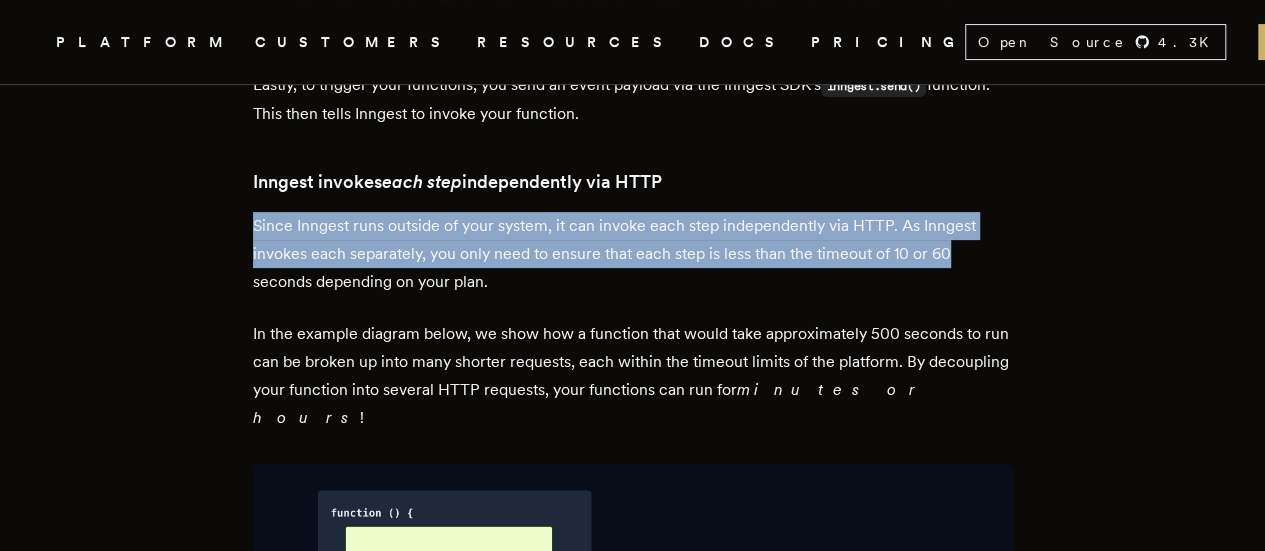 drag, startPoint x: 268, startPoint y: 213, endPoint x: 965, endPoint y: 252, distance: 698.0903 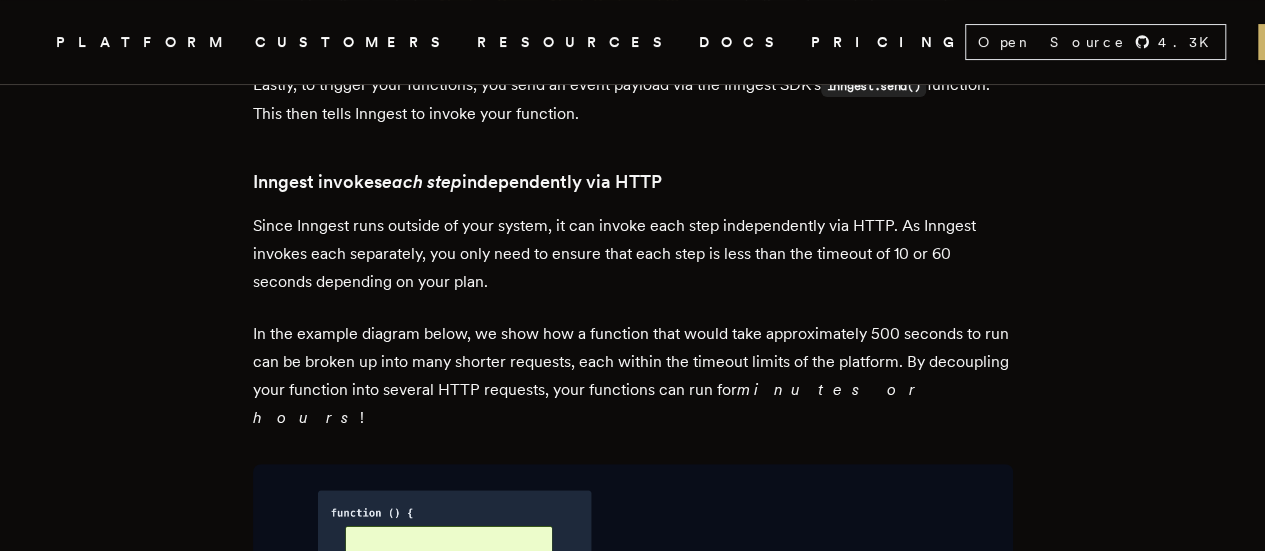 click on "Since Inngest runs outside of your system, it can invoke each step independently via HTTP.  As Inngest invokes each separately, you only need to ensure that each step is less than the timeout of 10 or 60 seconds depending on your plan." at bounding box center [633, 254] 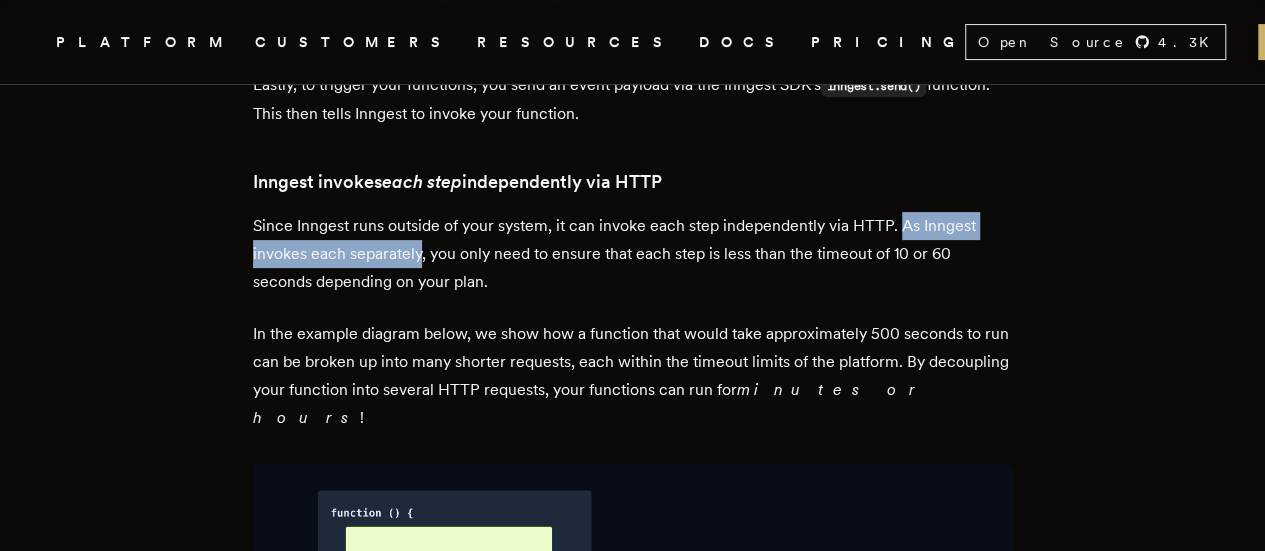 drag, startPoint x: 910, startPoint y: 215, endPoint x: 376, endPoint y: 239, distance: 534.53906 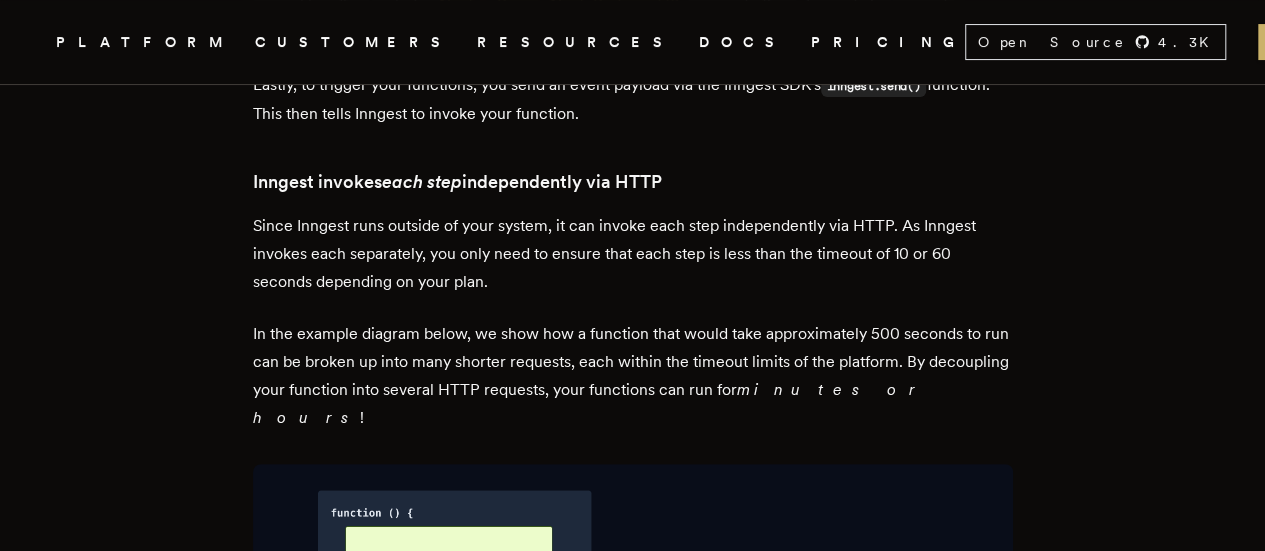 click on "Since Inngest runs outside of your system, it can invoke each step independently via HTTP.  As Inngest invokes each separately, you only need to ensure that each step is less than the timeout of 10 or 60 seconds depending on your plan." at bounding box center (633, 254) 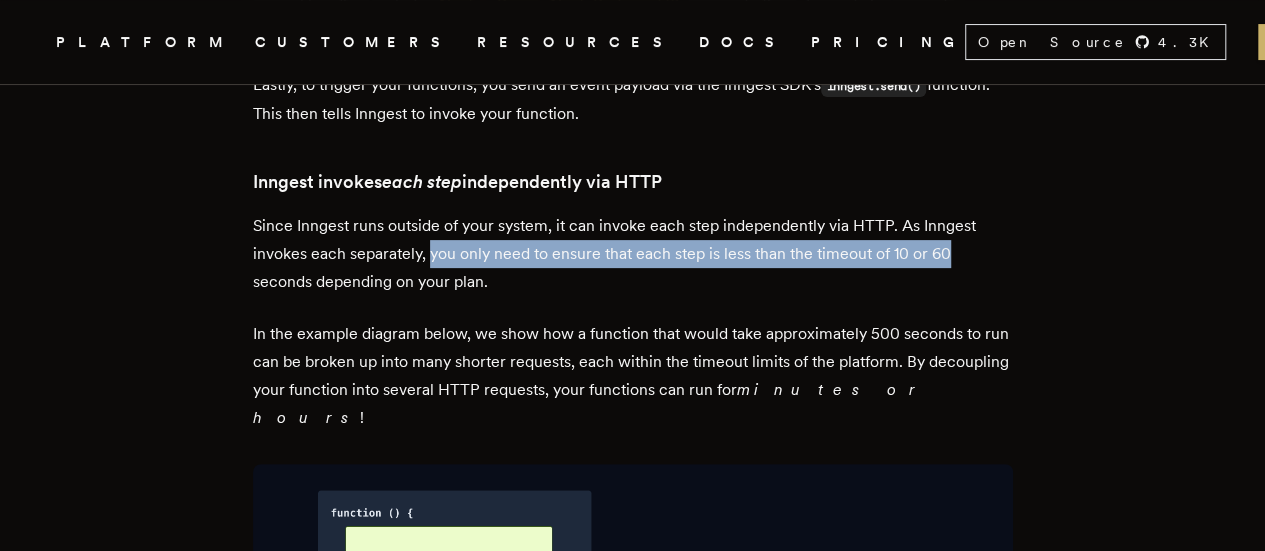 drag, startPoint x: 443, startPoint y: 244, endPoint x: 952, endPoint y: 243, distance: 509.00098 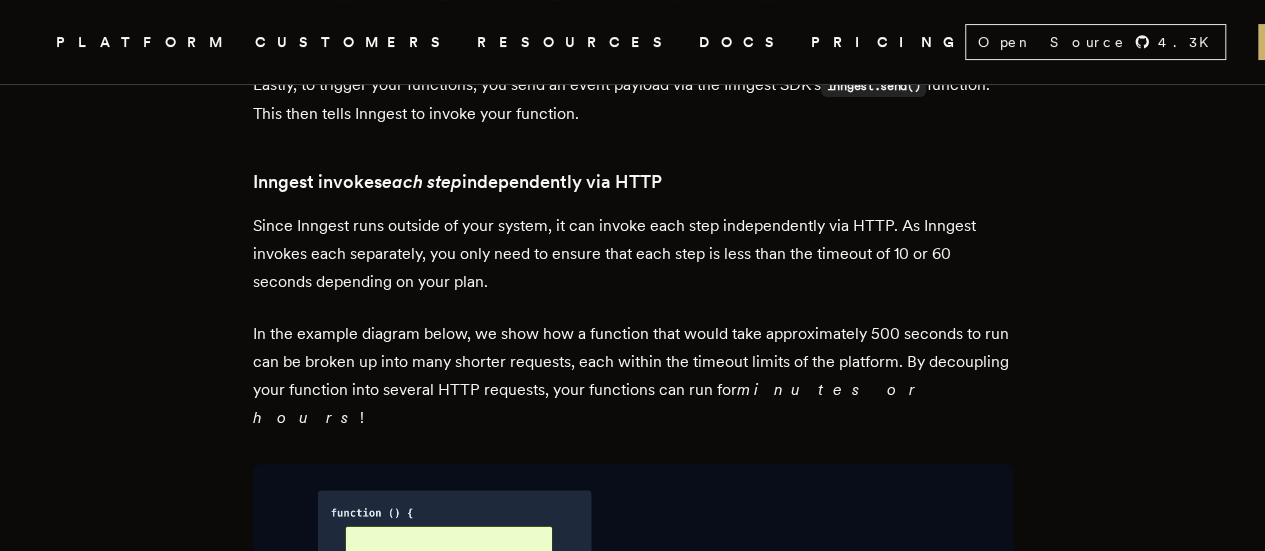 click on "Since Inngest runs outside of your system, it can invoke each step independently via HTTP.  As Inngest invokes each separately, you only need to ensure that each step is less than the timeout of 10 or 60 seconds depending on your plan." at bounding box center (633, 254) 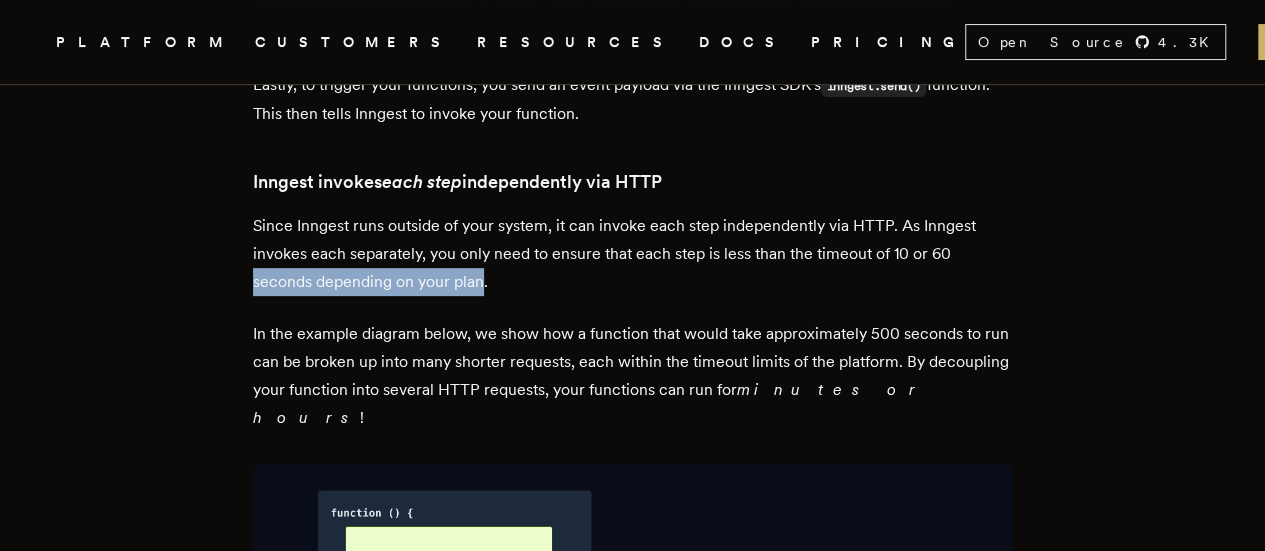 drag, startPoint x: 272, startPoint y: 267, endPoint x: 460, endPoint y: 270, distance: 188.02394 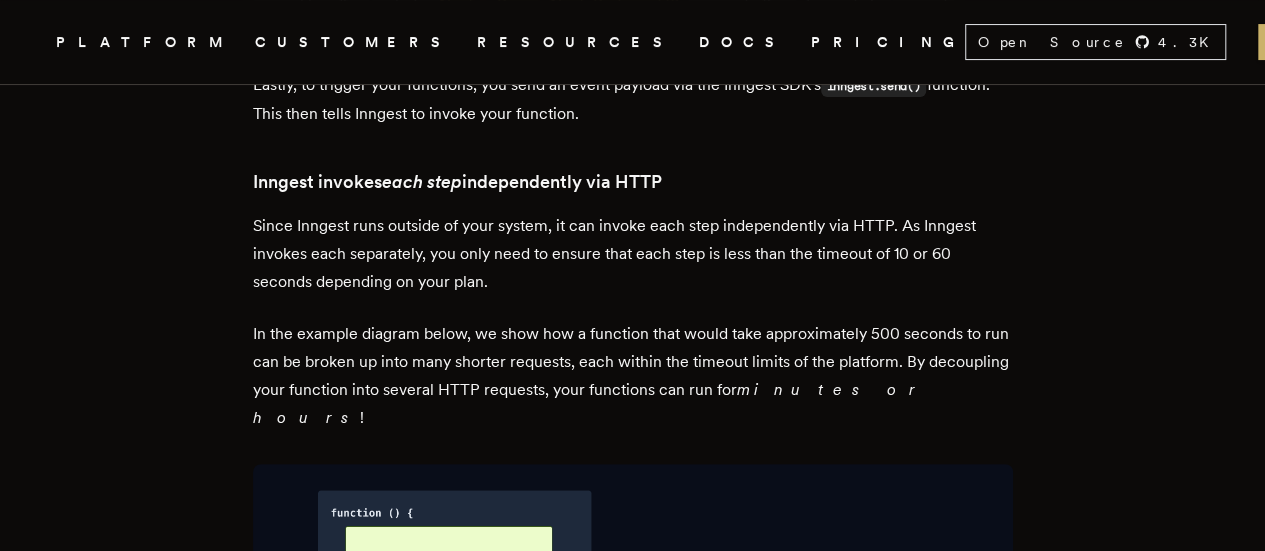 click on "In the example diagram below, we show how a function that would take approximately 500 seconds to run can be broken up into many shorter requests, each within the timeout limits of the platform. By decoupling your function into several HTTP requests, your functions can run for  minutes or hours !" at bounding box center [633, 376] 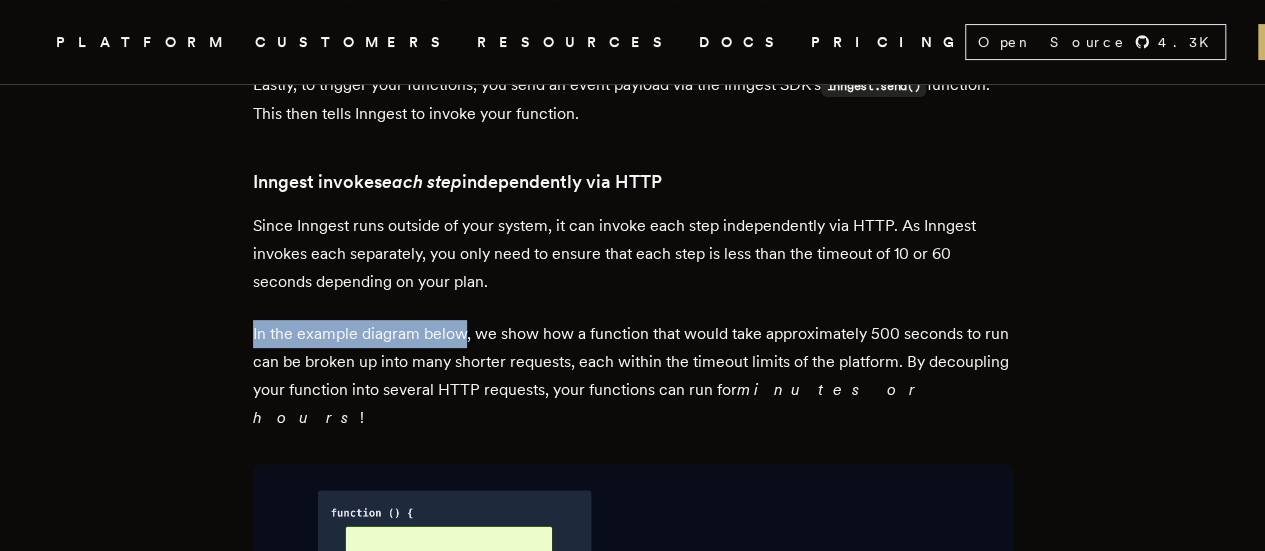 drag, startPoint x: 260, startPoint y: 321, endPoint x: 438, endPoint y: 317, distance: 178.04494 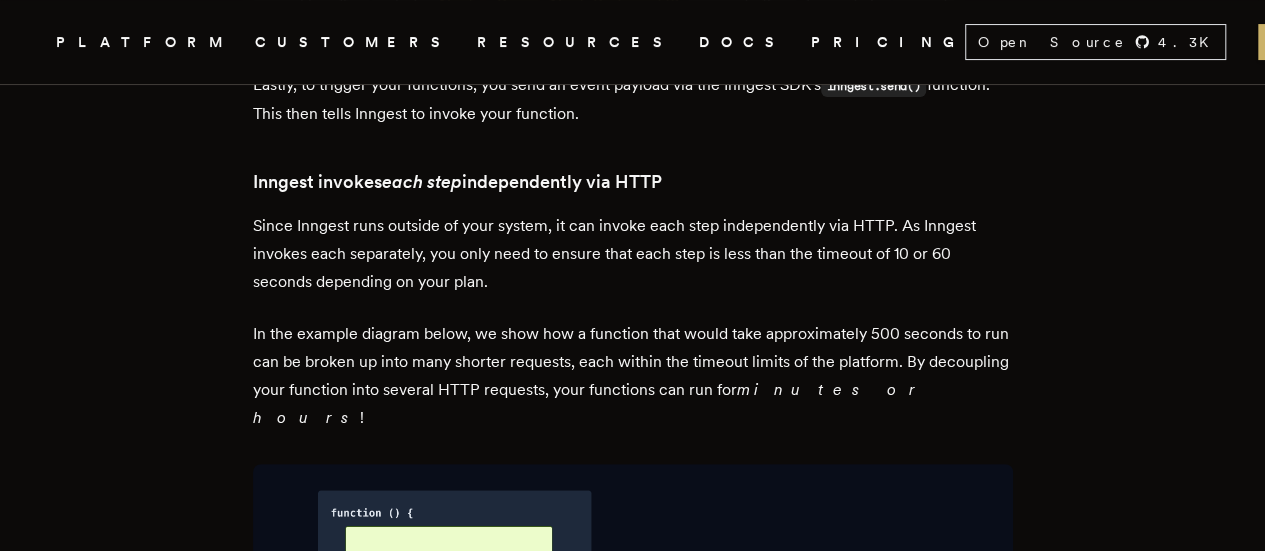 click on "In the example diagram below, we show how a function that would take approximately 500 seconds to run can be broken up into many shorter requests, each within the timeout limits of the platform. By decoupling your function into several HTTP requests, your functions can run for  minutes or hours !" at bounding box center (633, 376) 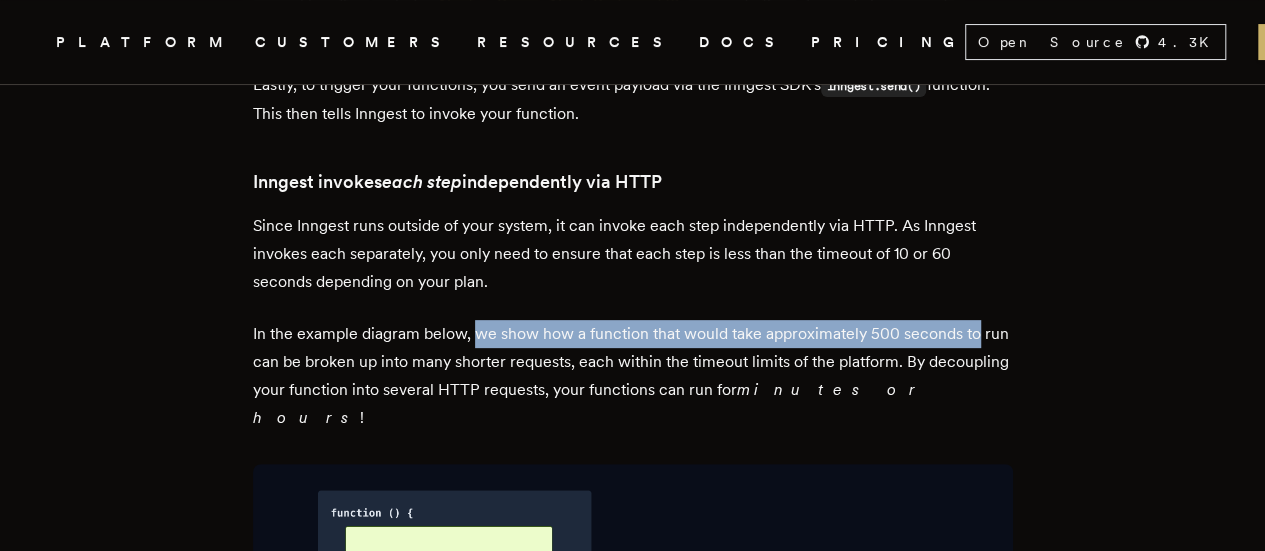 drag, startPoint x: 491, startPoint y: 321, endPoint x: 978, endPoint y: 326, distance: 487.02567 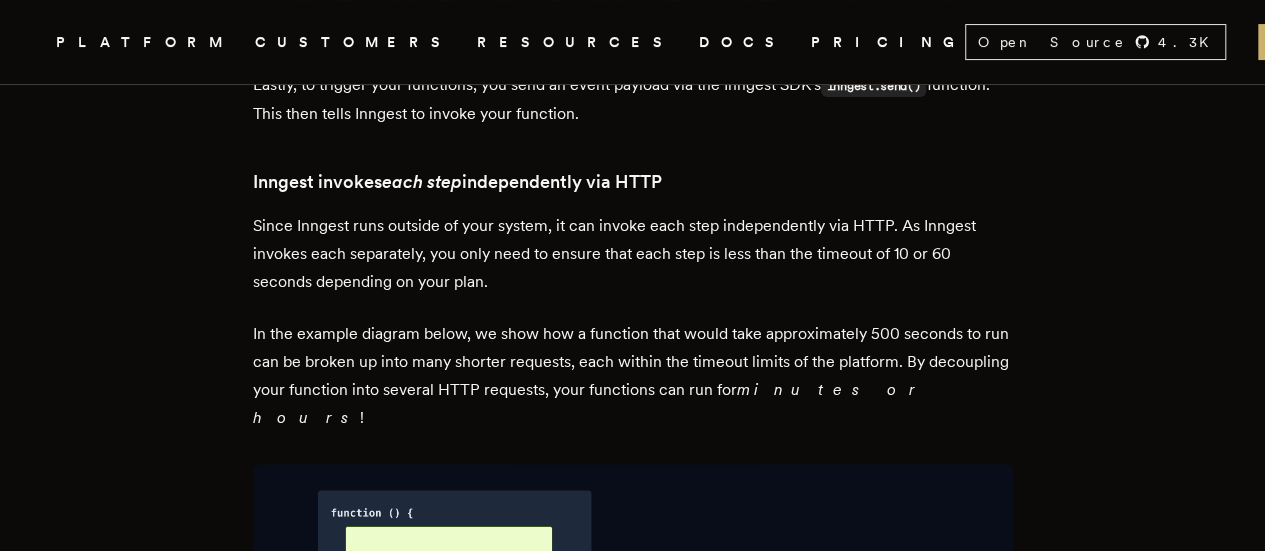 click on "In the example diagram below, we show how a function that would take approximately 500 seconds to run can be broken up into many shorter requests, each within the timeout limits of the platform. By decoupling your function into several HTTP requests, your functions can run for  minutes or hours !" at bounding box center [633, 376] 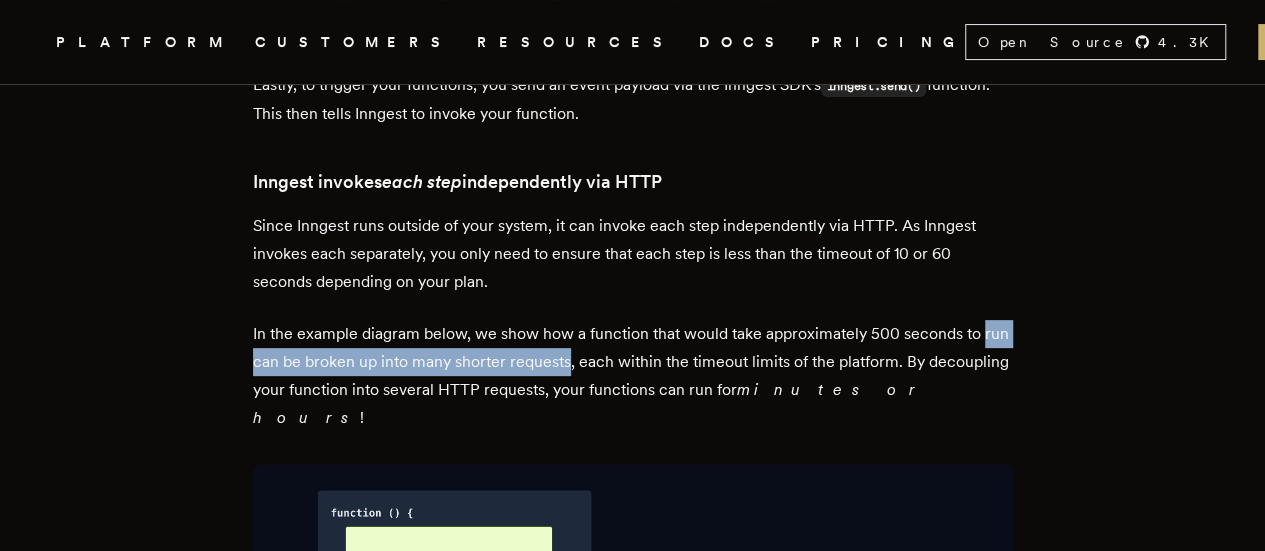 drag, startPoint x: 271, startPoint y: 349, endPoint x: 577, endPoint y: 347, distance: 306.00653 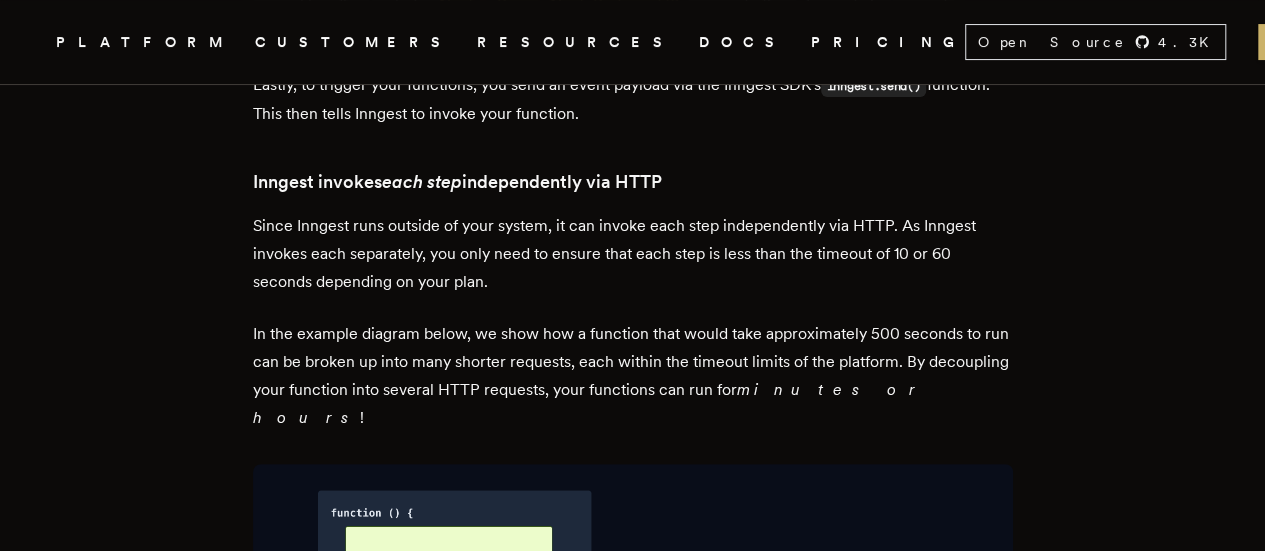 click on "In the example diagram below, we show how a function that would take approximately 500 seconds to run can be broken up into many shorter requests, each within the timeout limits of the platform. By decoupling your function into several HTTP requests, your functions can run for  minutes or hours !" at bounding box center [633, 376] 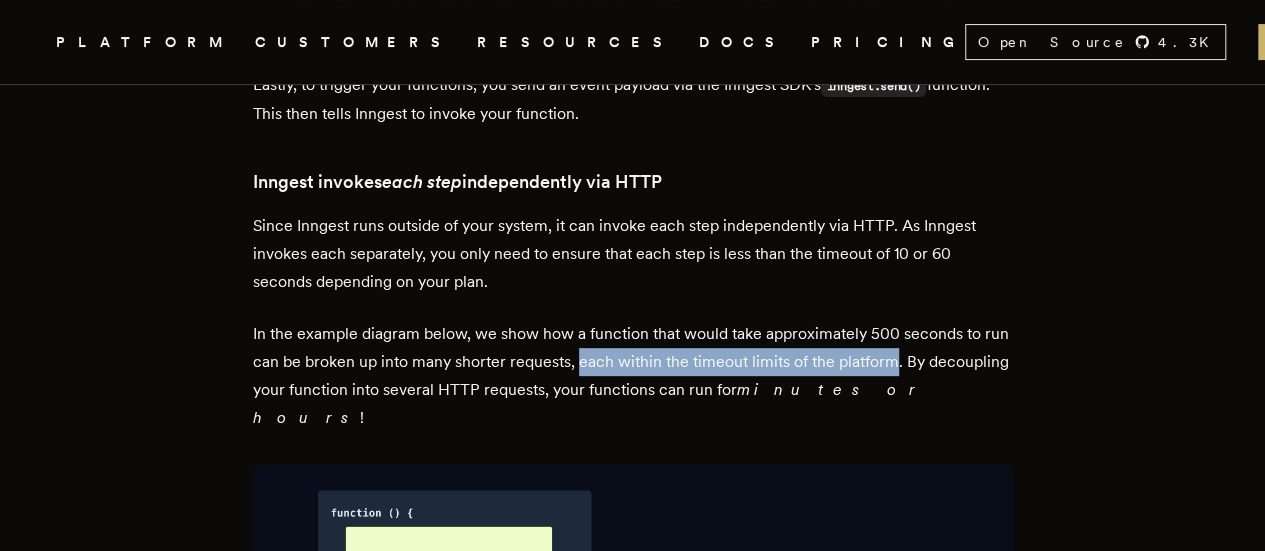 drag, startPoint x: 619, startPoint y: 349, endPoint x: 890, endPoint y: 358, distance: 271.1494 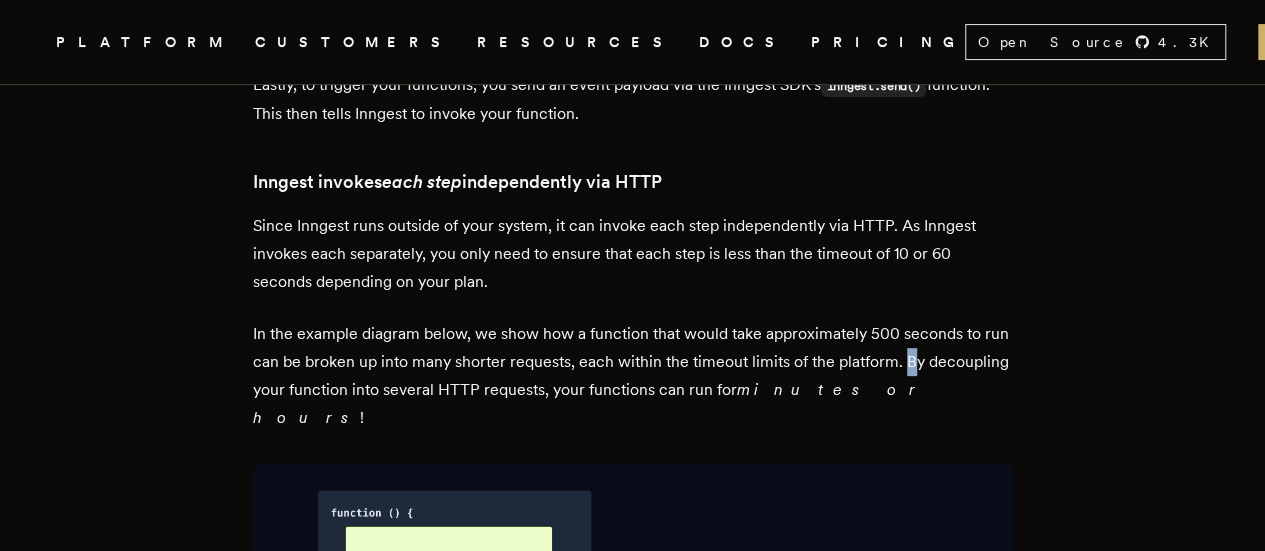 click on "In the example diagram below, we show how a function that would take approximately 500 seconds to run can be broken up into many shorter requests, each within the timeout limits of the platform. By decoupling your function into several HTTP requests, your functions can run for  minutes or hours !" at bounding box center [633, 376] 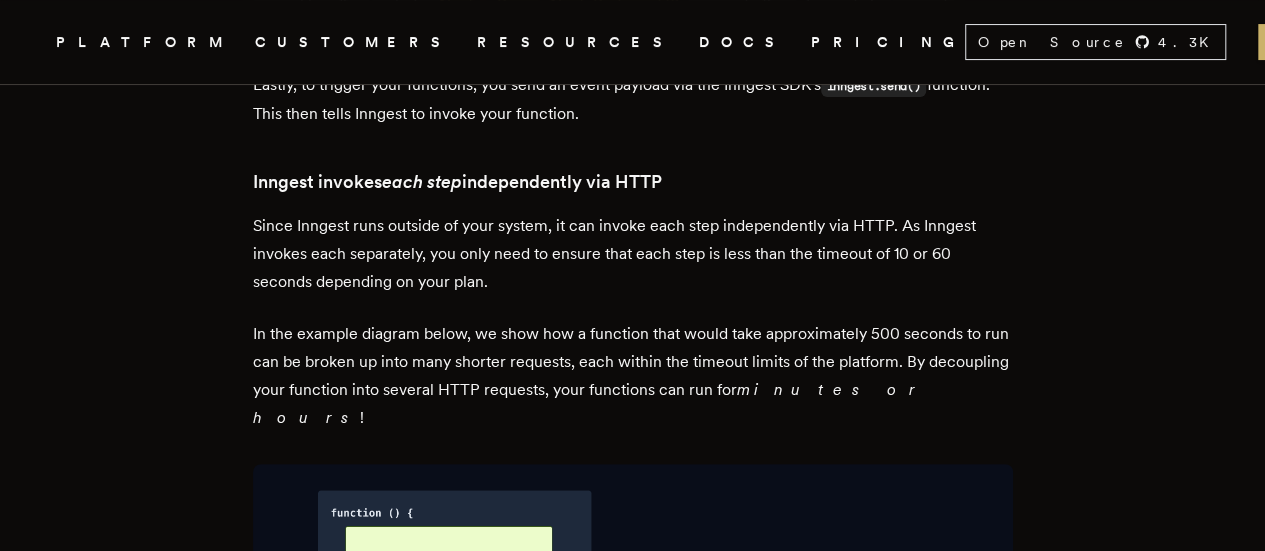 drag, startPoint x: 941, startPoint y: 360, endPoint x: 403, endPoint y: 379, distance: 538.3354 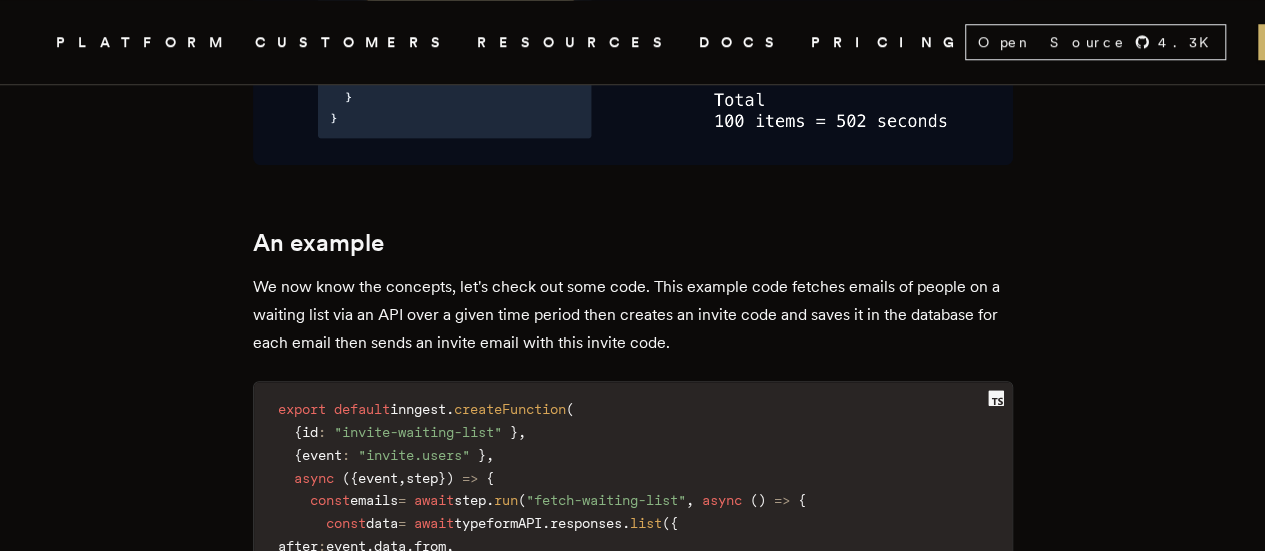 scroll, scrollTop: 4700, scrollLeft: 0, axis: vertical 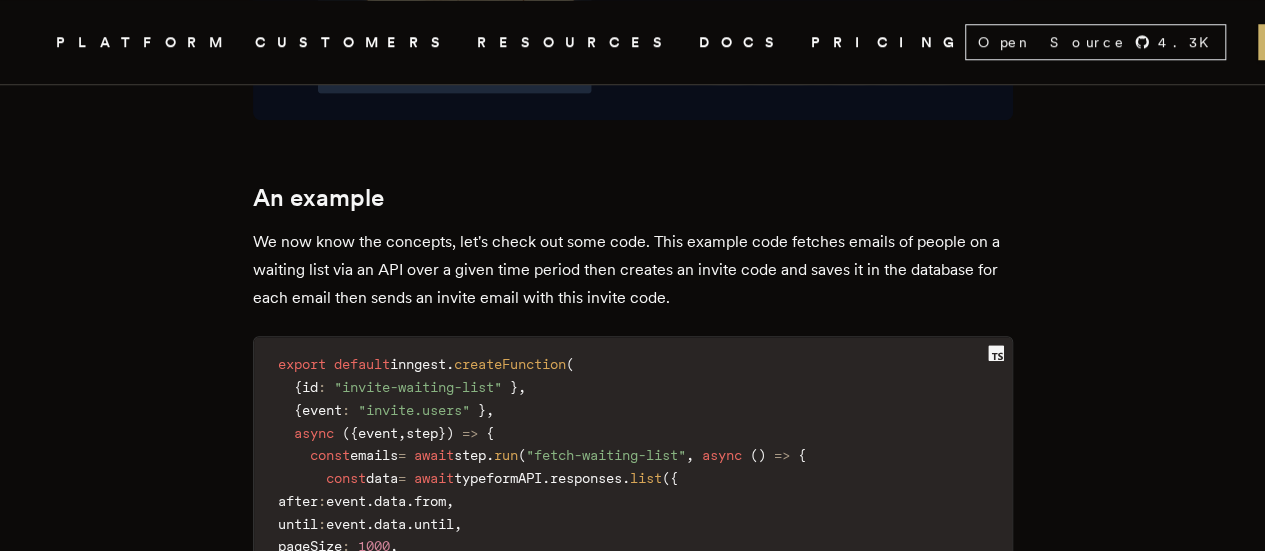 click on "We now know the concepts, let's check out some code. This example code fetches emails of people on a waiting list via an API over a given time period then creates an invite code and saves it in the database for each email then sends an invite email with this invite code." at bounding box center [633, 270] 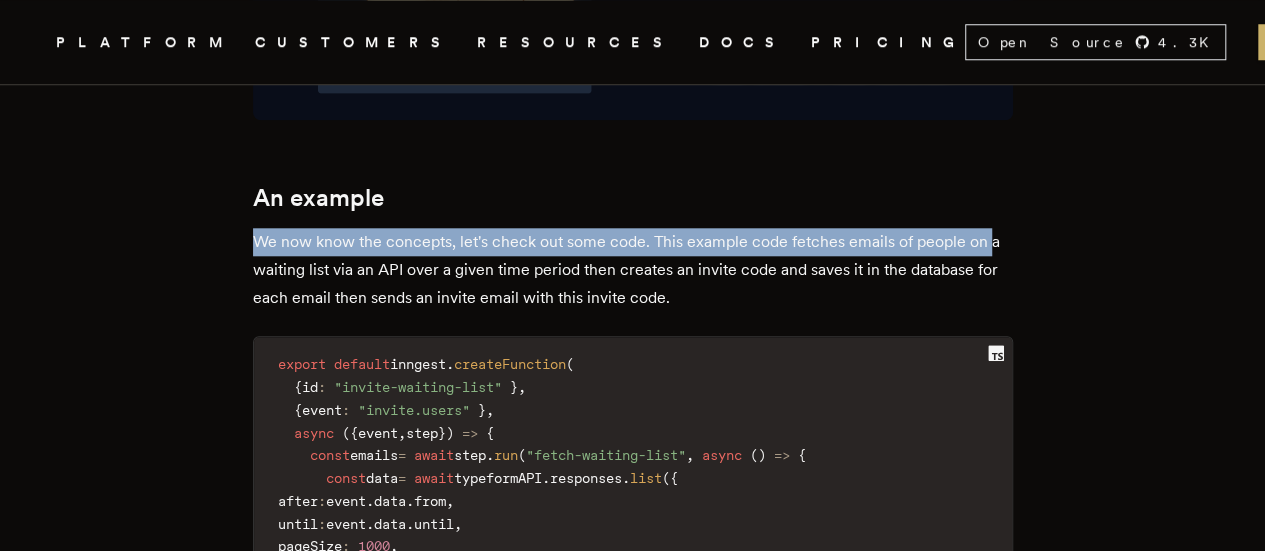 drag, startPoint x: 266, startPoint y: 193, endPoint x: 988, endPoint y: 209, distance: 722.17725 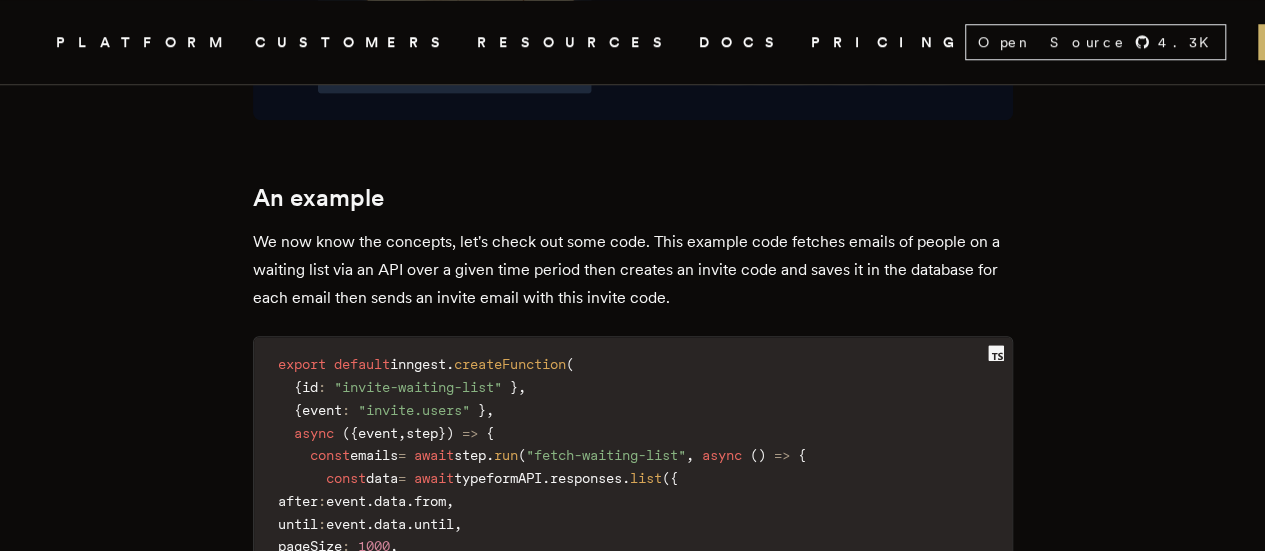 click on "We now know the concepts, let's check out some code. This example code fetches emails of people on a waiting list via an API over a given time period then creates an invite code and saves it in the database for each email then sends an invite email with this invite code." at bounding box center (633, 270) 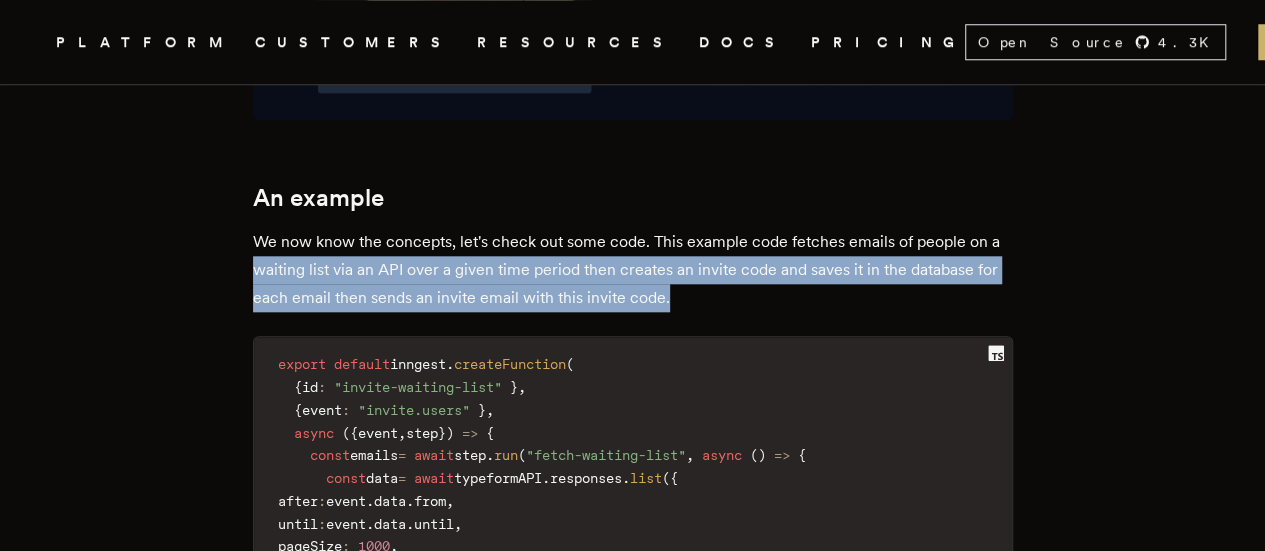 drag, startPoint x: 278, startPoint y: 225, endPoint x: 885, endPoint y: 262, distance: 608.12665 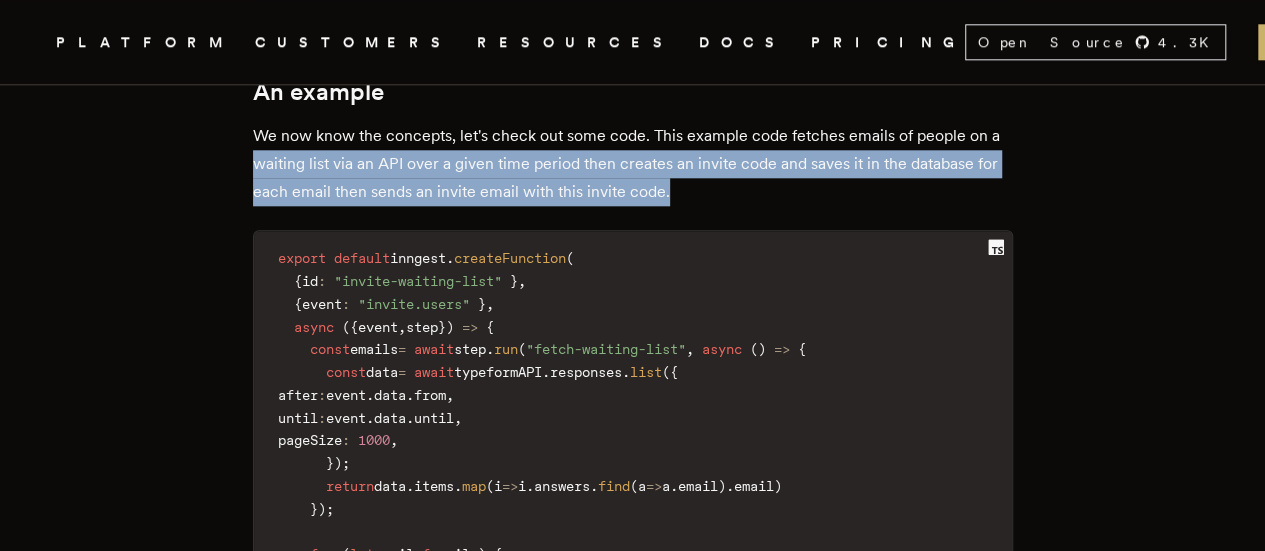 scroll, scrollTop: 4900, scrollLeft: 0, axis: vertical 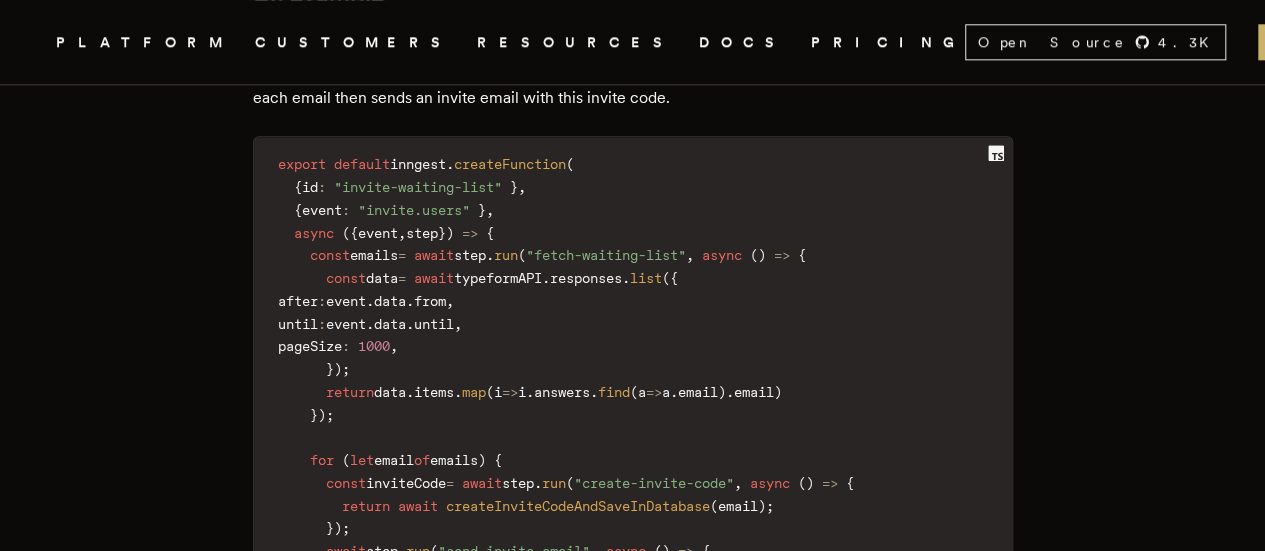 click on "event" at bounding box center [378, 233] 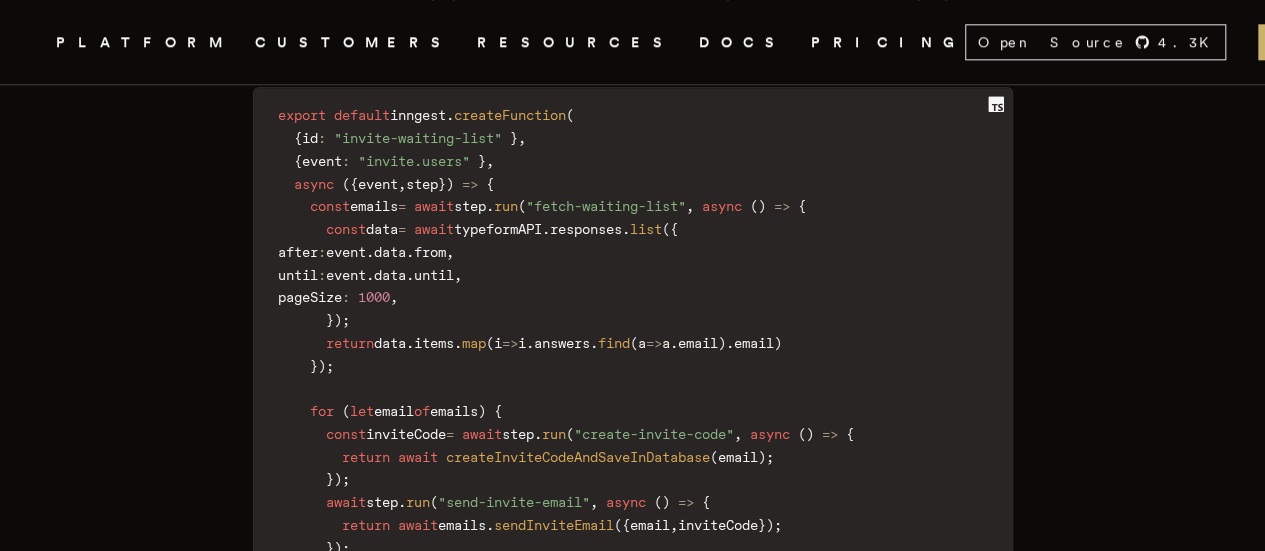 scroll, scrollTop: 4900, scrollLeft: 0, axis: vertical 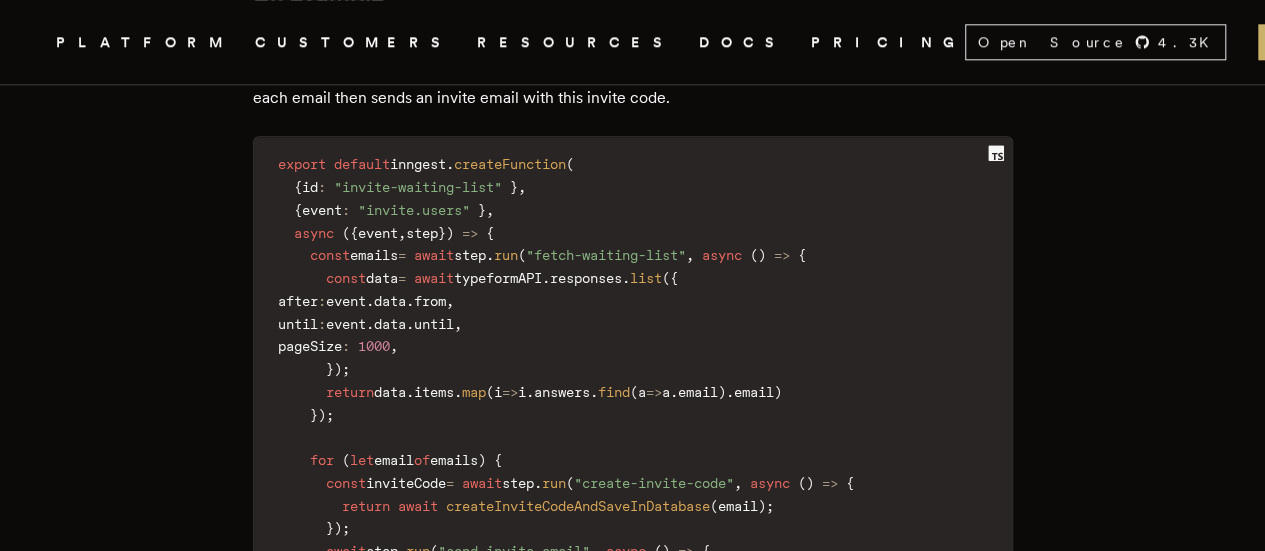 click on "inngest" at bounding box center (418, 164) 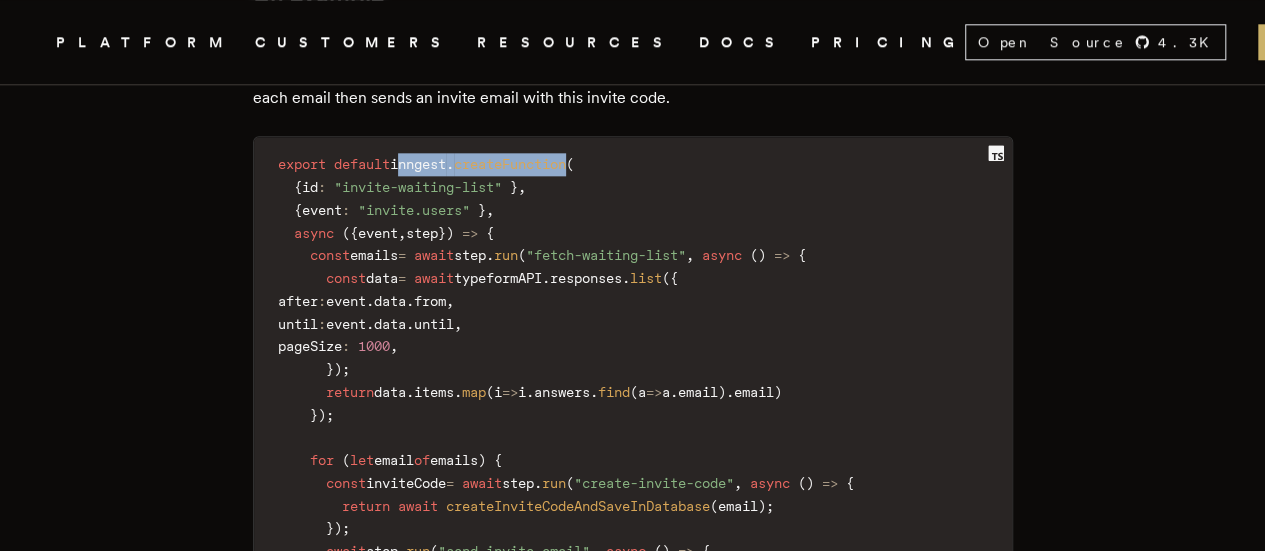 drag, startPoint x: 442, startPoint y: 121, endPoint x: 514, endPoint y: 123, distance: 72.02777 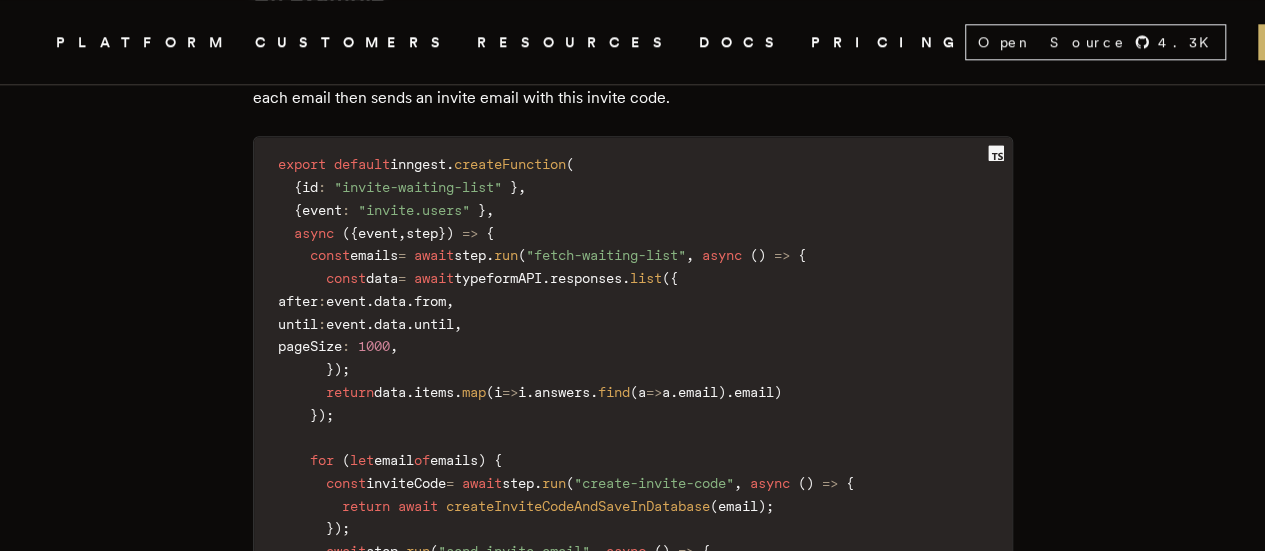 click on "event" at bounding box center [378, 233] 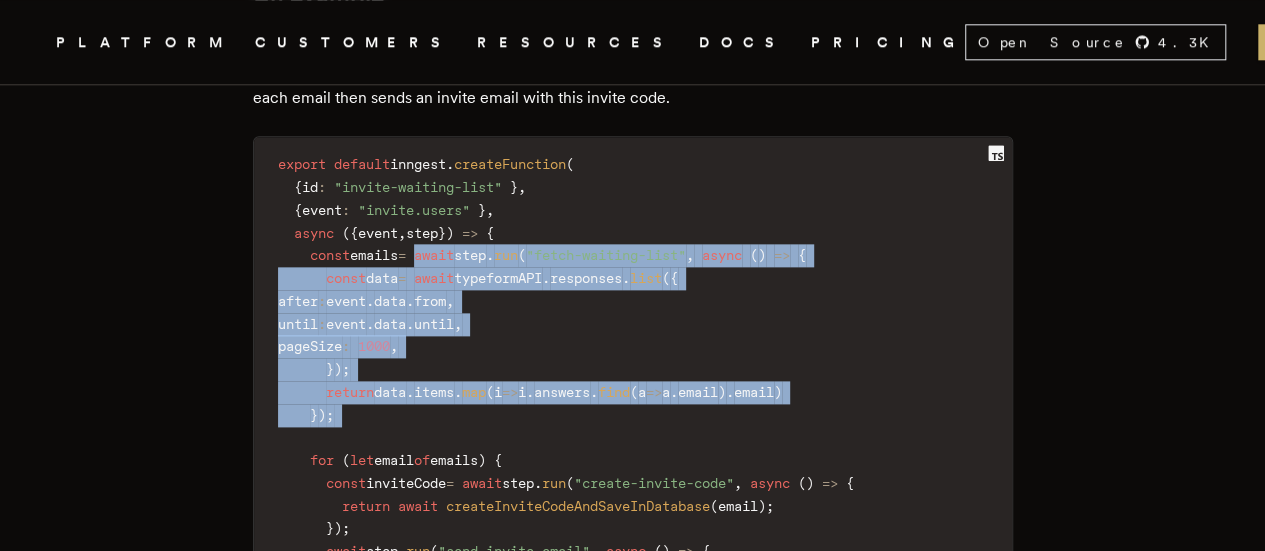drag, startPoint x: 467, startPoint y: 213, endPoint x: 637, endPoint y: 364, distance: 227.37854 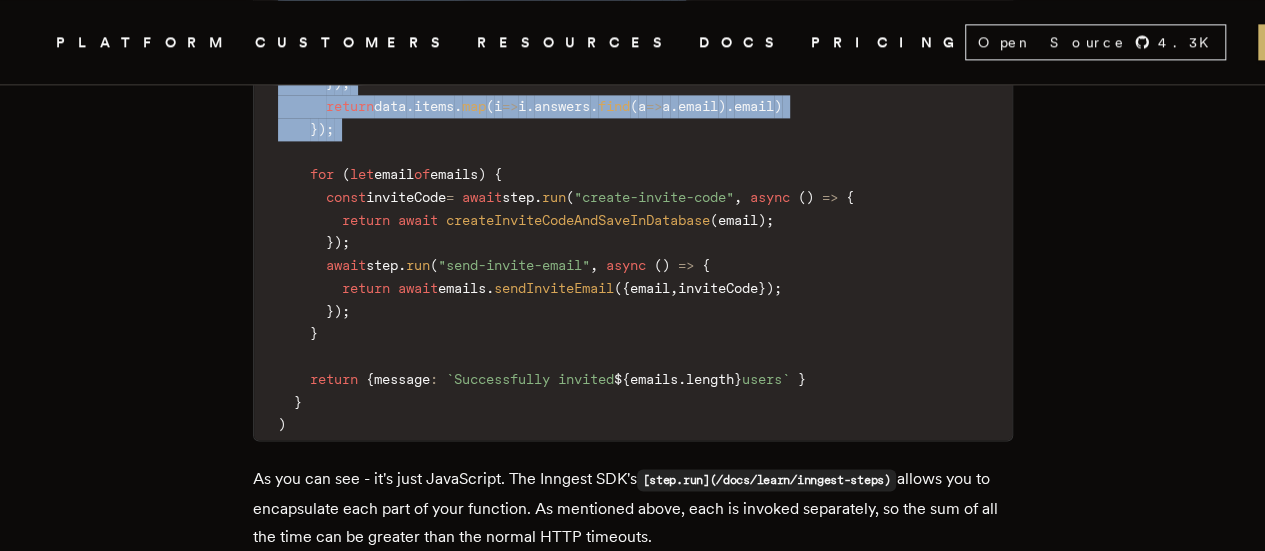 scroll, scrollTop: 5200, scrollLeft: 0, axis: vertical 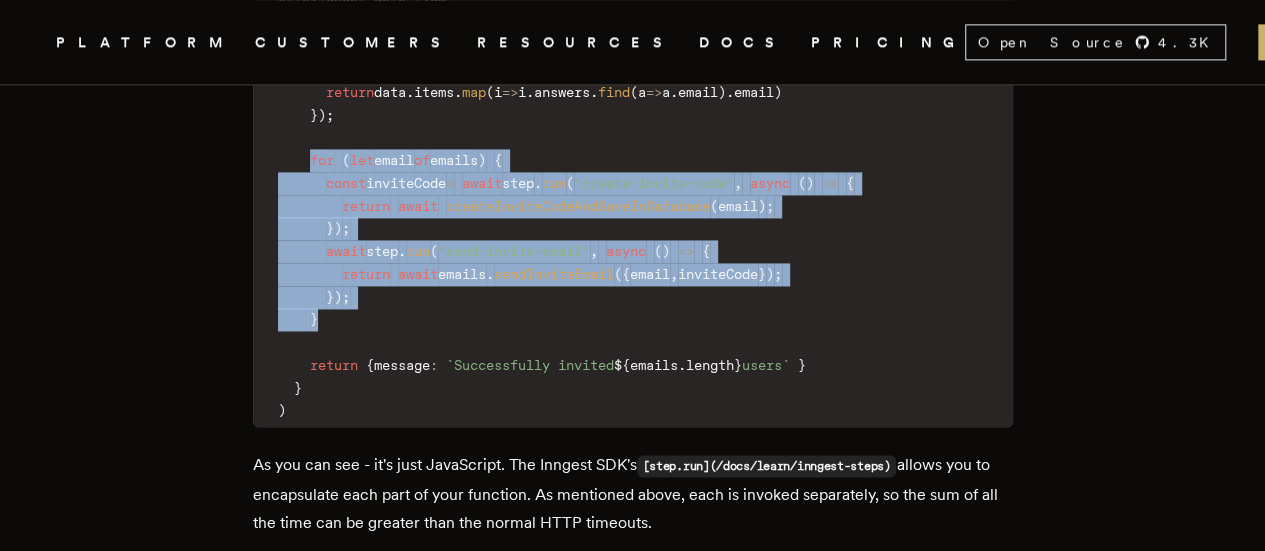 drag, startPoint x: 318, startPoint y: 113, endPoint x: 334, endPoint y: 275, distance: 162.78821 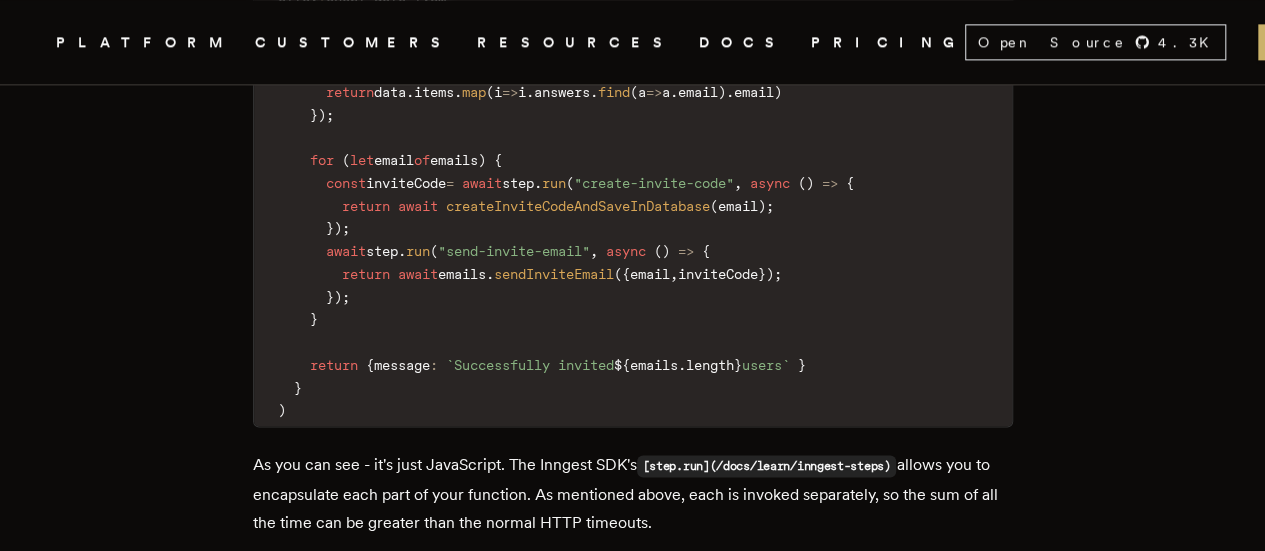 click on "for" at bounding box center (322, 160) 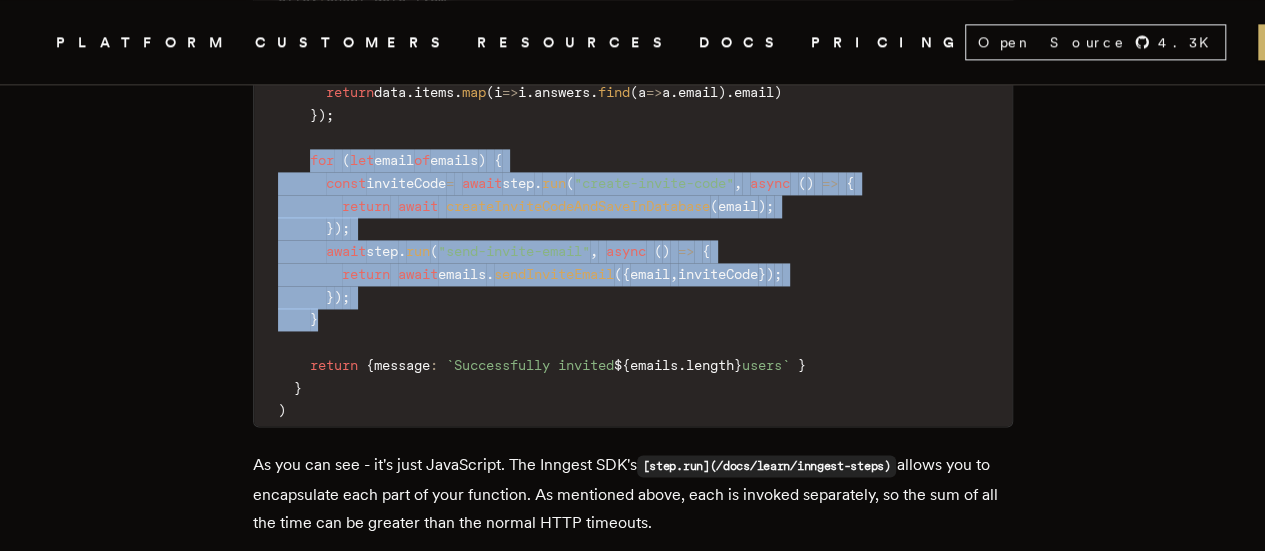drag, startPoint x: 326, startPoint y: 117, endPoint x: 320, endPoint y: 278, distance: 161.11176 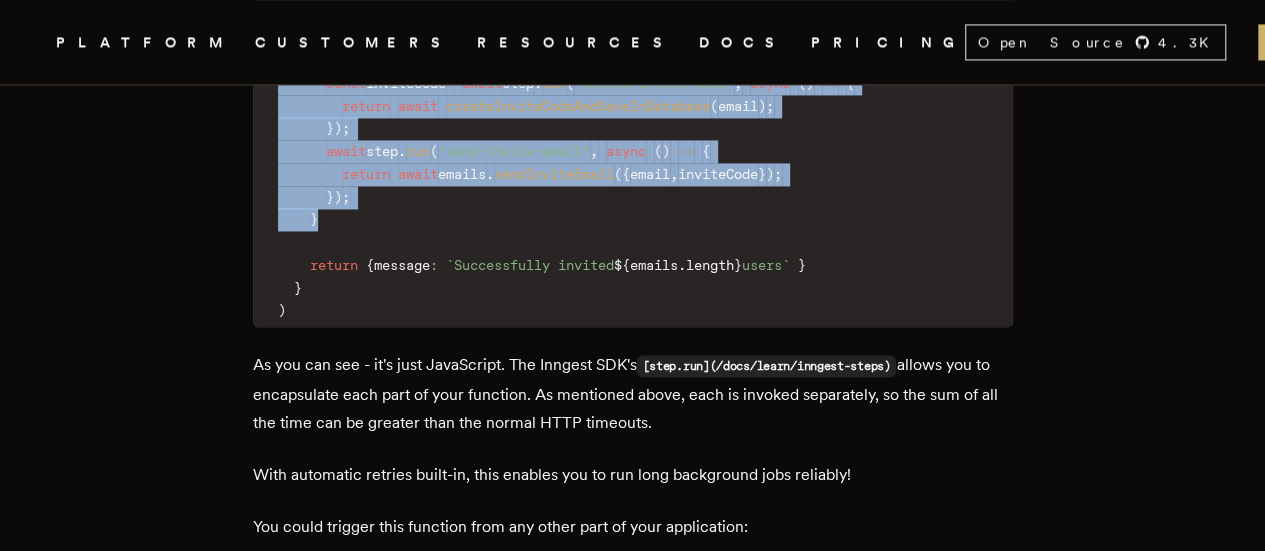 scroll, scrollTop: 5400, scrollLeft: 0, axis: vertical 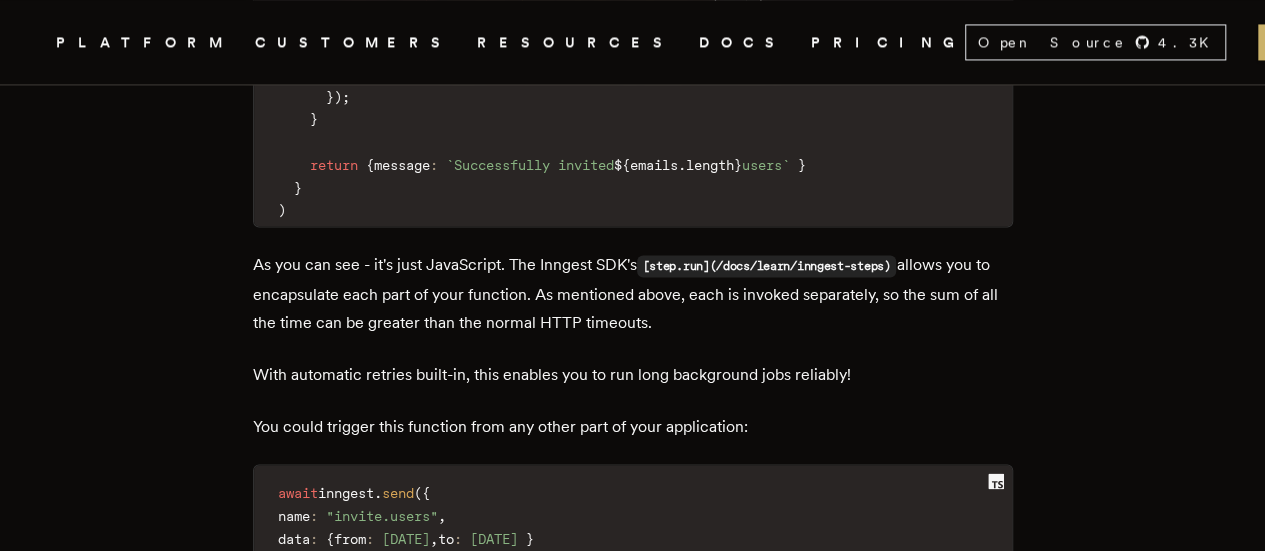 click on "As you can see - it's just JavaScript. The Inngest SDK's  [step.run](/docs/learn/inngest-steps)  allows you to encapsulate each part of your function. As mentioned above, each is invoked separately, so the sum of all the time can be greater than the normal HTTP timeouts." at bounding box center (633, 293) 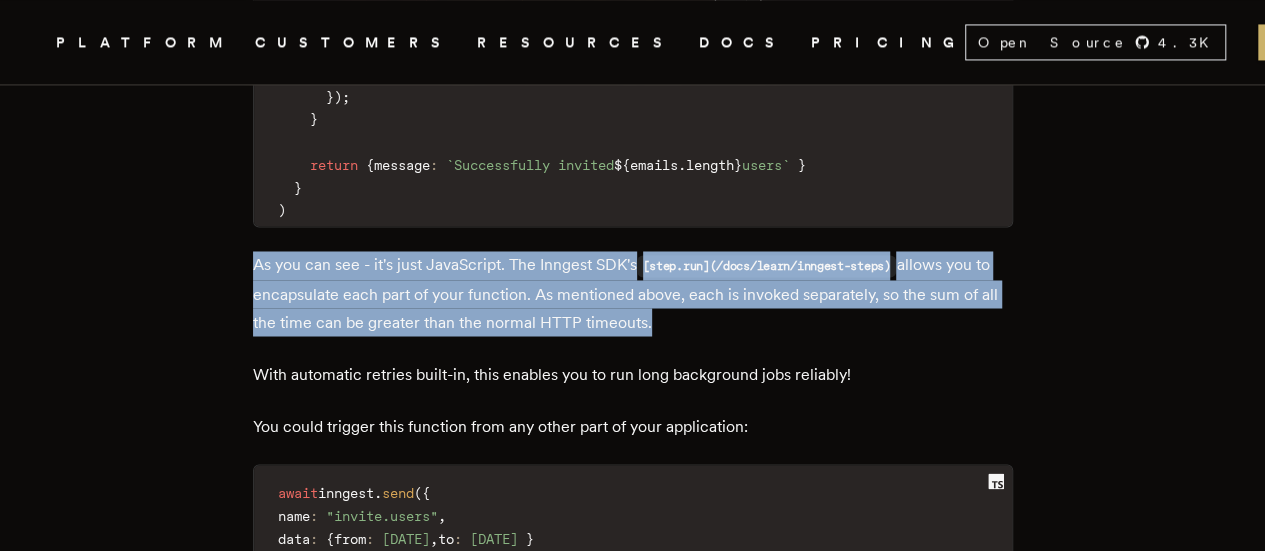 drag, startPoint x: 261, startPoint y: 224, endPoint x: 659, endPoint y: 273, distance: 401.00497 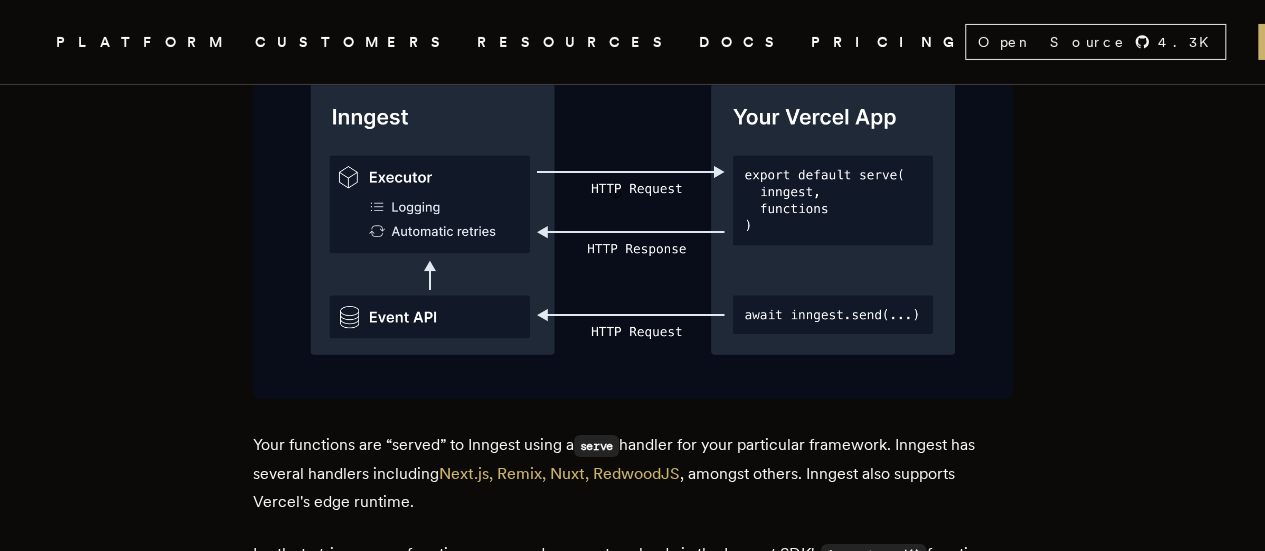scroll, scrollTop: 3500, scrollLeft: 0, axis: vertical 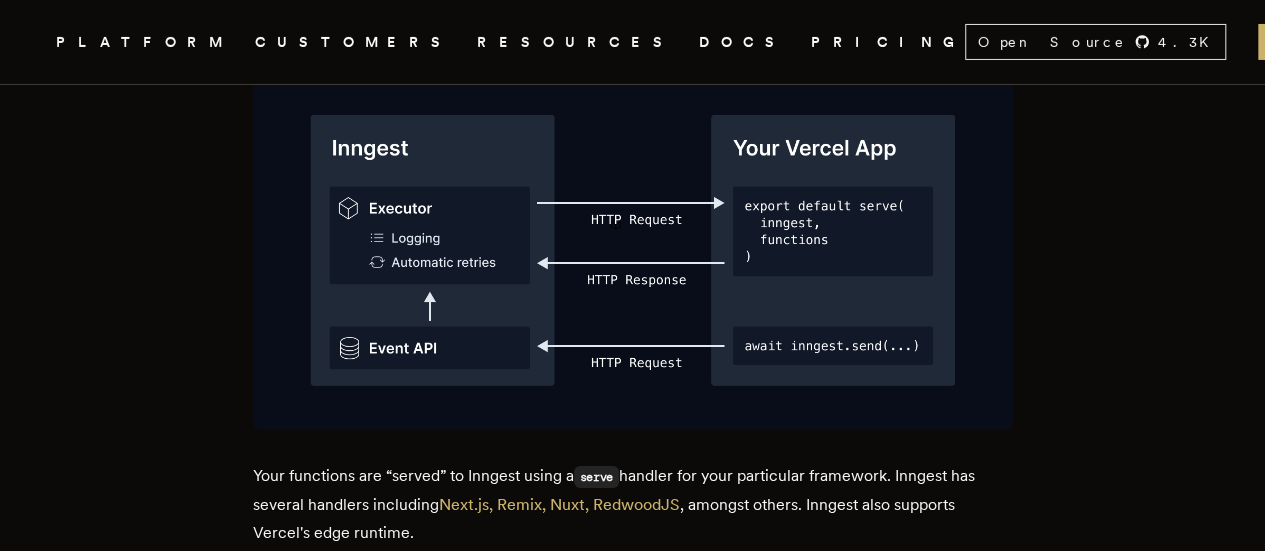 click at bounding box center [633, 250] 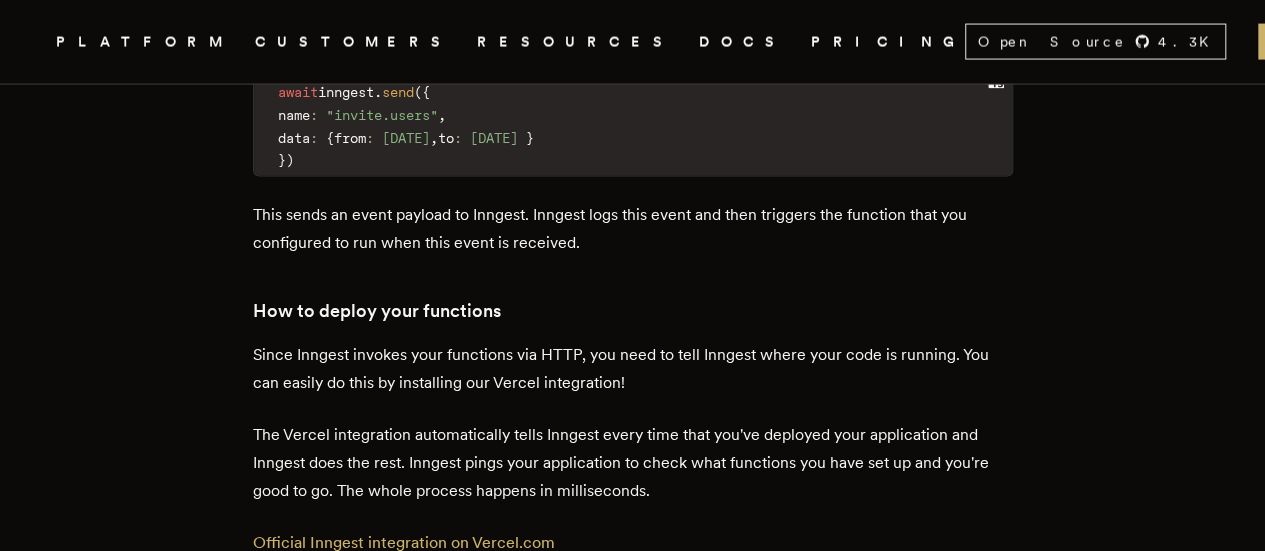 scroll, scrollTop: 5900, scrollLeft: 0, axis: vertical 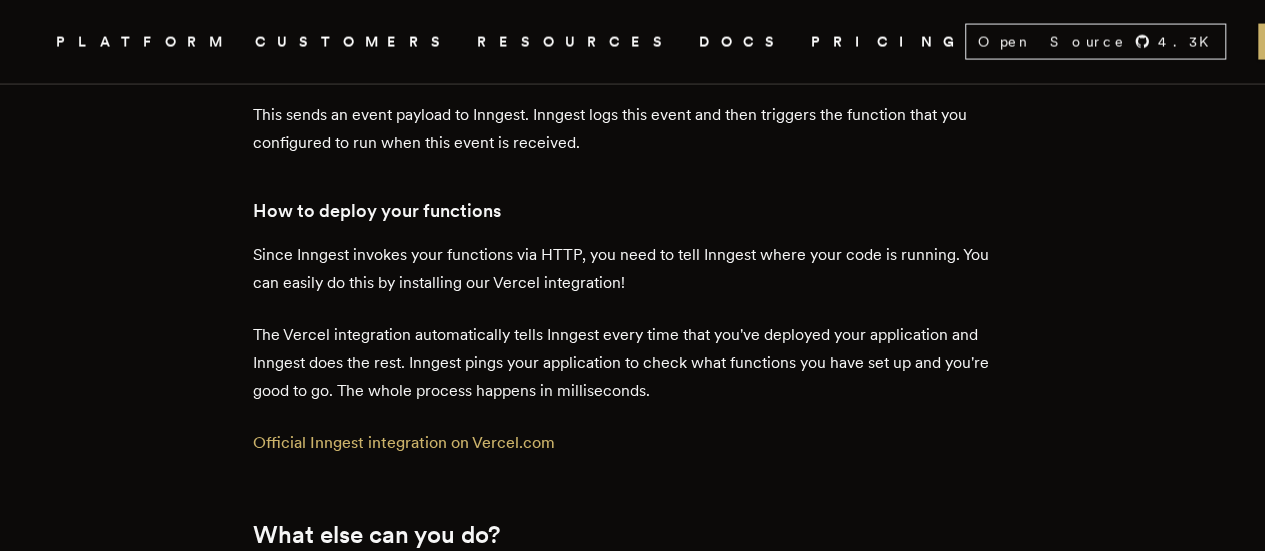 click on "Since Inngest invokes your functions via HTTP, you need to tell Inngest where your code is running. You can easily do this by installing our Vercel integration!" at bounding box center (633, 269) 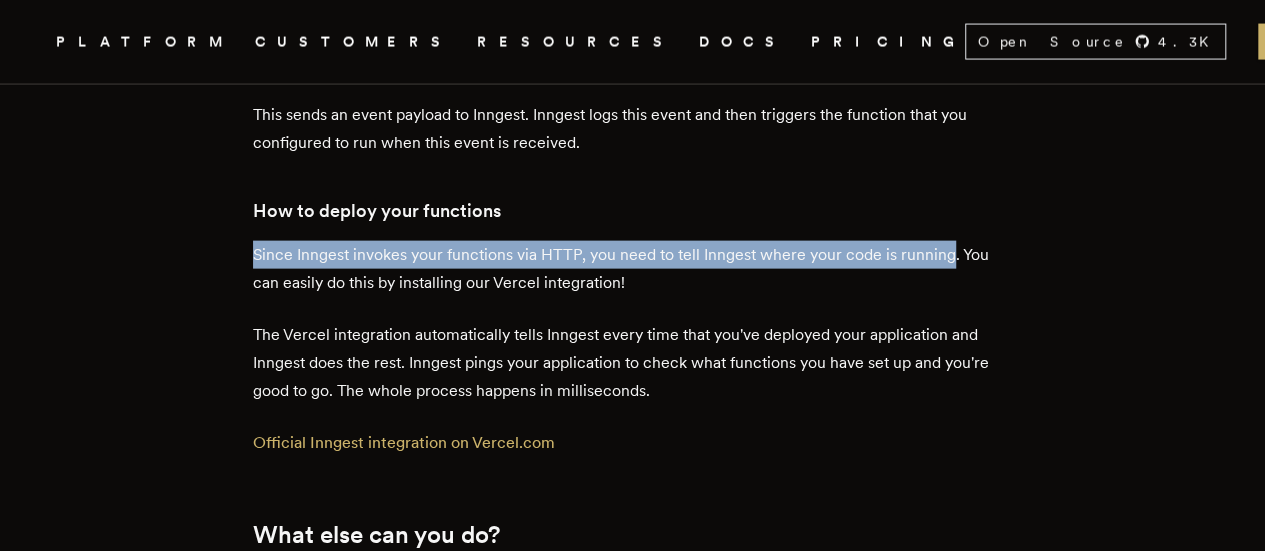 drag, startPoint x: 284, startPoint y: 215, endPoint x: 912, endPoint y: 216, distance: 628.0008 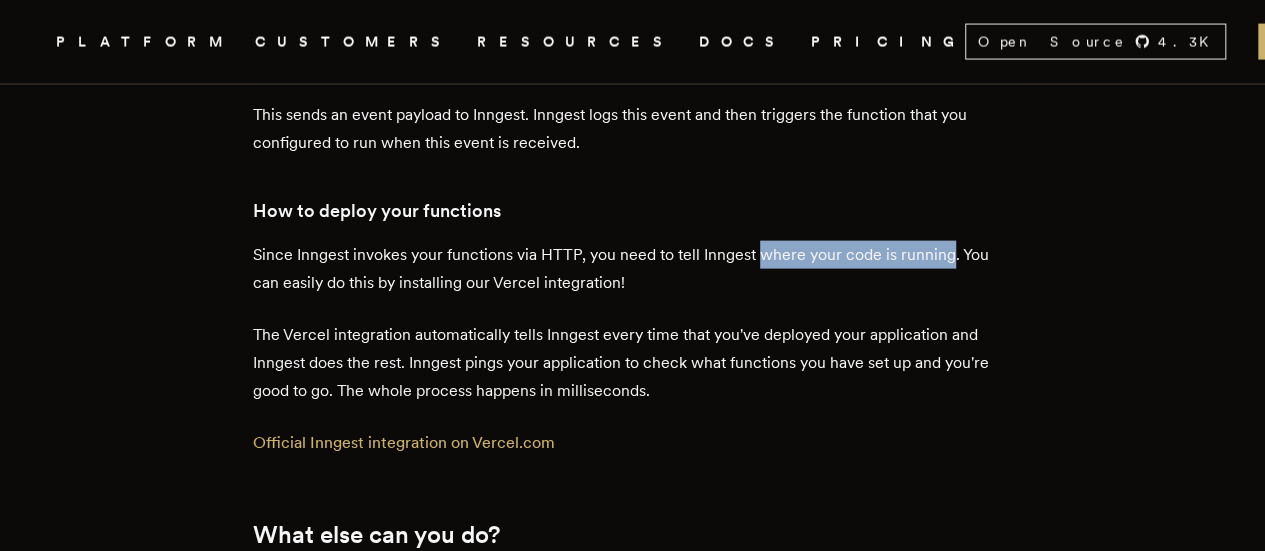drag, startPoint x: 912, startPoint y: 215, endPoint x: 778, endPoint y: 214, distance: 134.00374 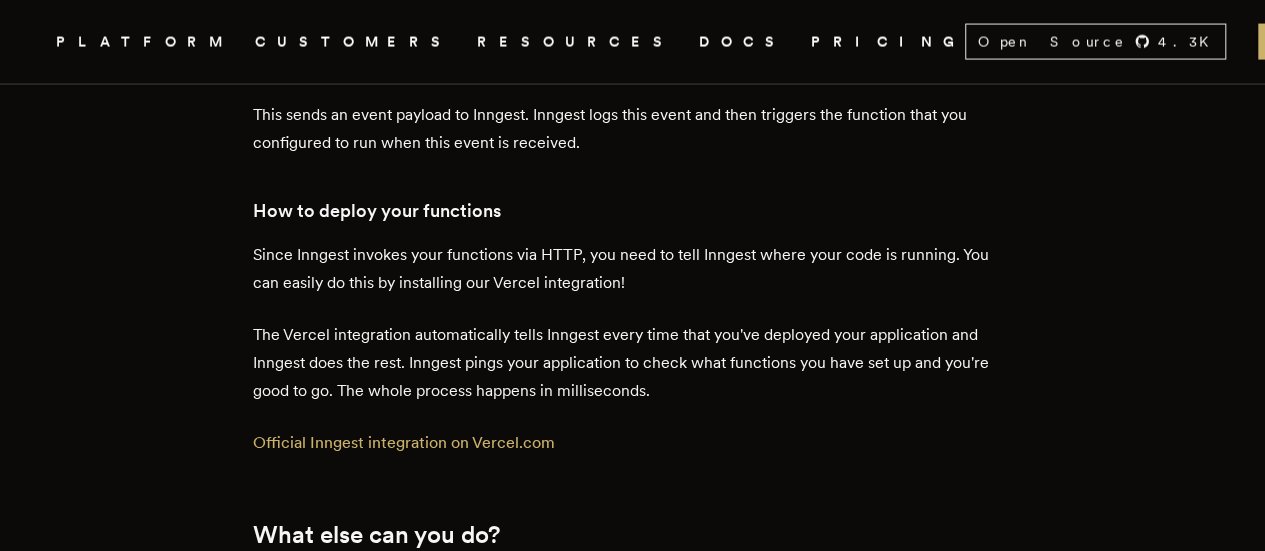 click on "Since Inngest invokes your functions via HTTP, you need to tell Inngest where your code is running. You can easily do this by installing our Vercel integration!" at bounding box center (633, 269) 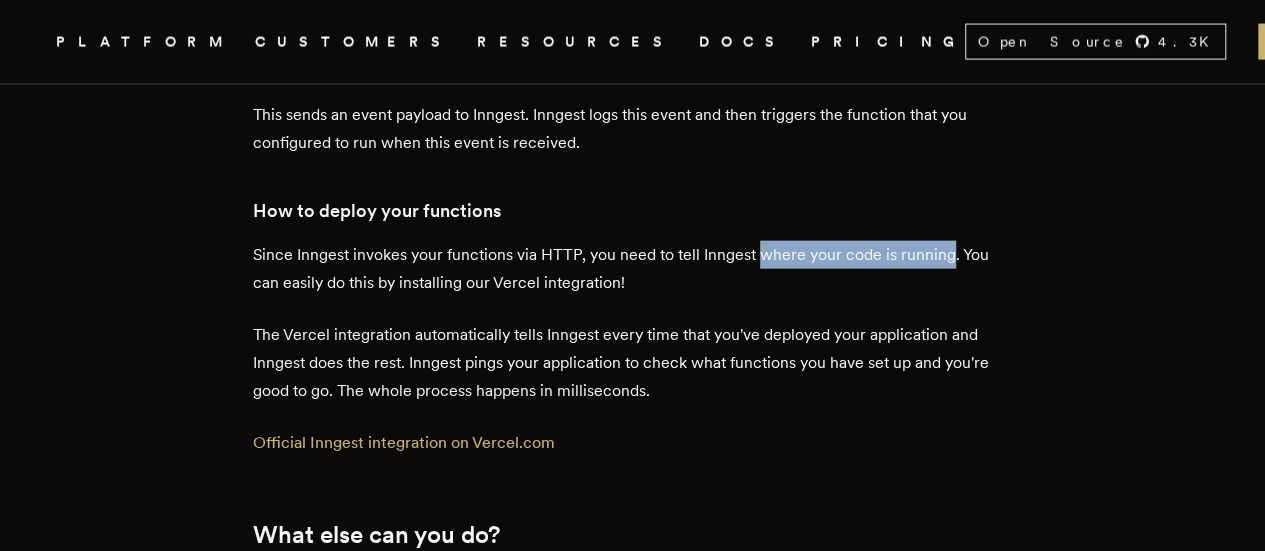 drag, startPoint x: 776, startPoint y: 209, endPoint x: 908, endPoint y: 218, distance: 132.30646 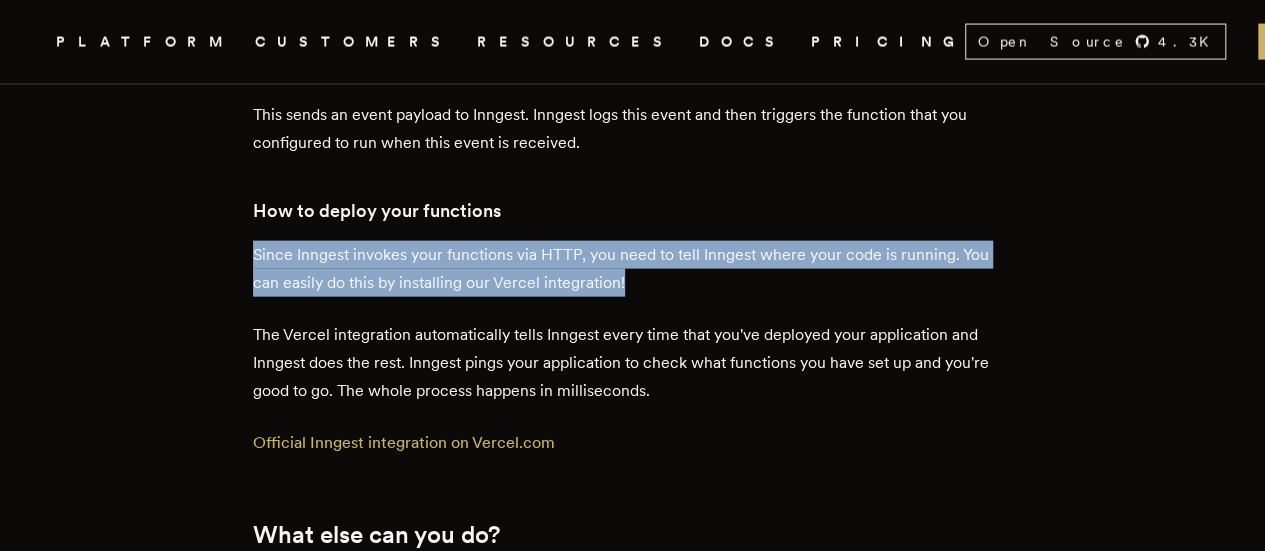 drag, startPoint x: 667, startPoint y: 230, endPoint x: 244, endPoint y: 206, distance: 423.6803 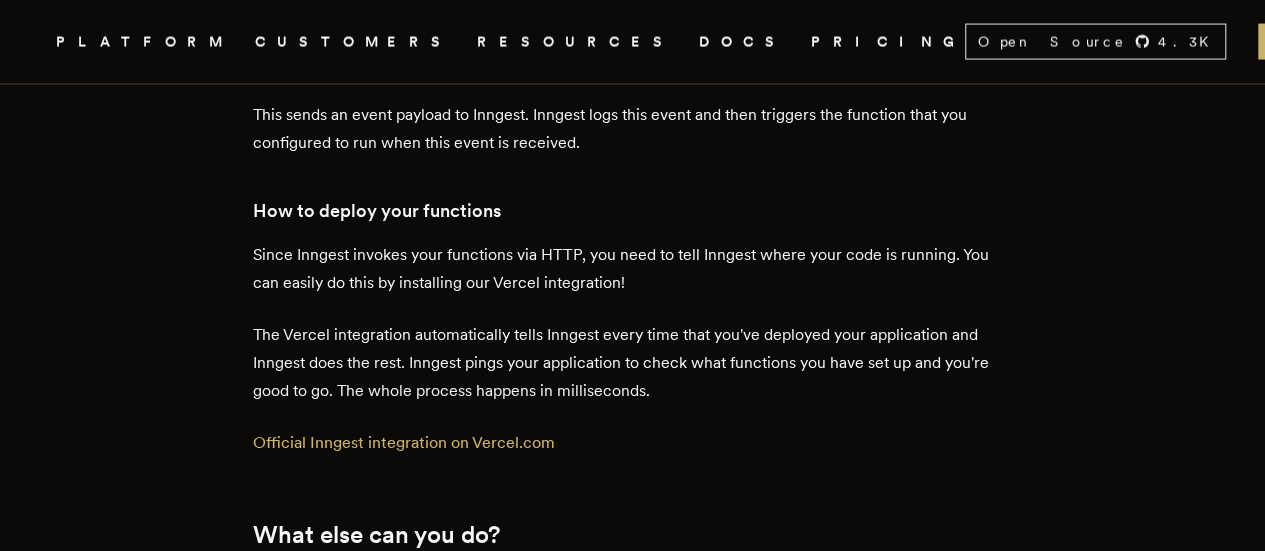 click on "The Vercel integration automatically tells Inngest every time that you've deployed your application and Inngest does the rest. Inngest pings your application to check what functions you have set up and you're good to go. The whole process happens in milliseconds." at bounding box center (633, 363) 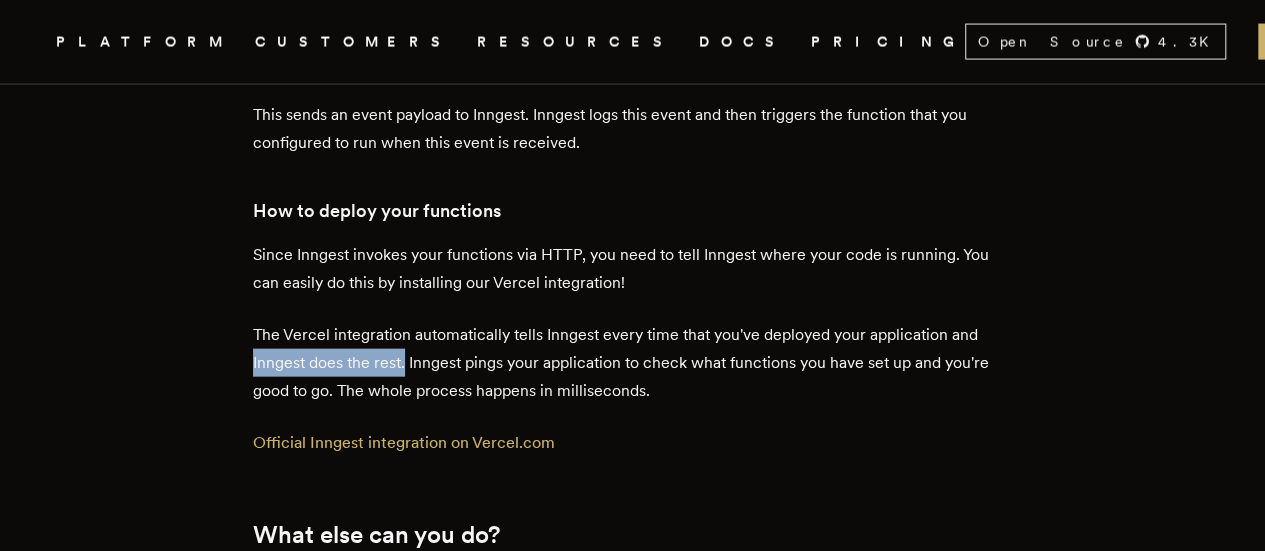 drag, startPoint x: 282, startPoint y: 311, endPoint x: 406, endPoint y: 313, distance: 124.01613 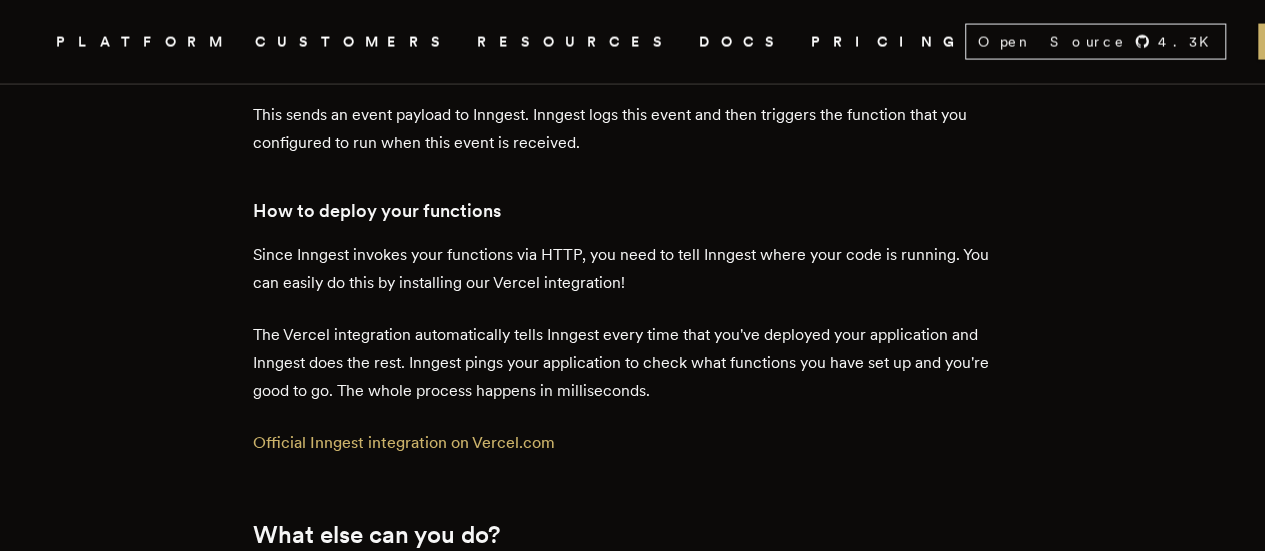 click on "The Vercel integration automatically tells Inngest every time that you've deployed your application and Inngest does the rest. Inngest pings your application to check what functions you have set up and you're good to go. The whole process happens in milliseconds." at bounding box center [633, 363] 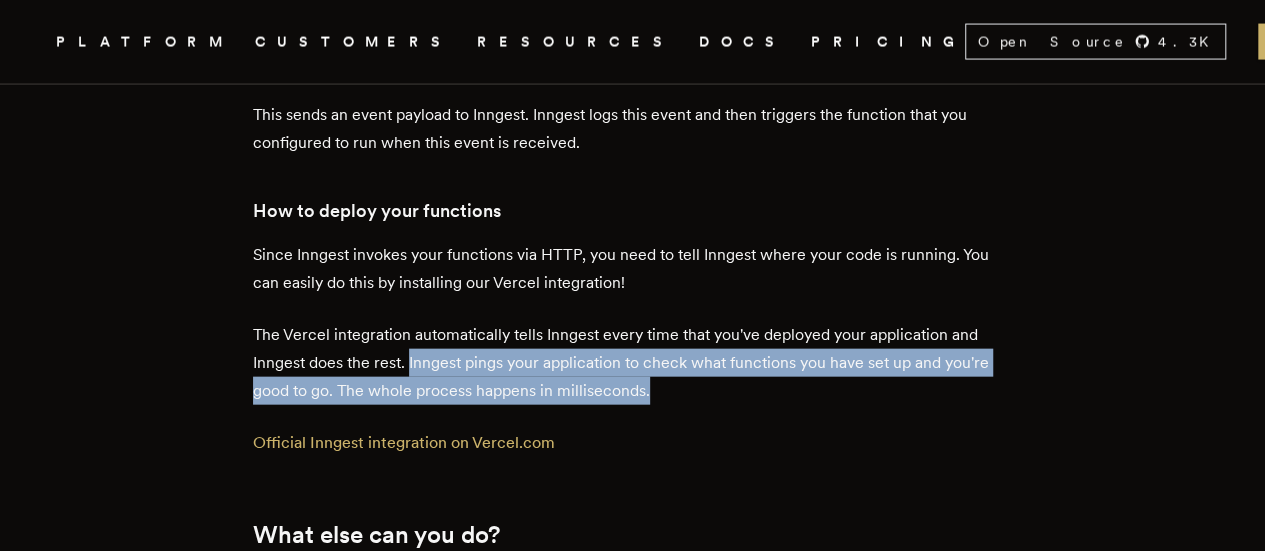 drag, startPoint x: 437, startPoint y: 312, endPoint x: 956, endPoint y: 337, distance: 519.60175 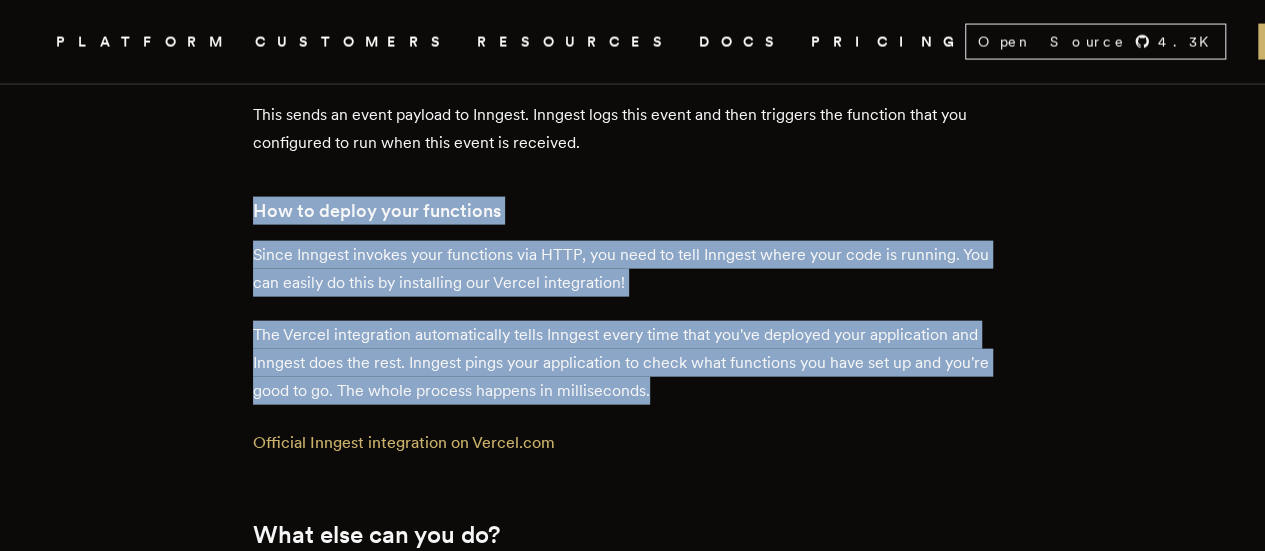 drag, startPoint x: 746, startPoint y: 345, endPoint x: 223, endPoint y: 162, distance: 554.09204 